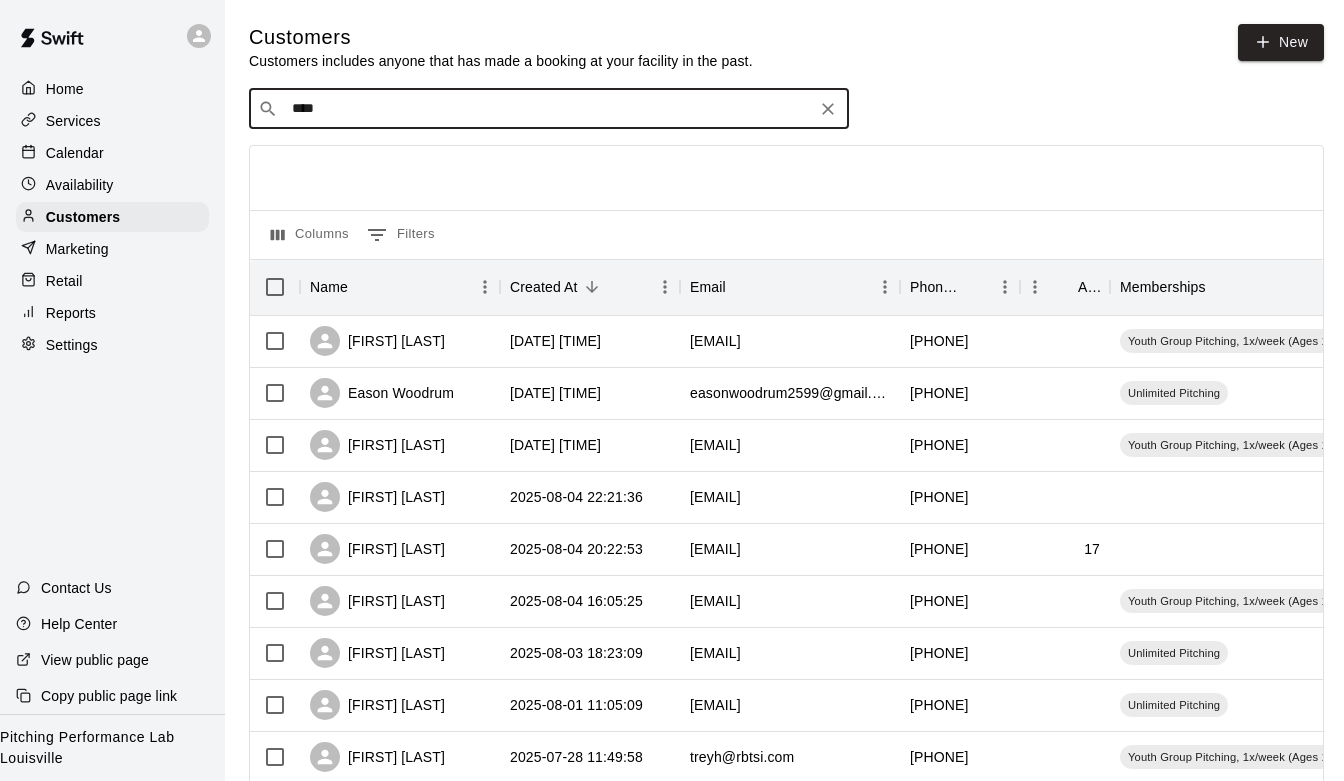 scroll, scrollTop: 0, scrollLeft: 0, axis: both 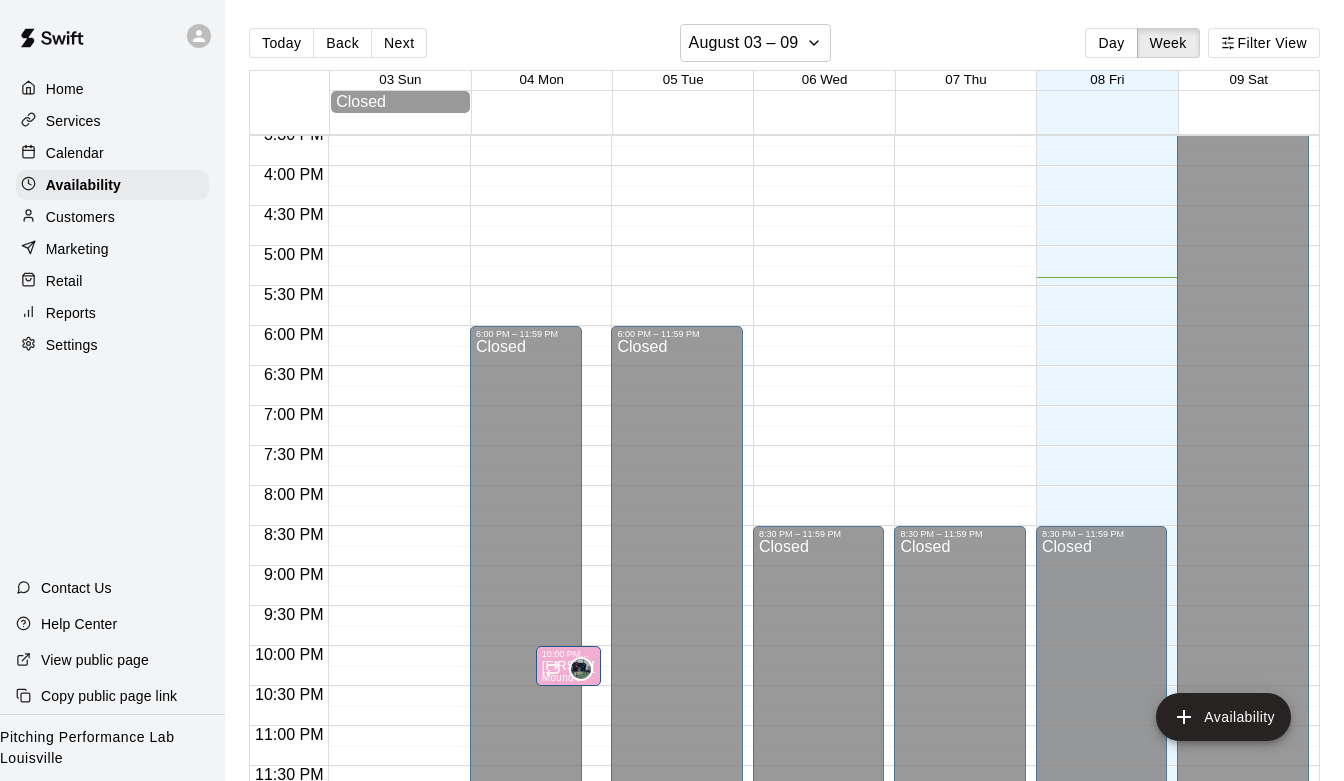 click on "Customers" at bounding box center (112, 217) 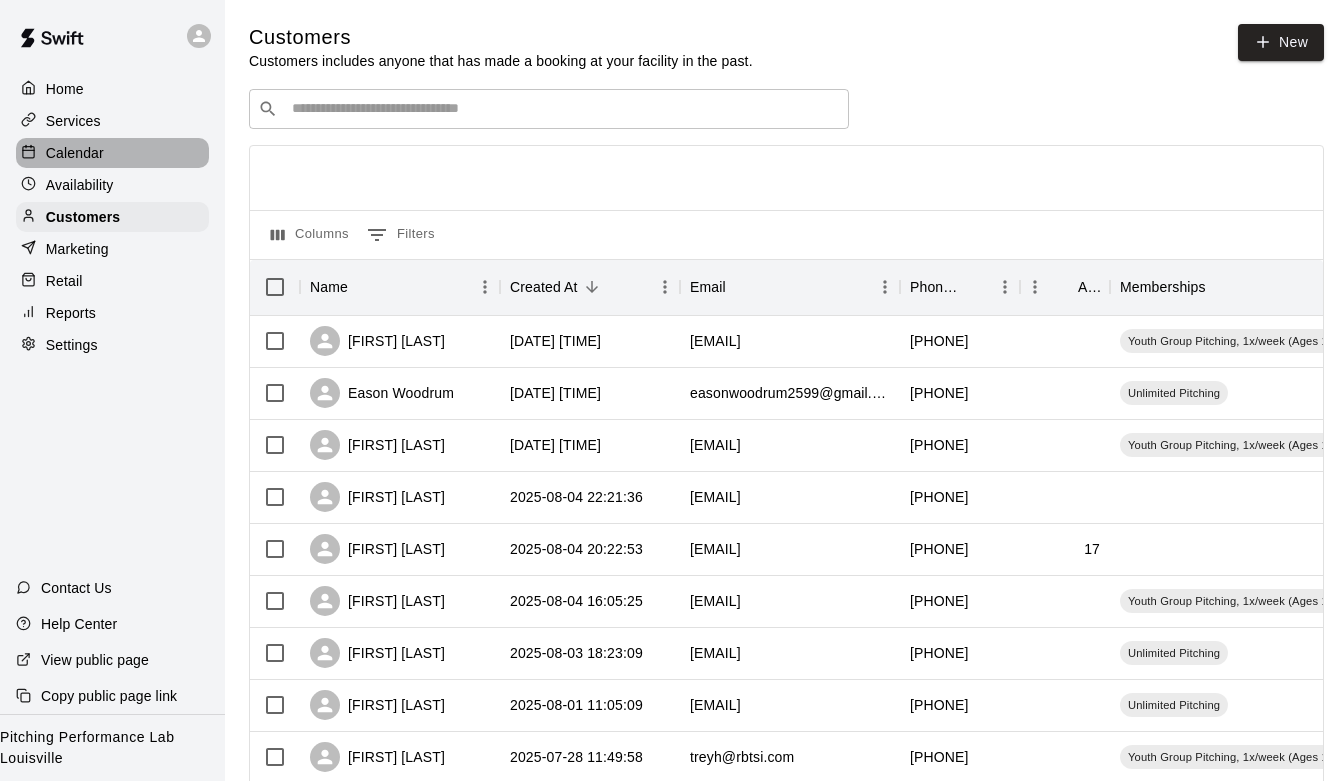 click on "Calendar" at bounding box center [112, 153] 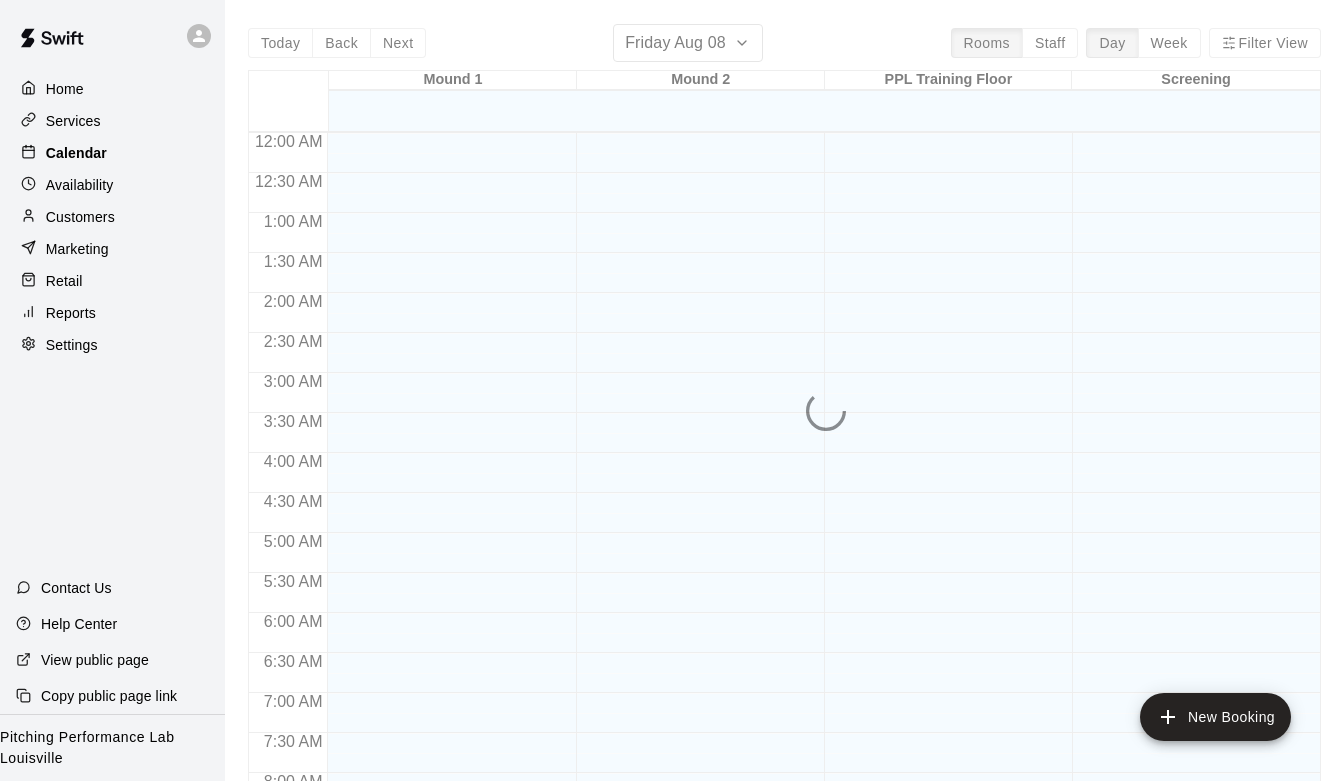 scroll, scrollTop: 1190, scrollLeft: 0, axis: vertical 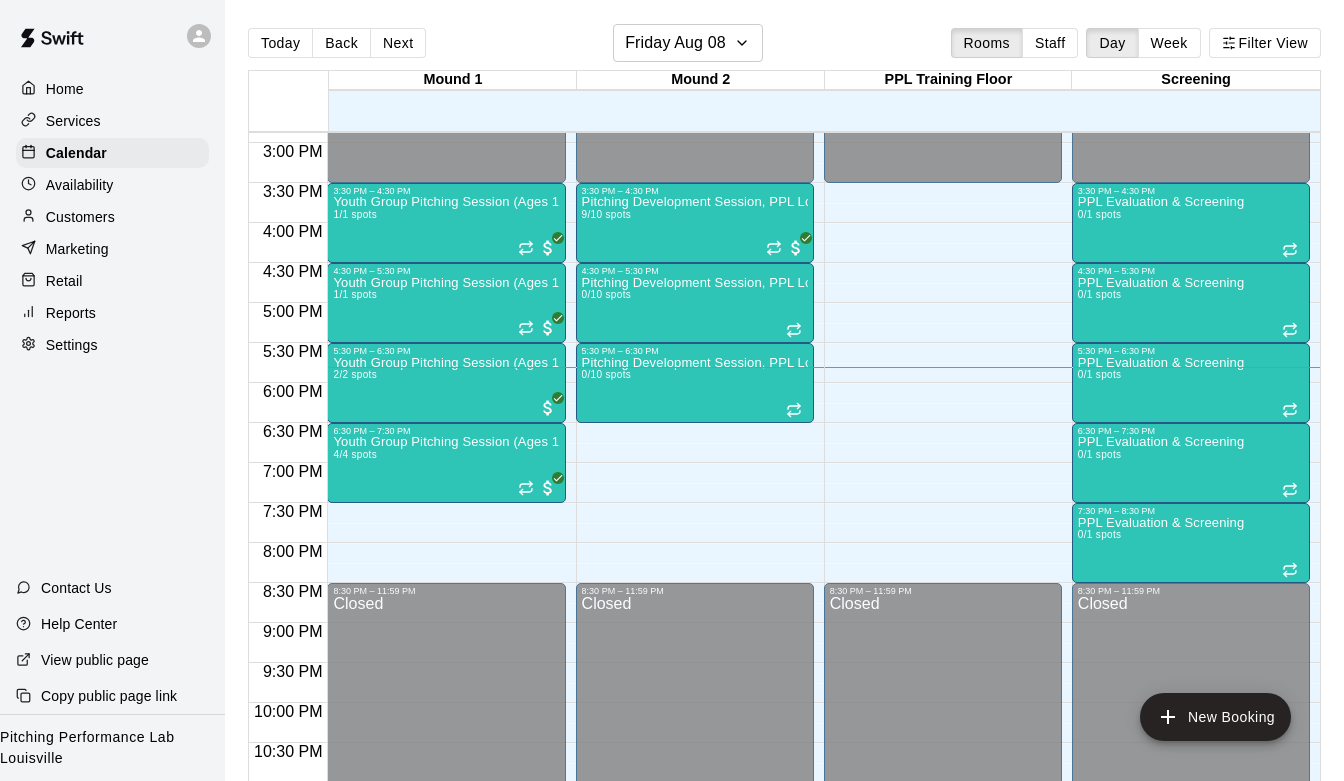 click on "Customers" at bounding box center (112, 217) 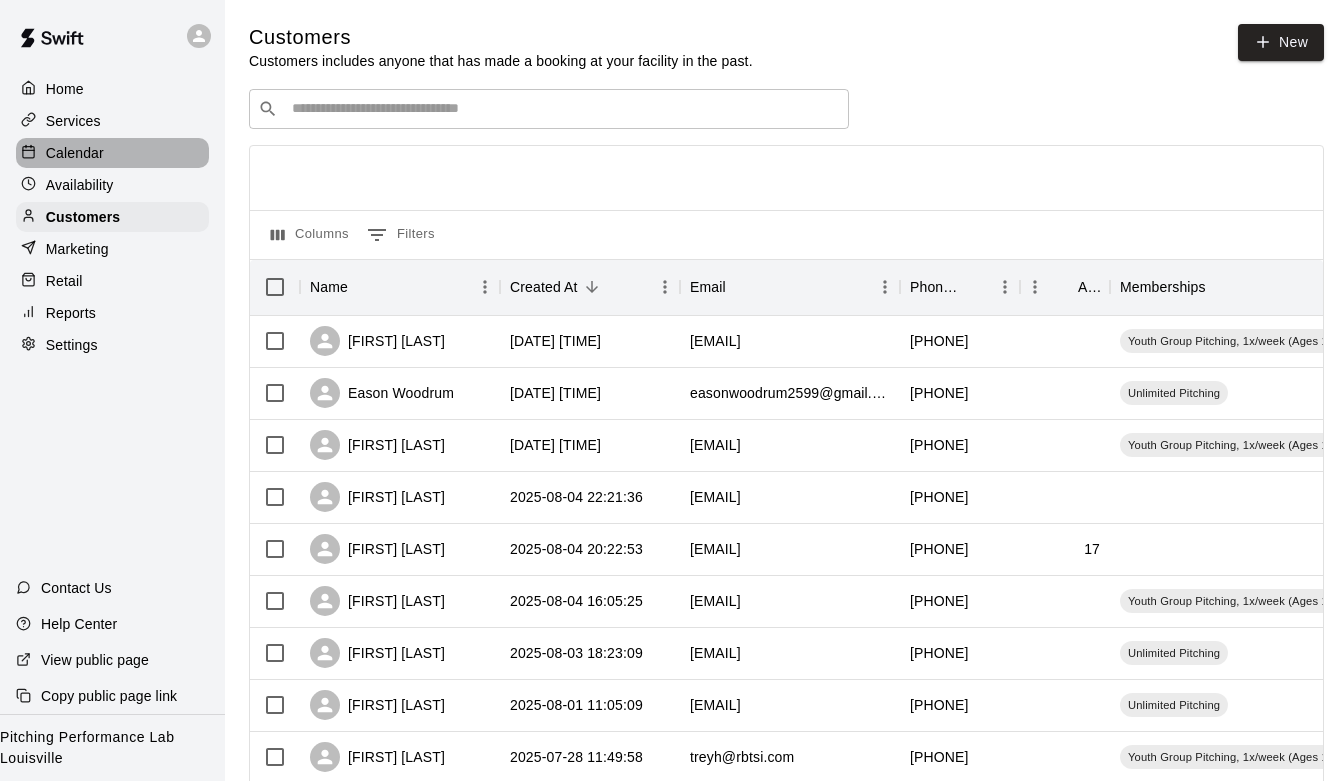 click on "Calendar" at bounding box center (112, 153) 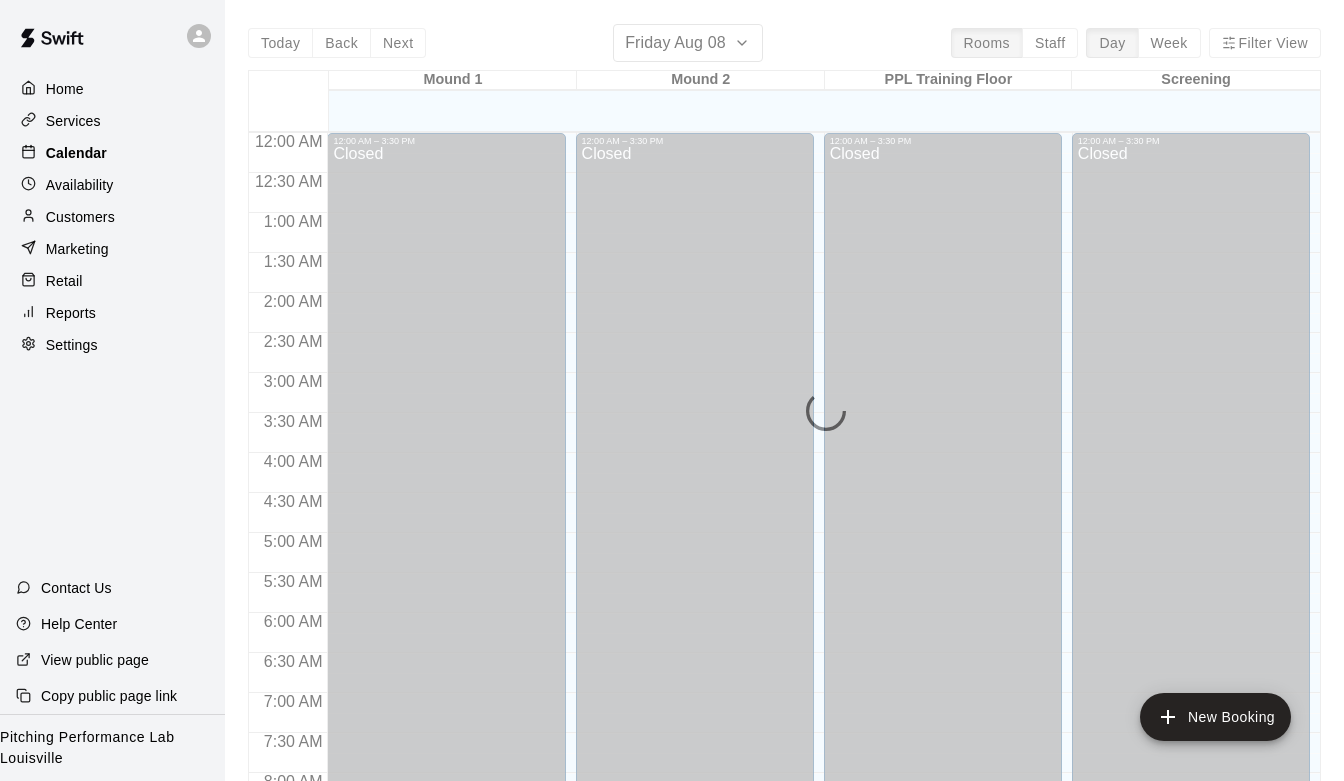 scroll, scrollTop: 1190, scrollLeft: 0, axis: vertical 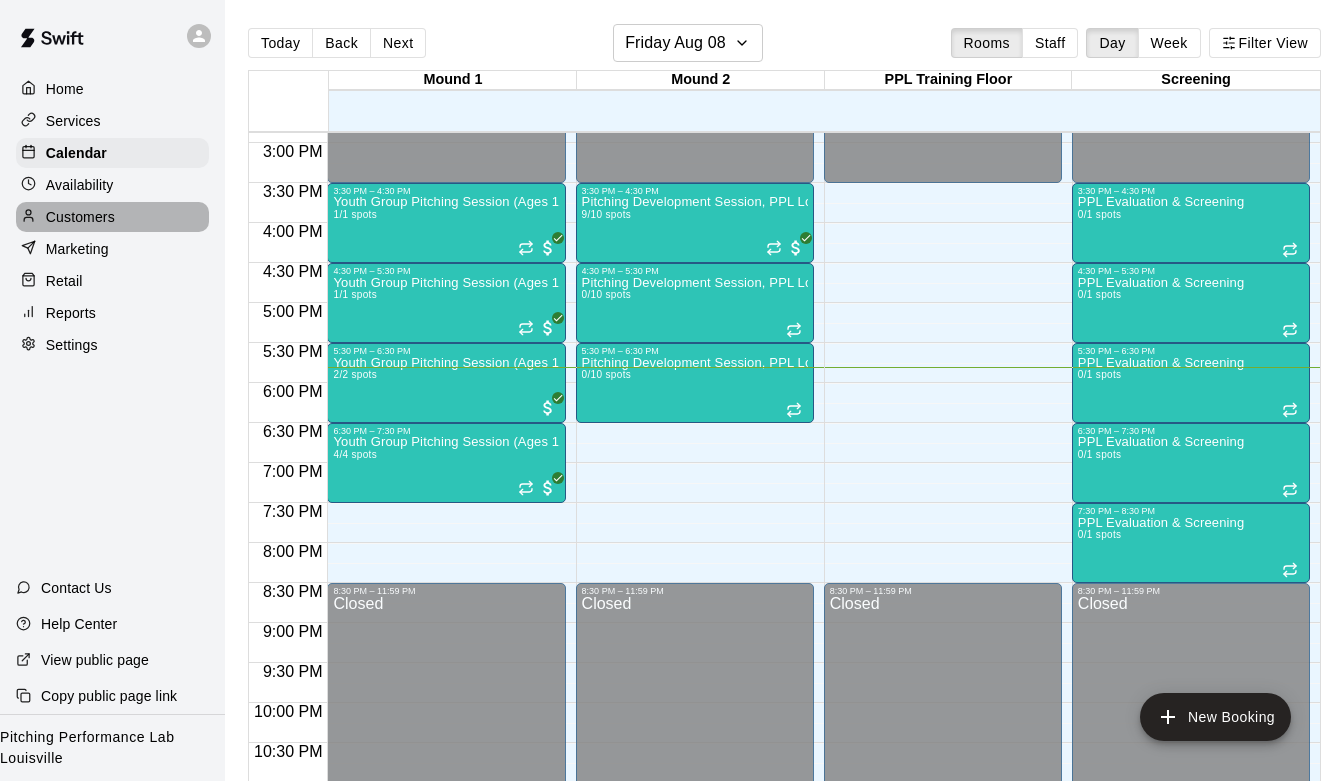 click on "Customers" at bounding box center [112, 217] 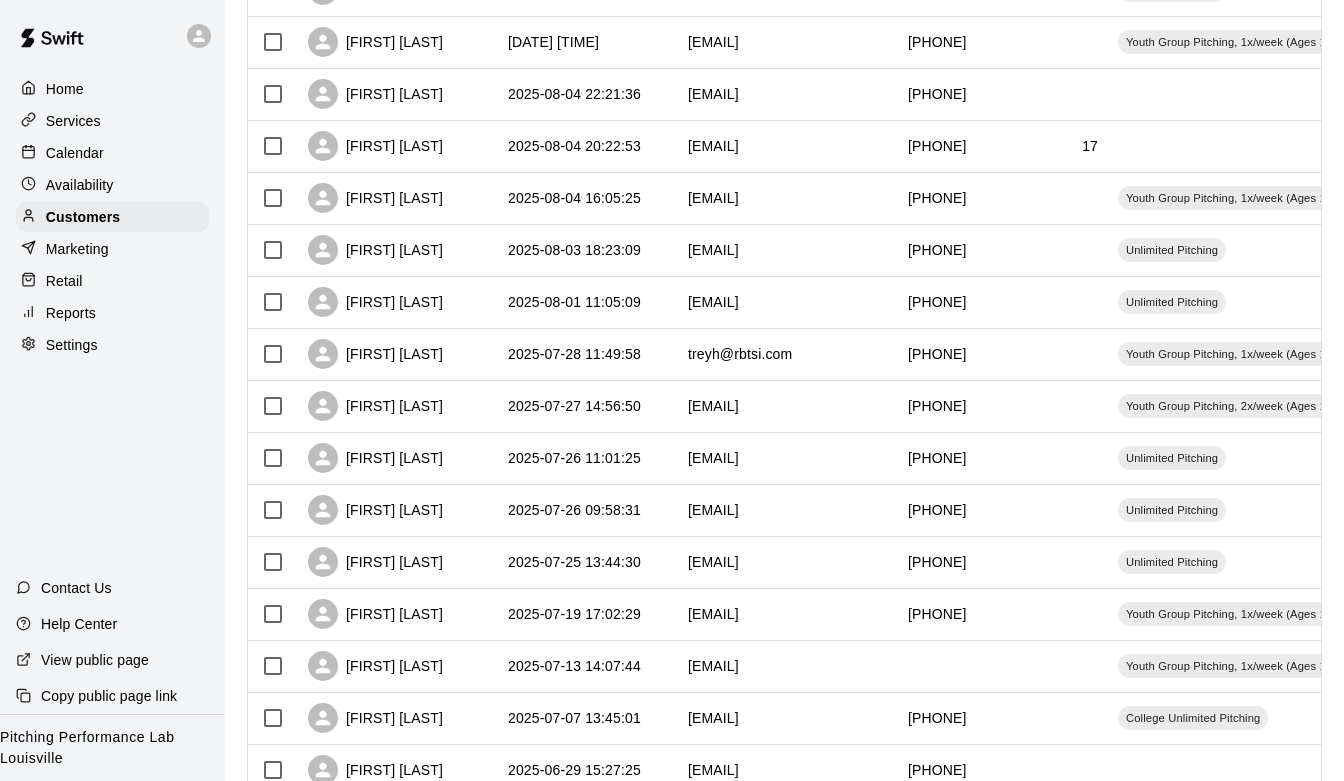 scroll, scrollTop: 0, scrollLeft: 2, axis: horizontal 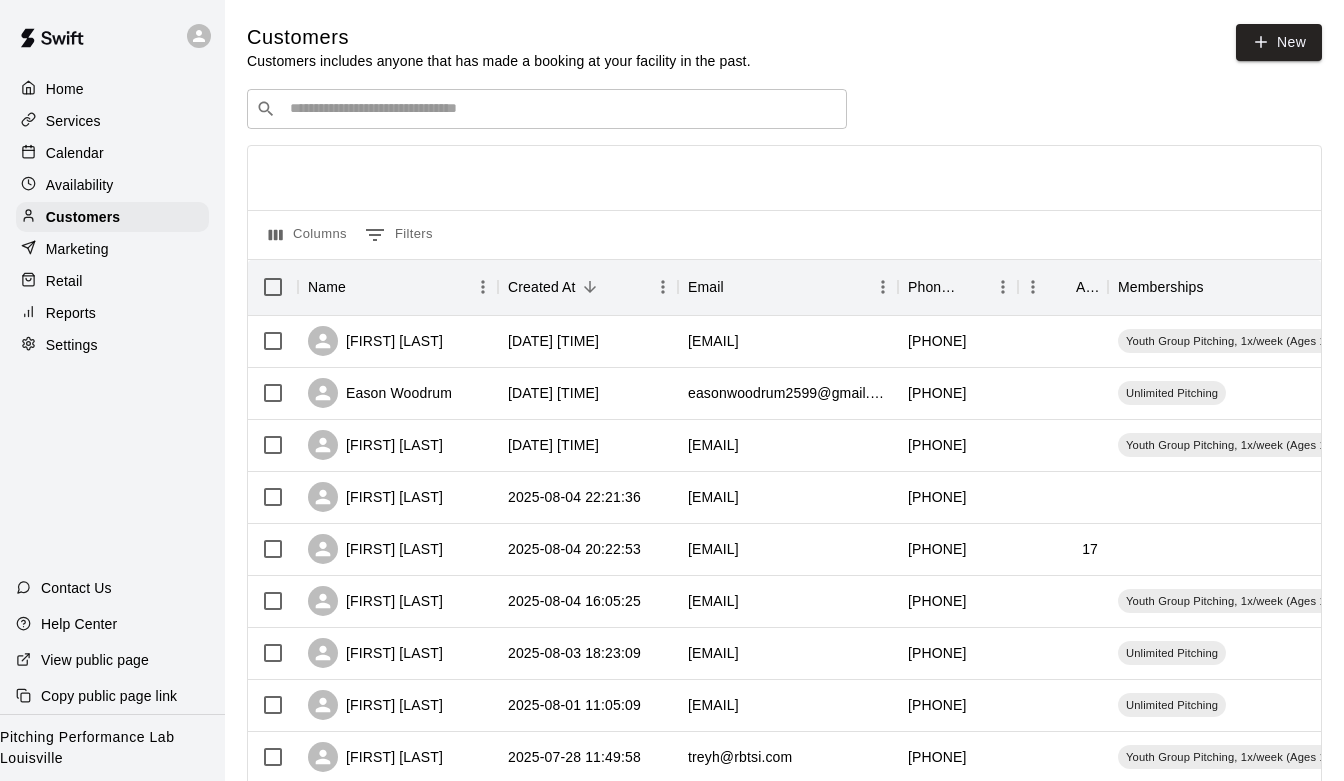 click on "Services" at bounding box center [112, 121] 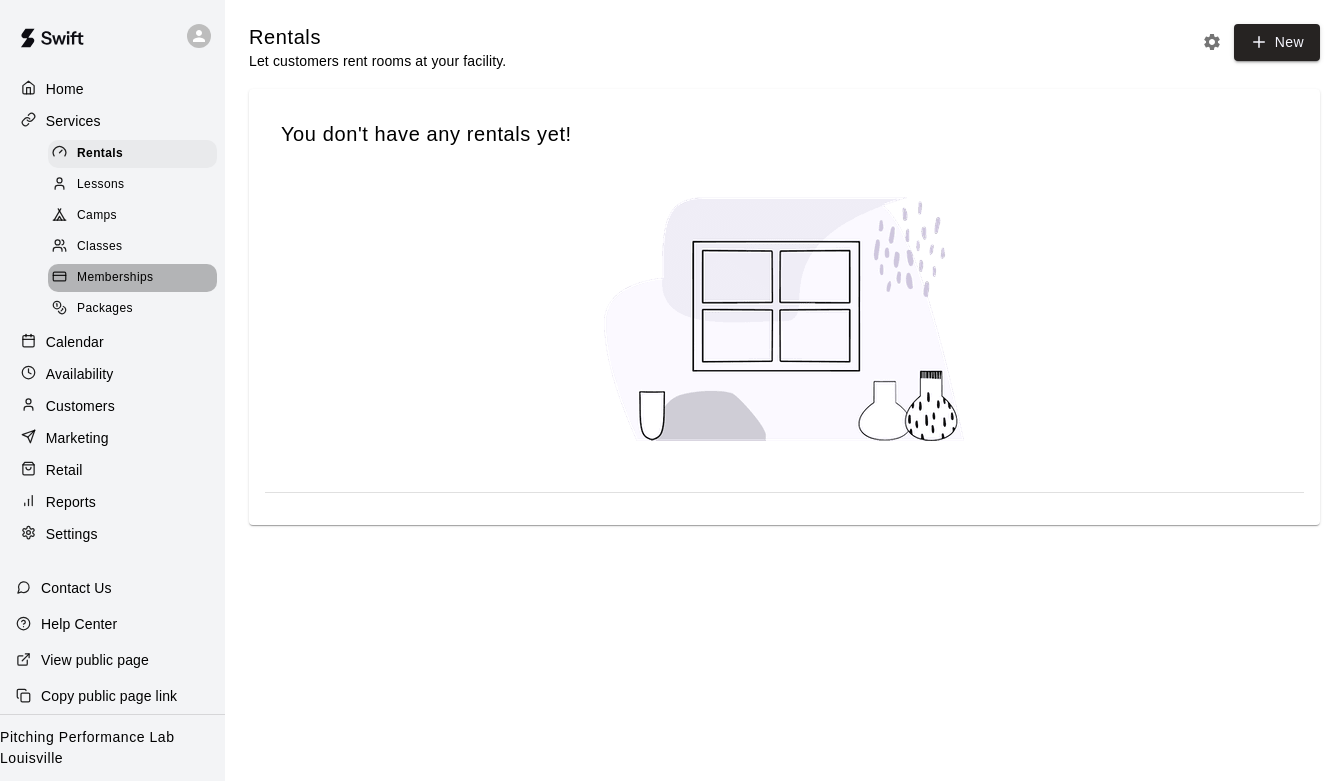 click on "Memberships" at bounding box center [115, 278] 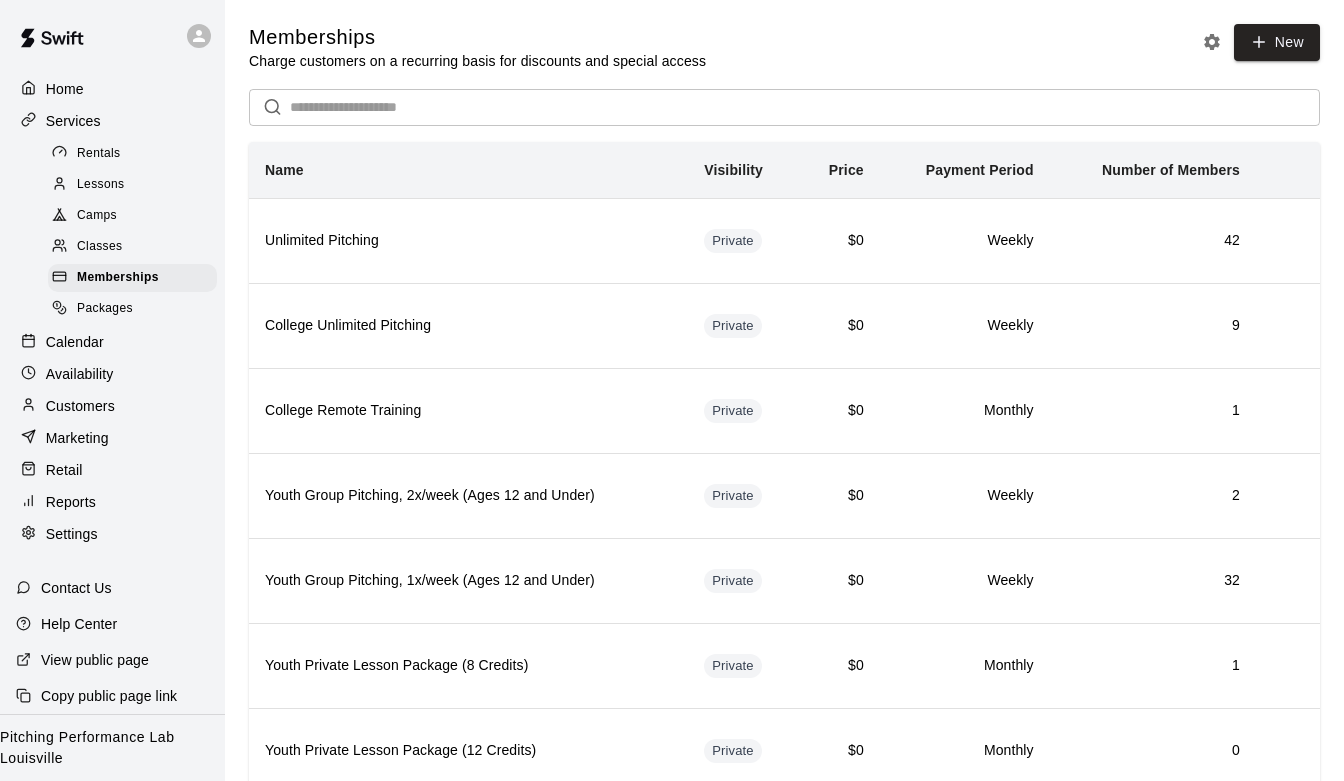 click on "Customers" at bounding box center (80, 406) 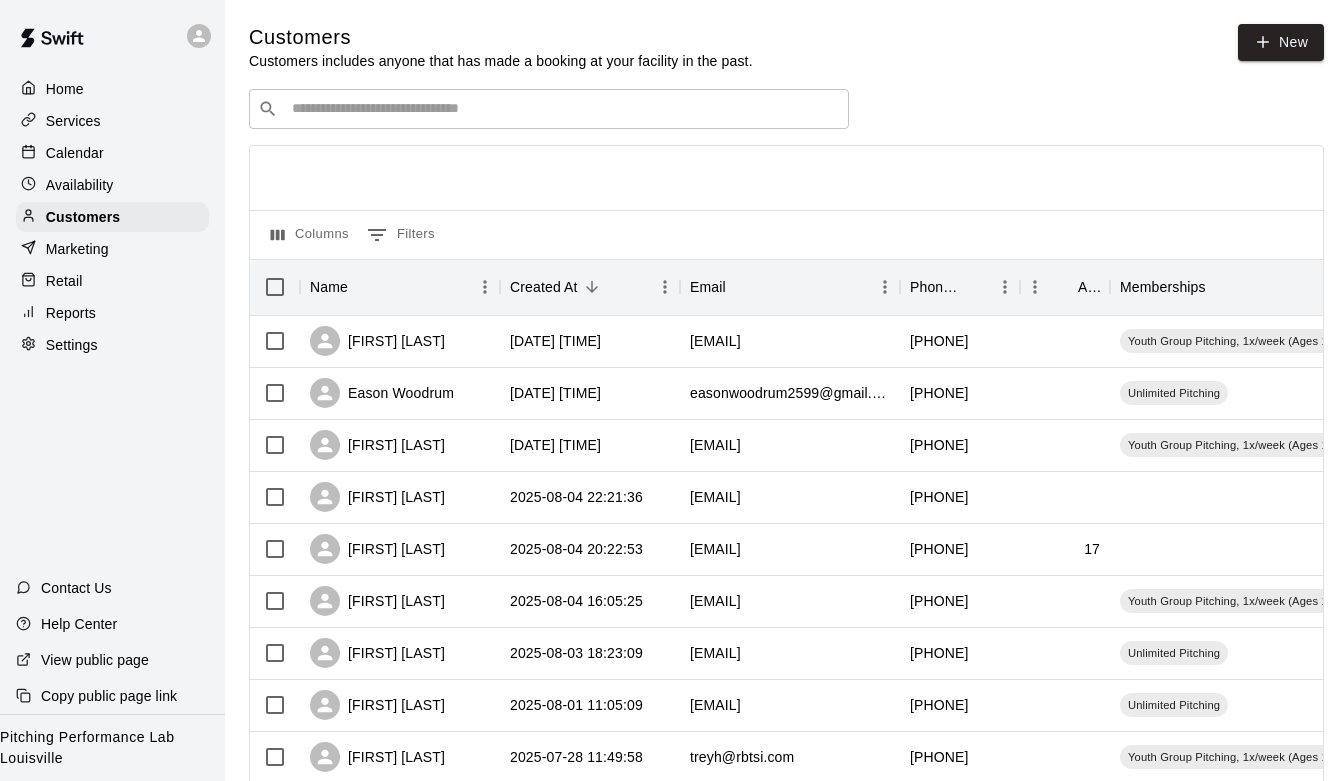 click on "Availability" at bounding box center [112, 185] 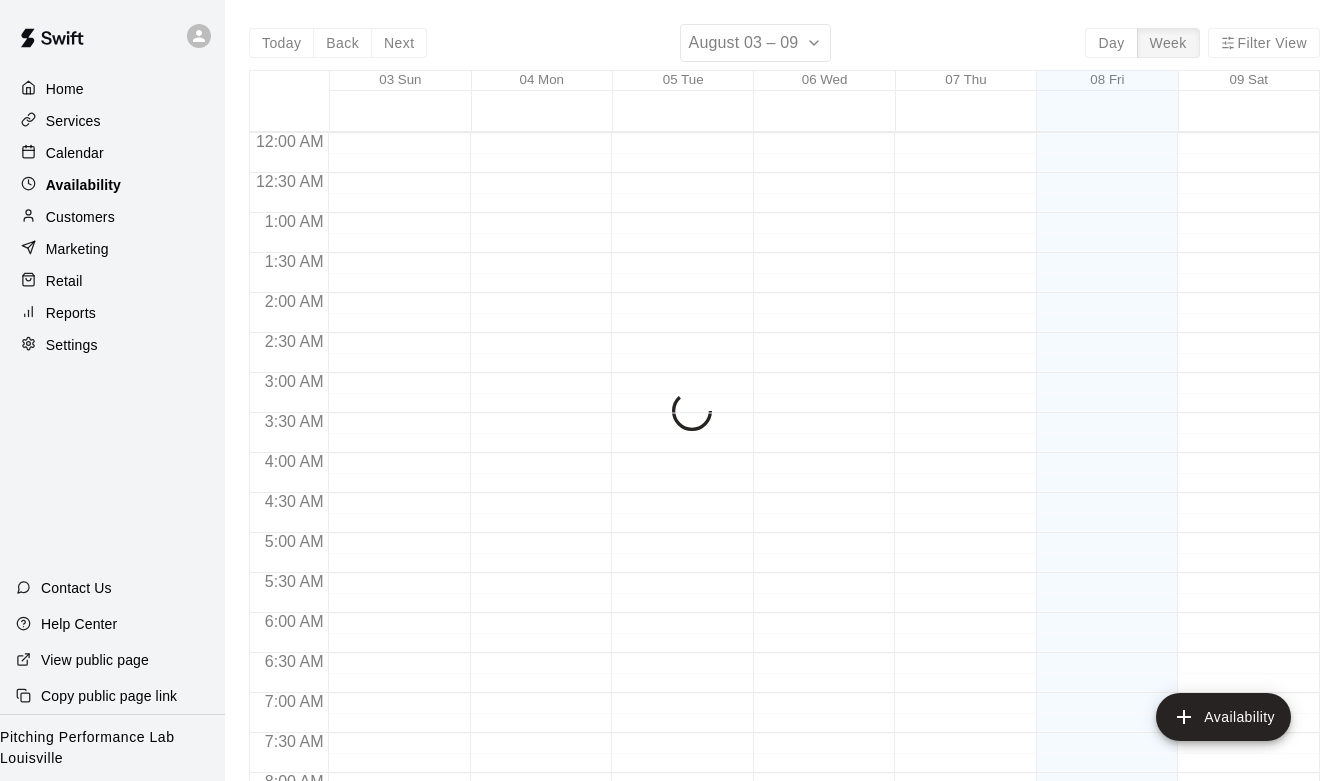 scroll, scrollTop: 1250, scrollLeft: 0, axis: vertical 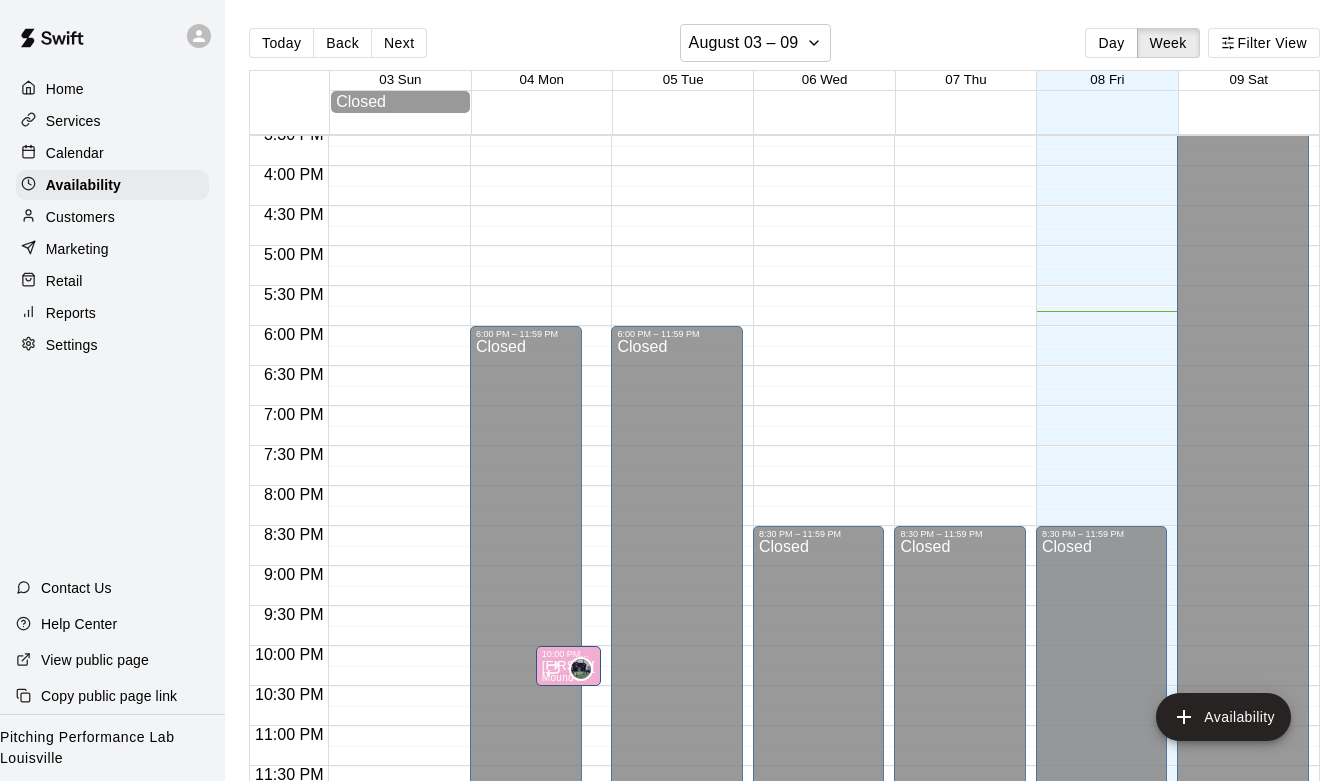 click on "Customers" at bounding box center (112, 217) 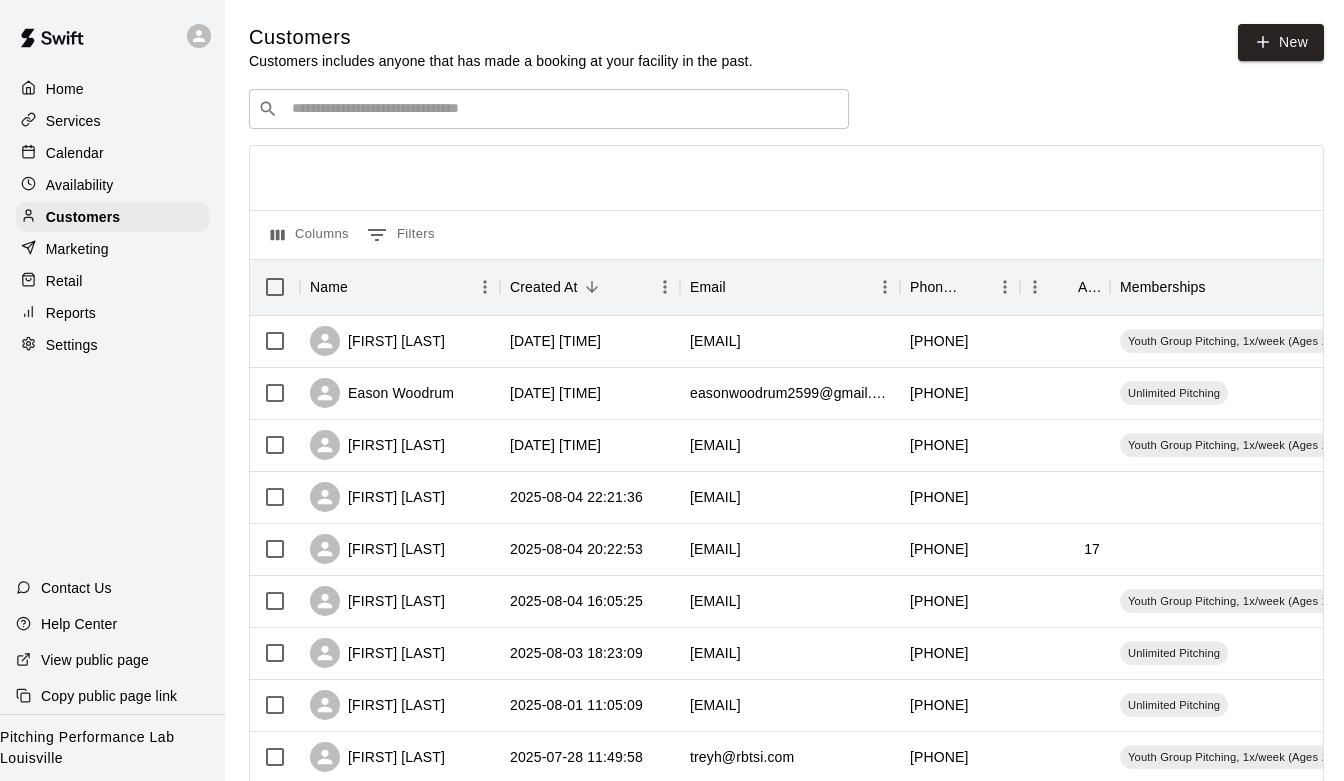 click on "Calendar" at bounding box center [75, 153] 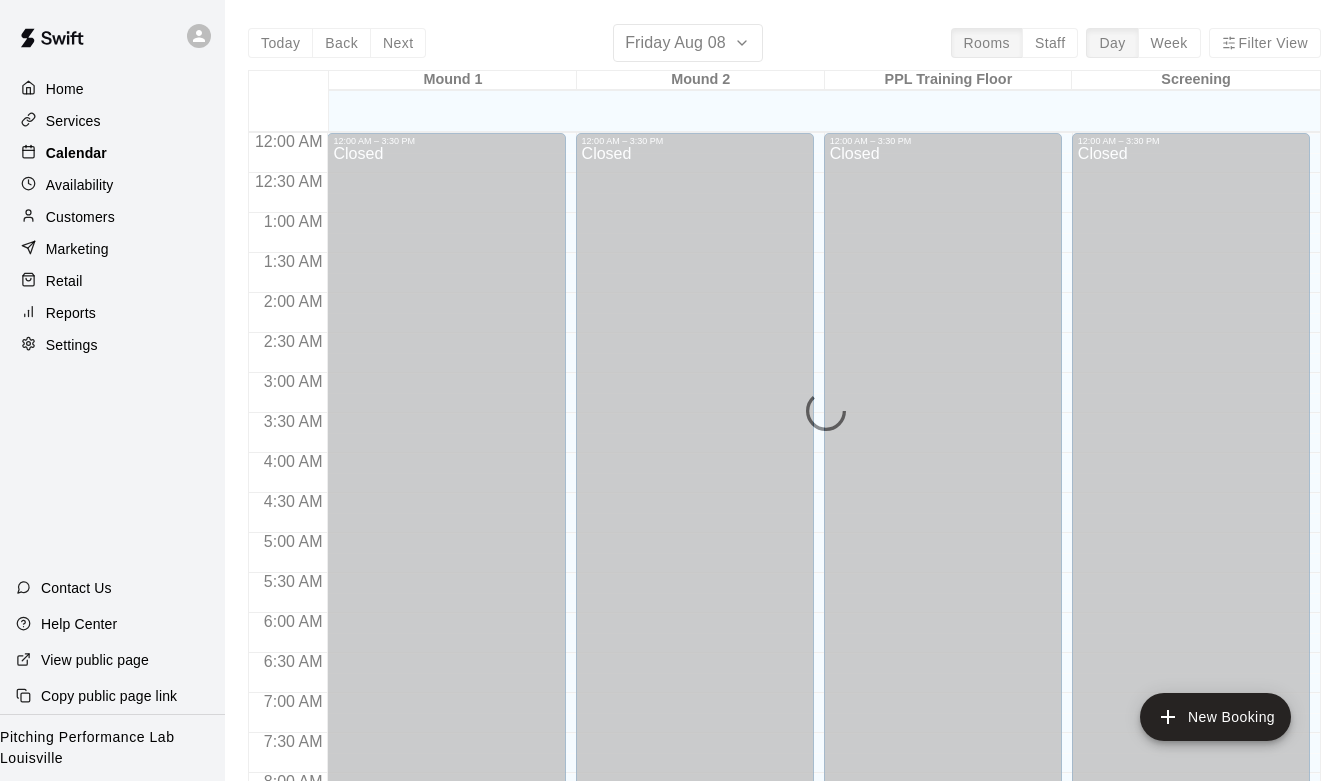 scroll, scrollTop: 1190, scrollLeft: 0, axis: vertical 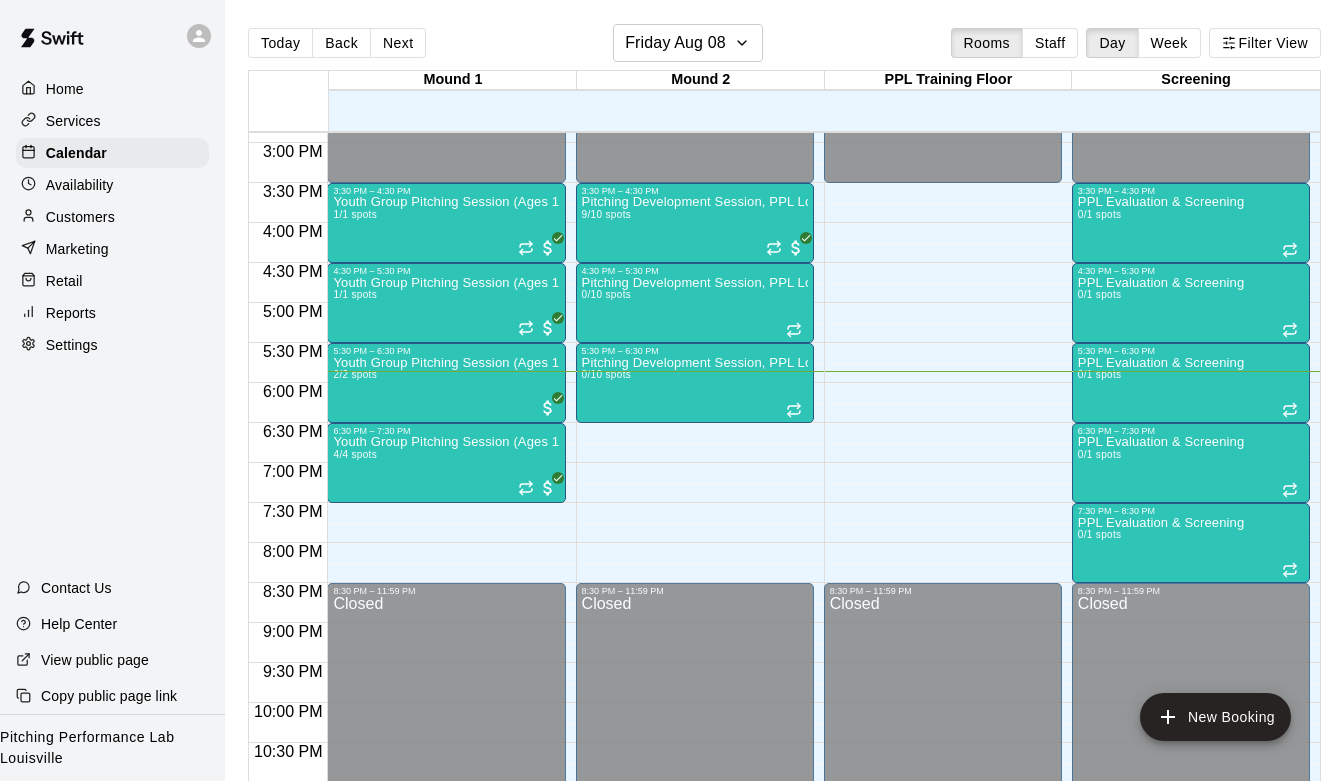 click on "Services" at bounding box center (112, 121) 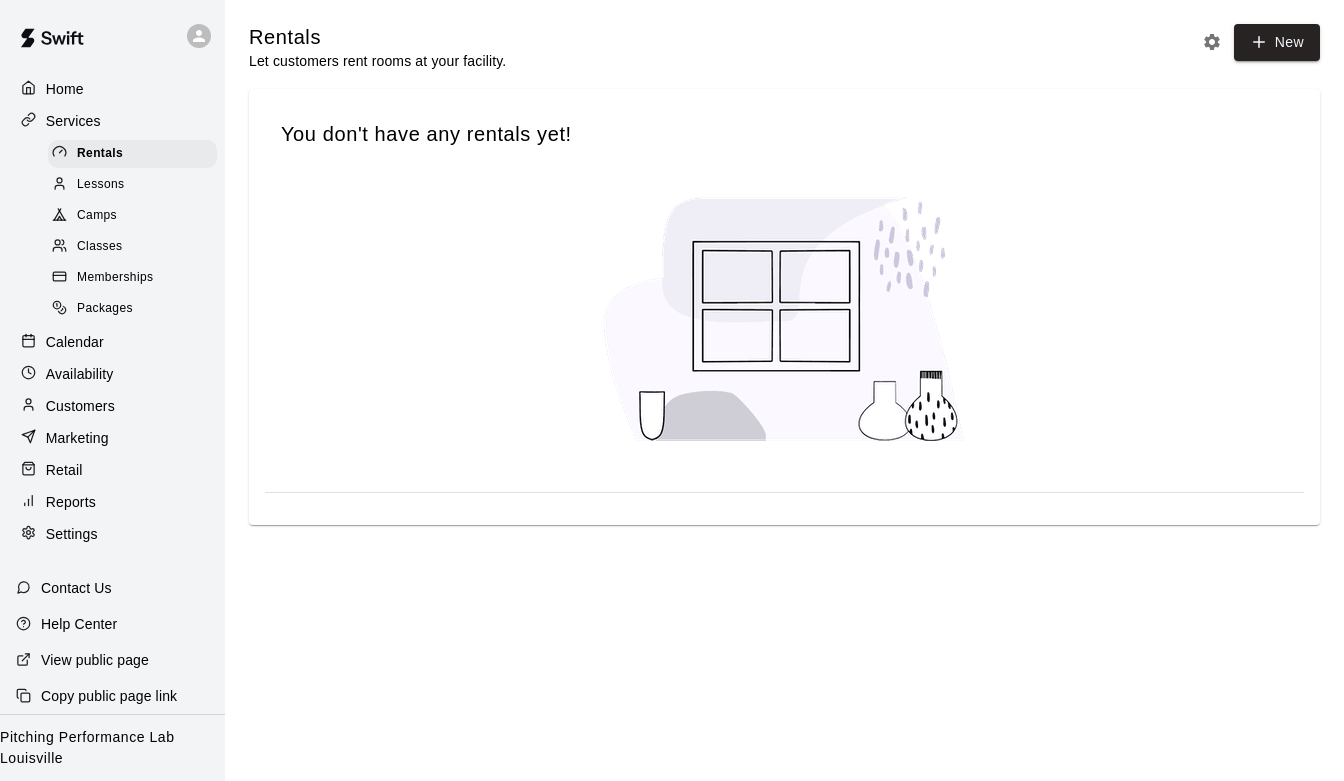 click on "Memberships" at bounding box center (115, 278) 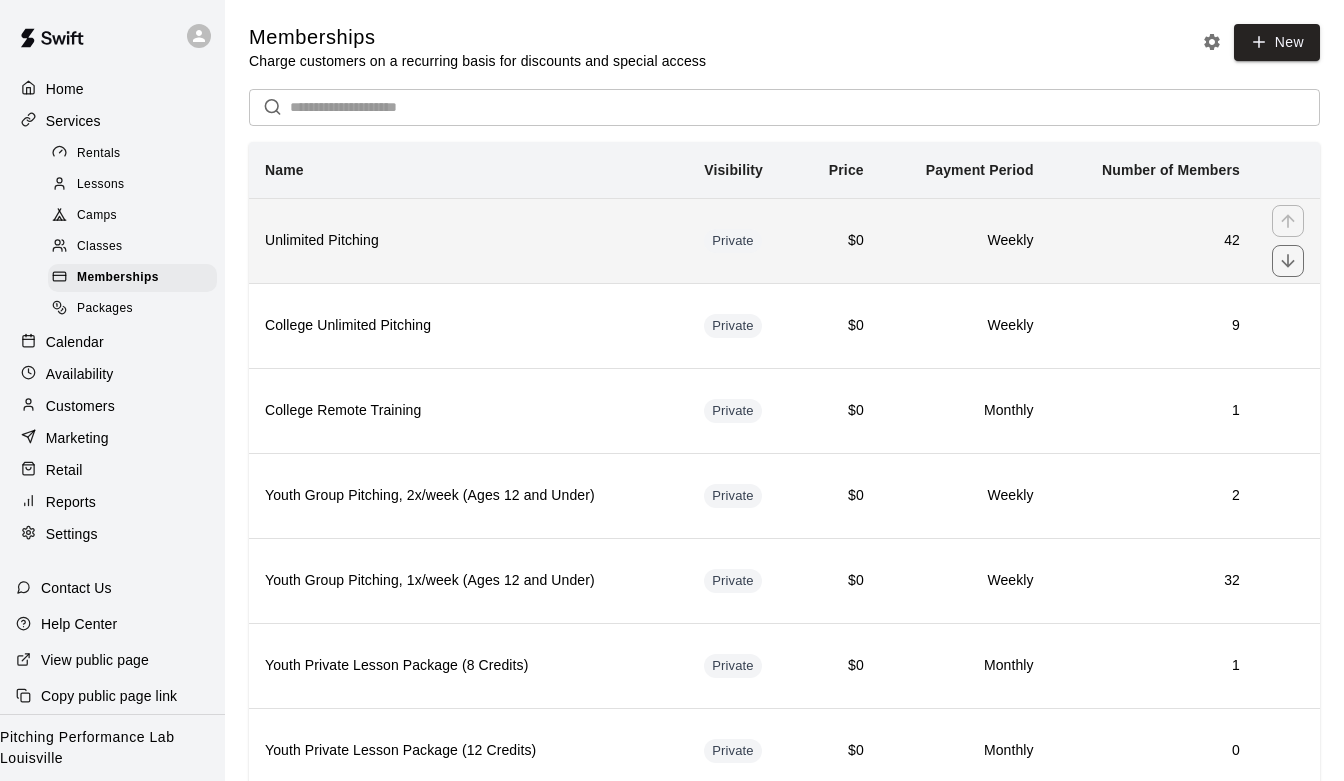 click on "Unlimited Pitching" at bounding box center (468, 241) 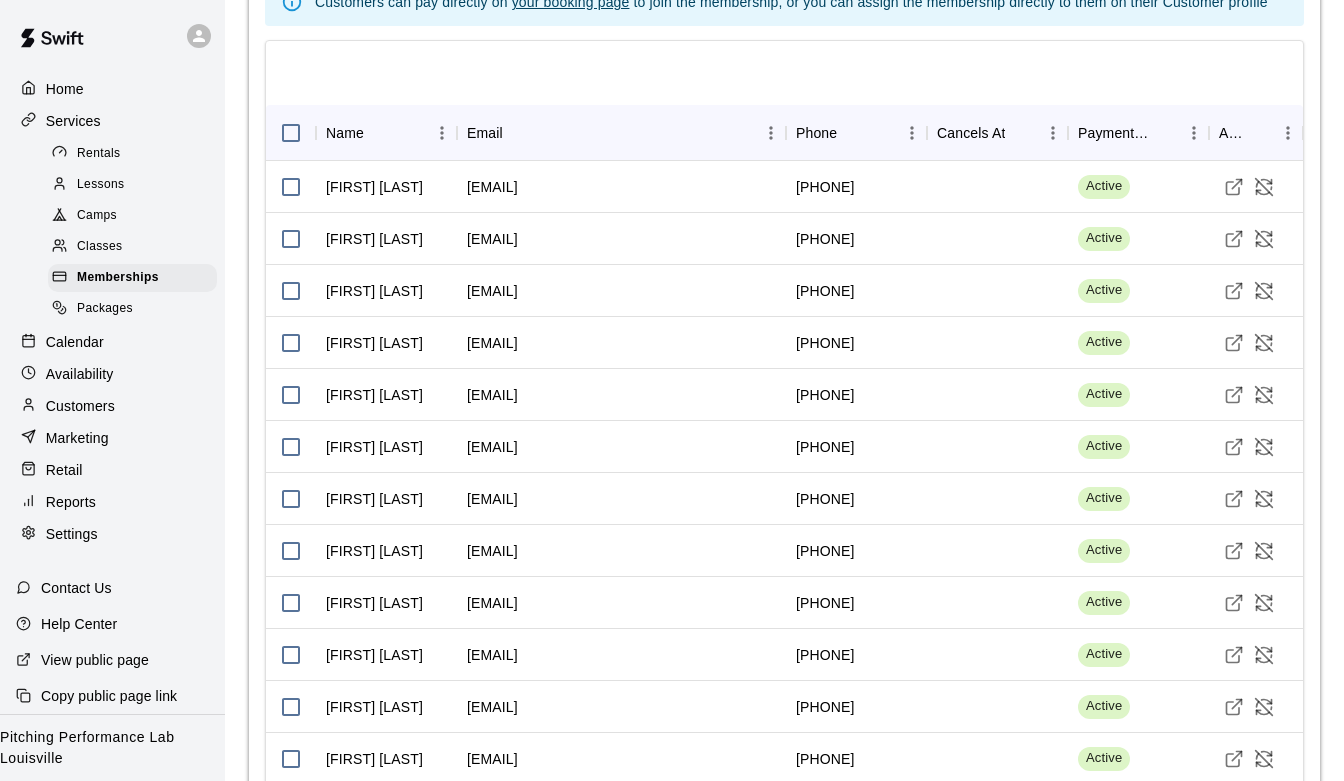 scroll, scrollTop: 1473, scrollLeft: 0, axis: vertical 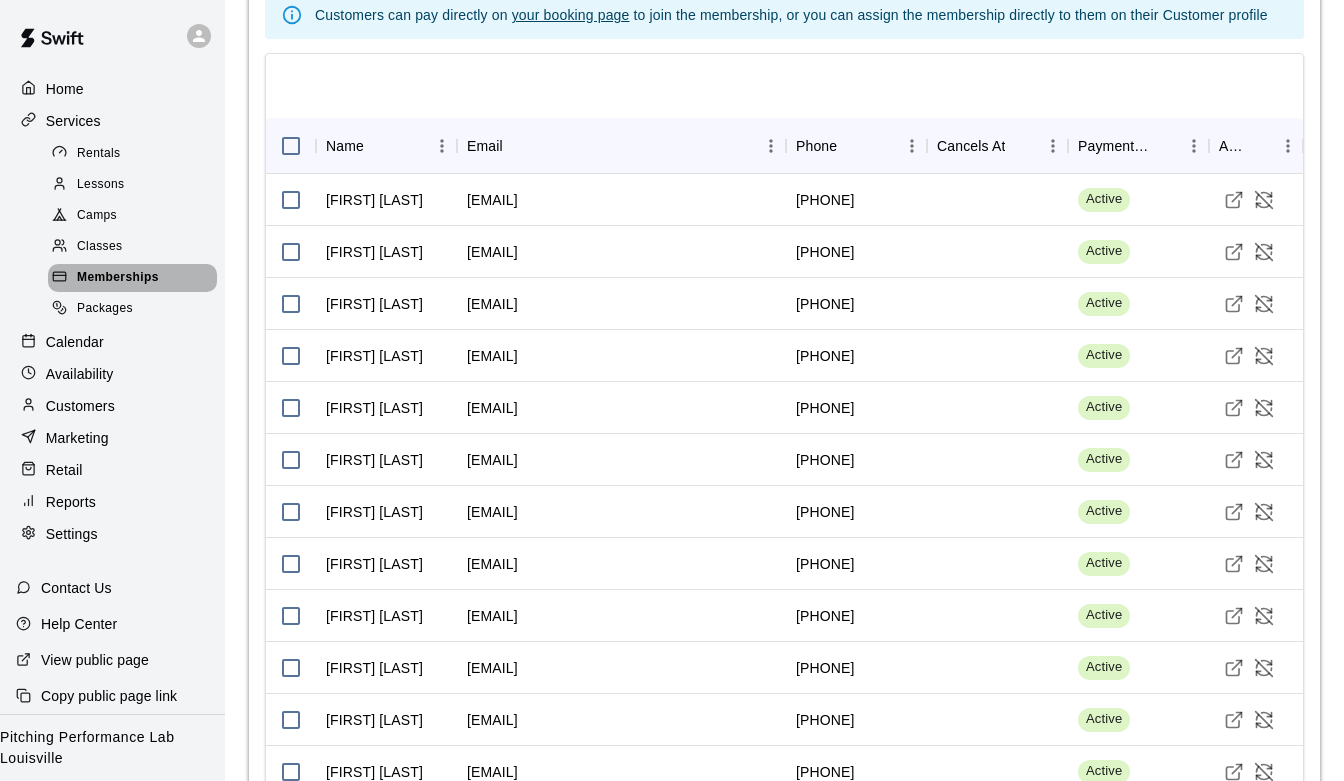 click on "Memberships" at bounding box center [118, 278] 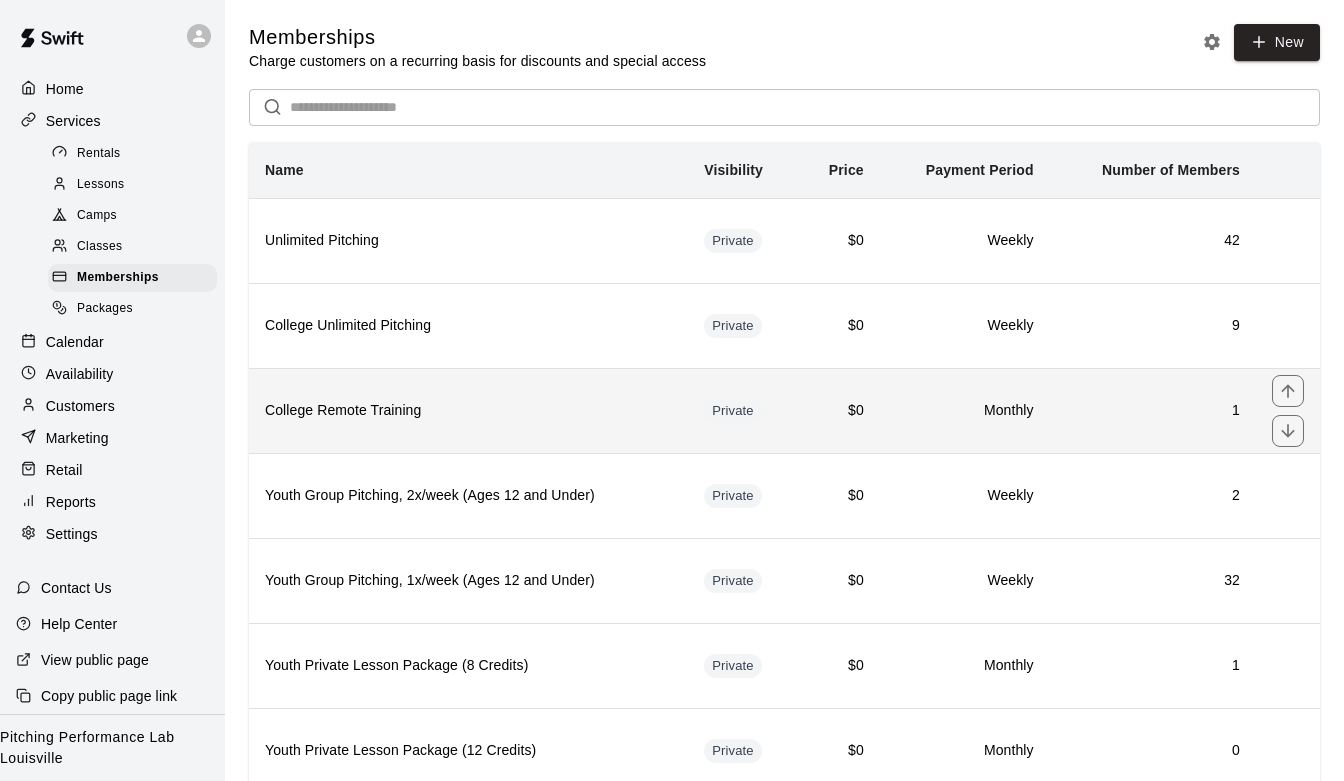click on "College Remote Training" at bounding box center [468, 411] 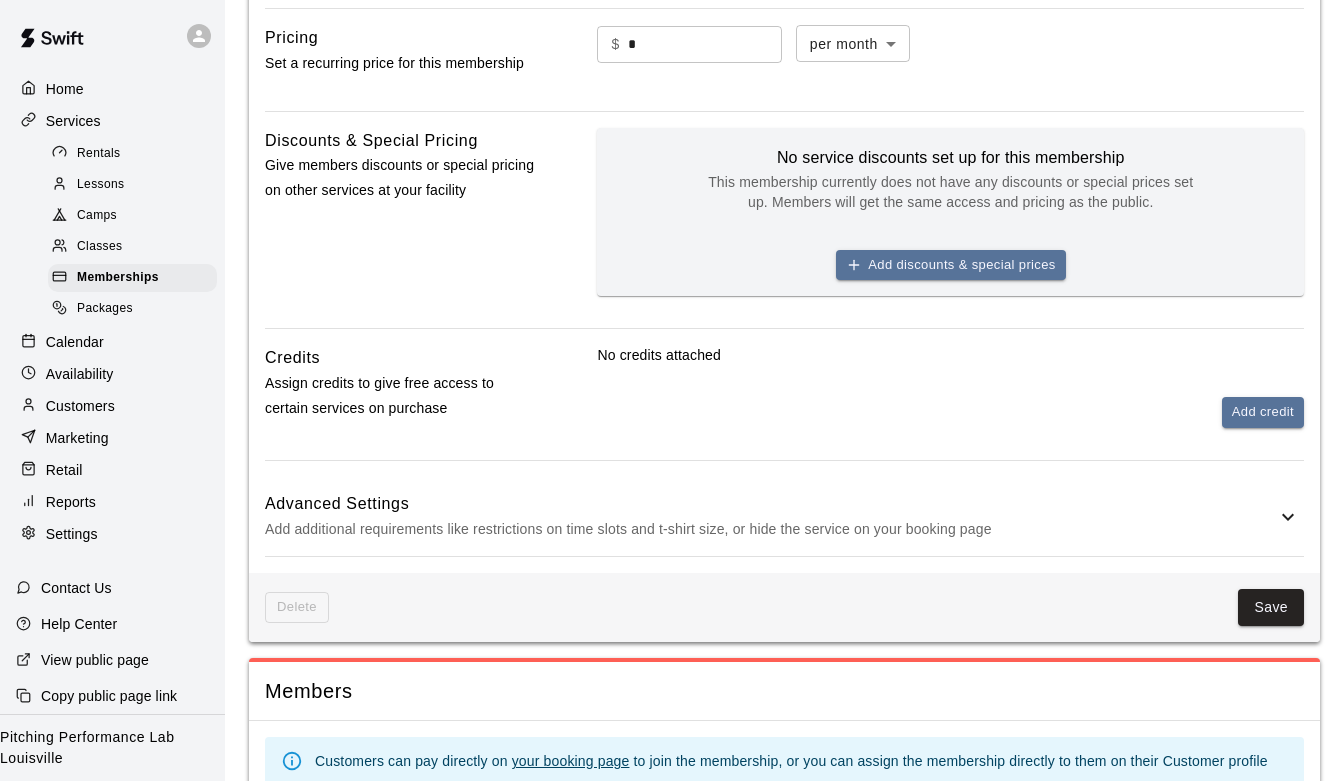scroll, scrollTop: 0, scrollLeft: 0, axis: both 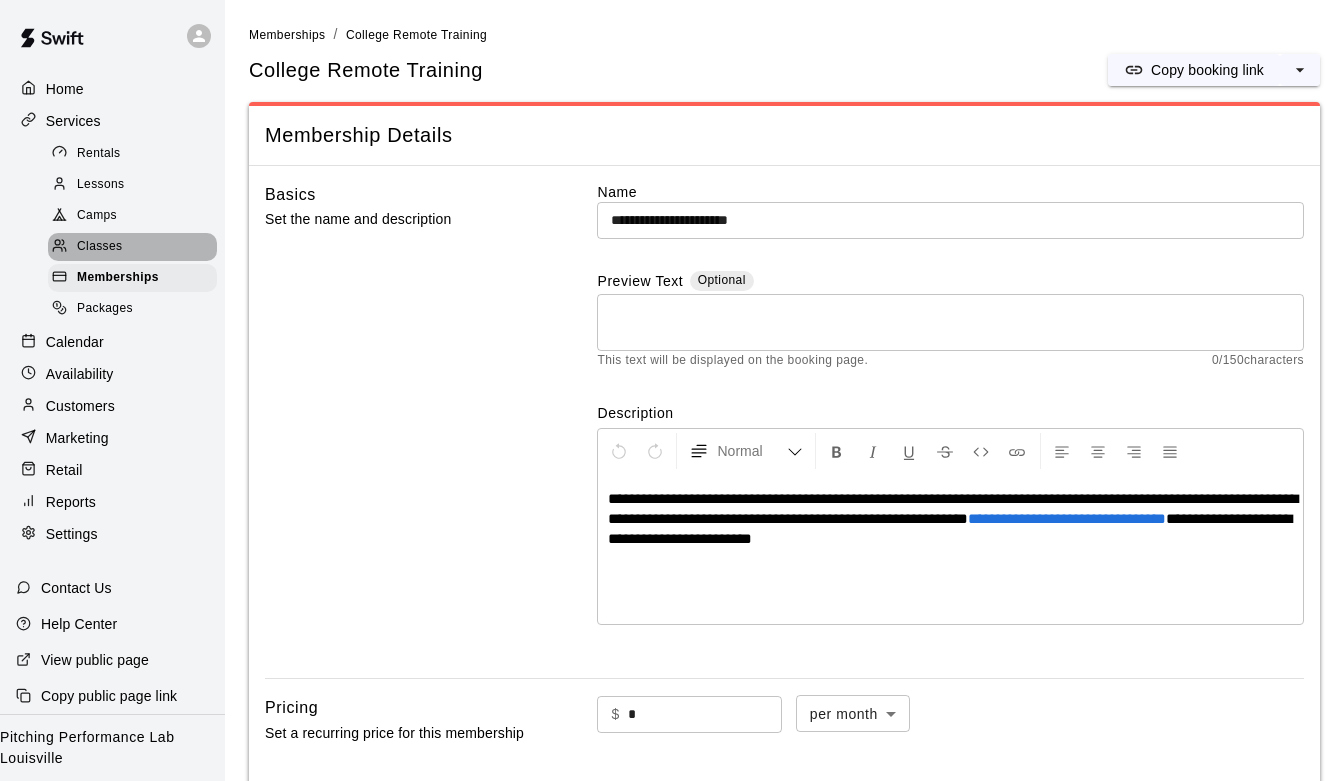 click on "Classes" at bounding box center [132, 247] 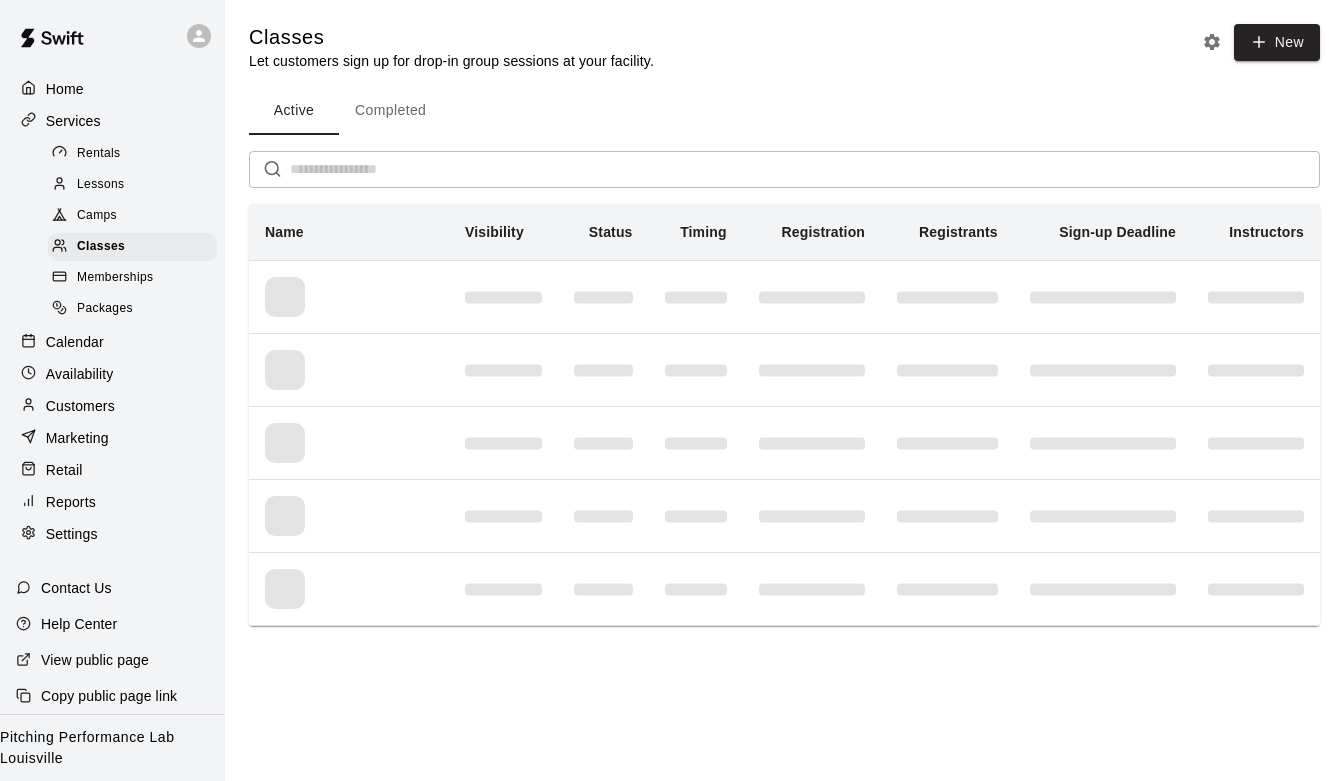 click on "Memberships" at bounding box center (115, 278) 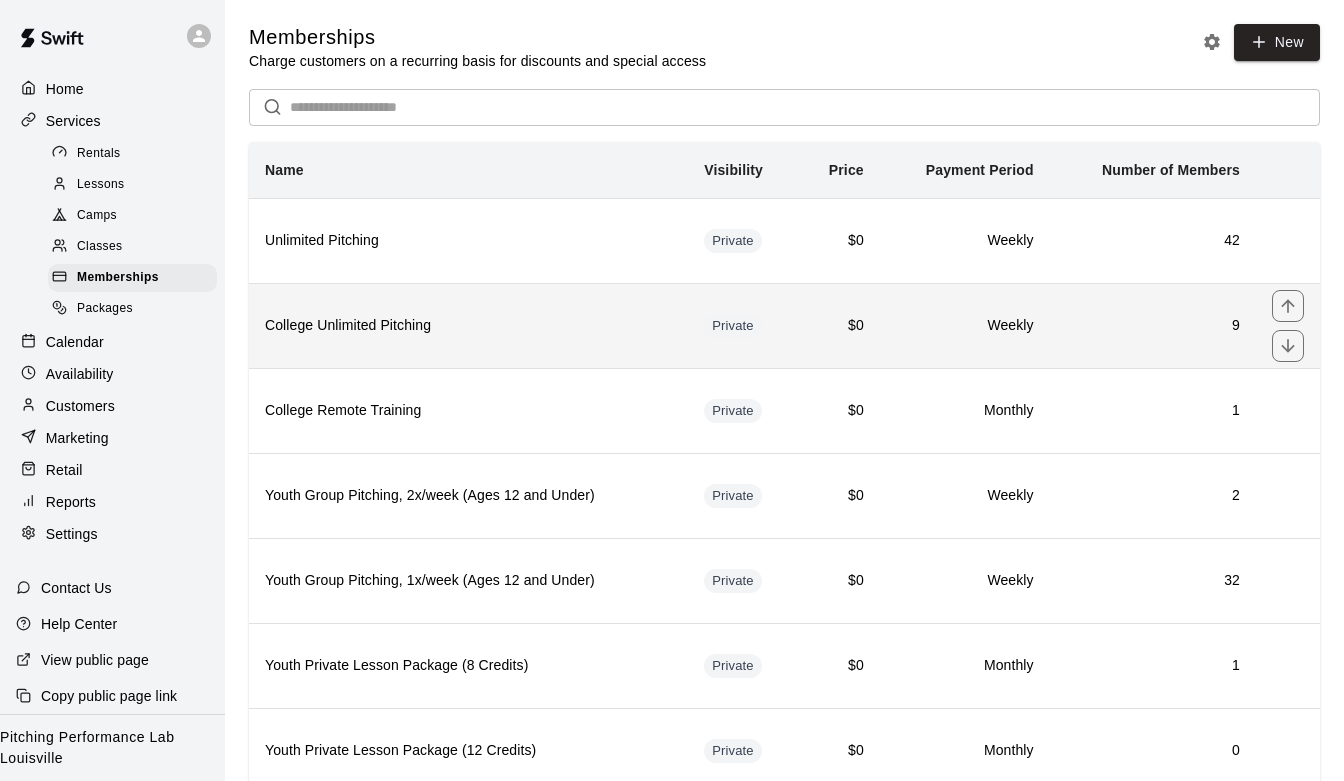 click on "College Unlimited Pitching" at bounding box center (468, 325) 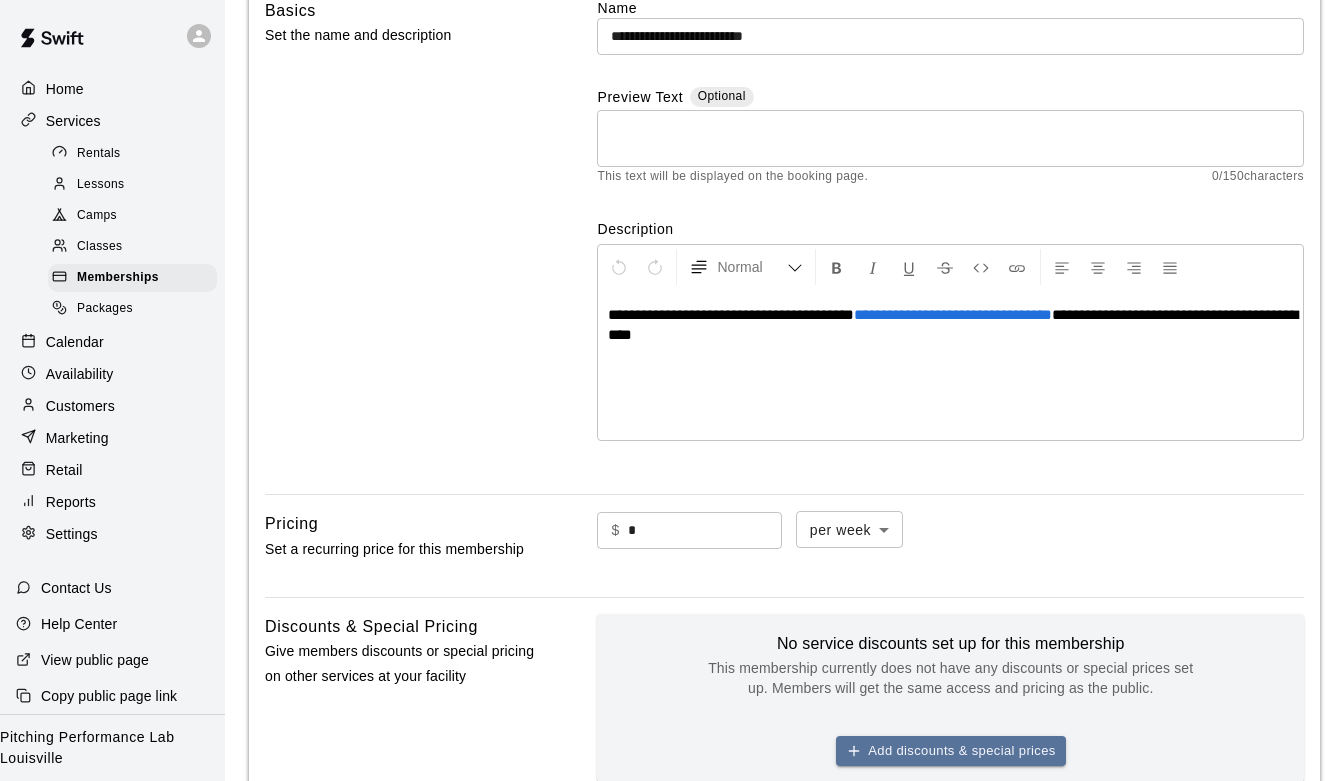 scroll, scrollTop: 0, scrollLeft: 0, axis: both 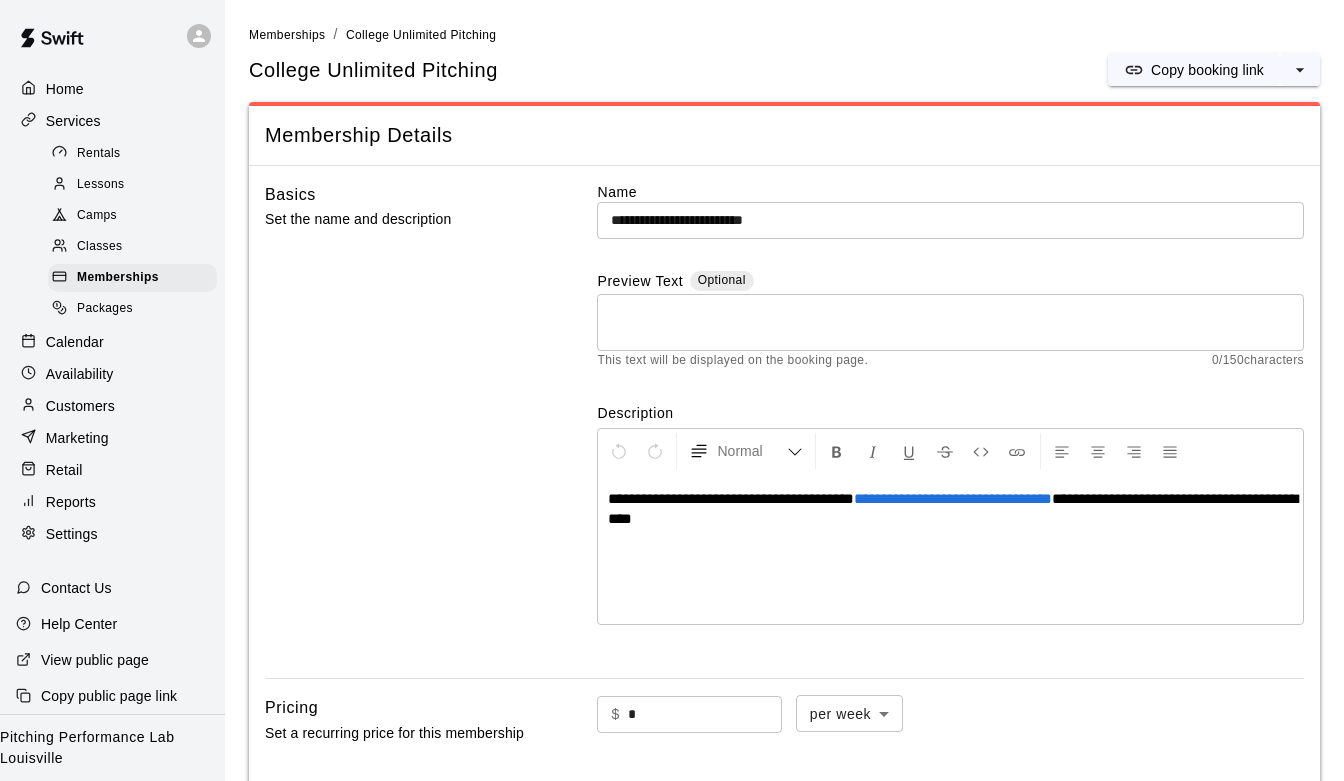 click on "Customers" at bounding box center [80, 406] 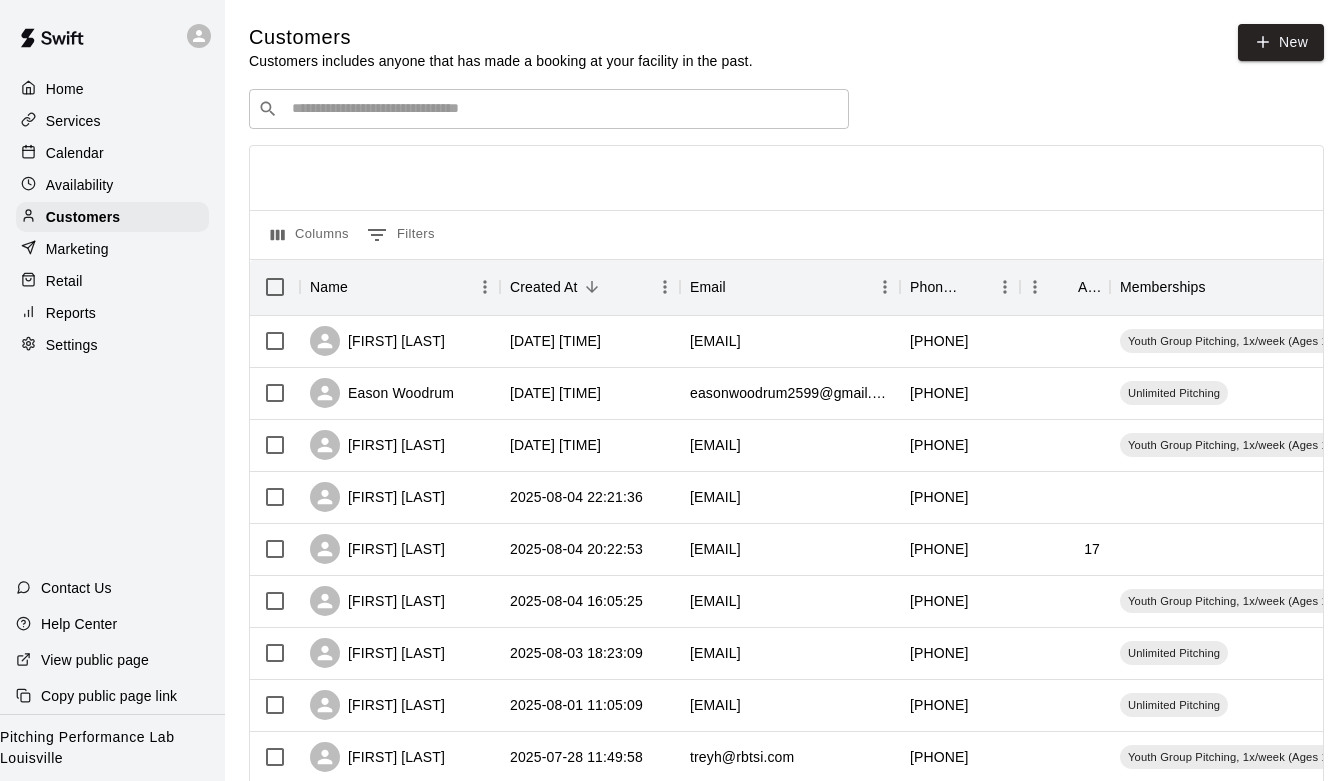 click on "​ ​" at bounding box center [549, 109] 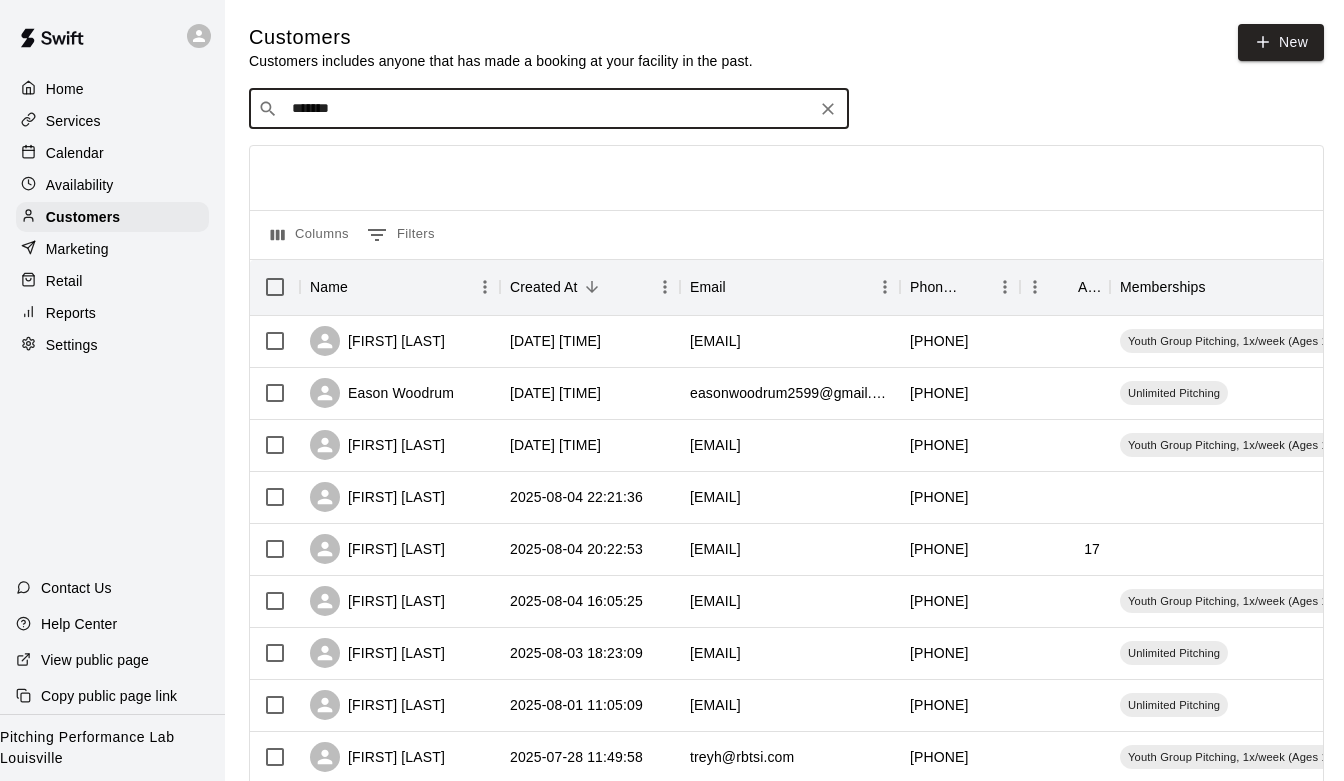 type on "********" 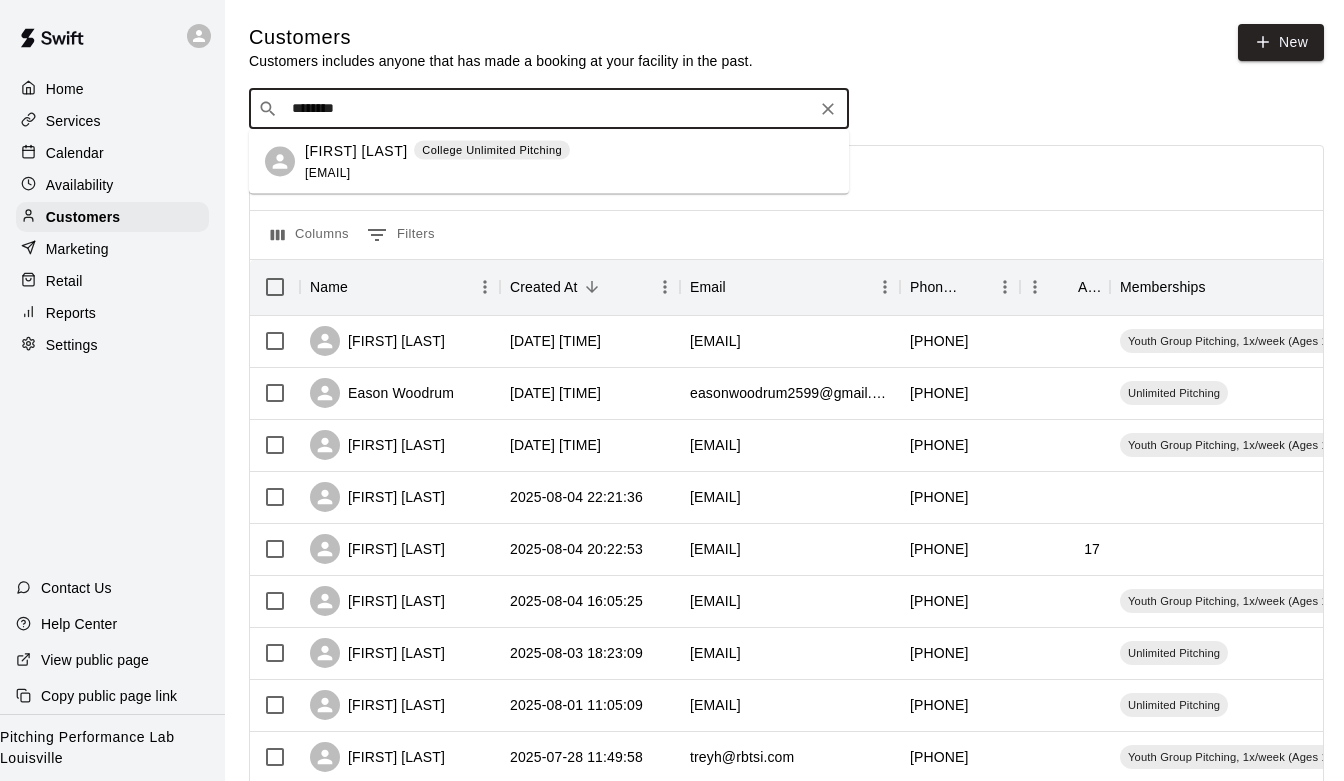 click on "[FIRST] [LAST] [GENERAL] [GENERAL] [EMAIL]" at bounding box center [437, 161] 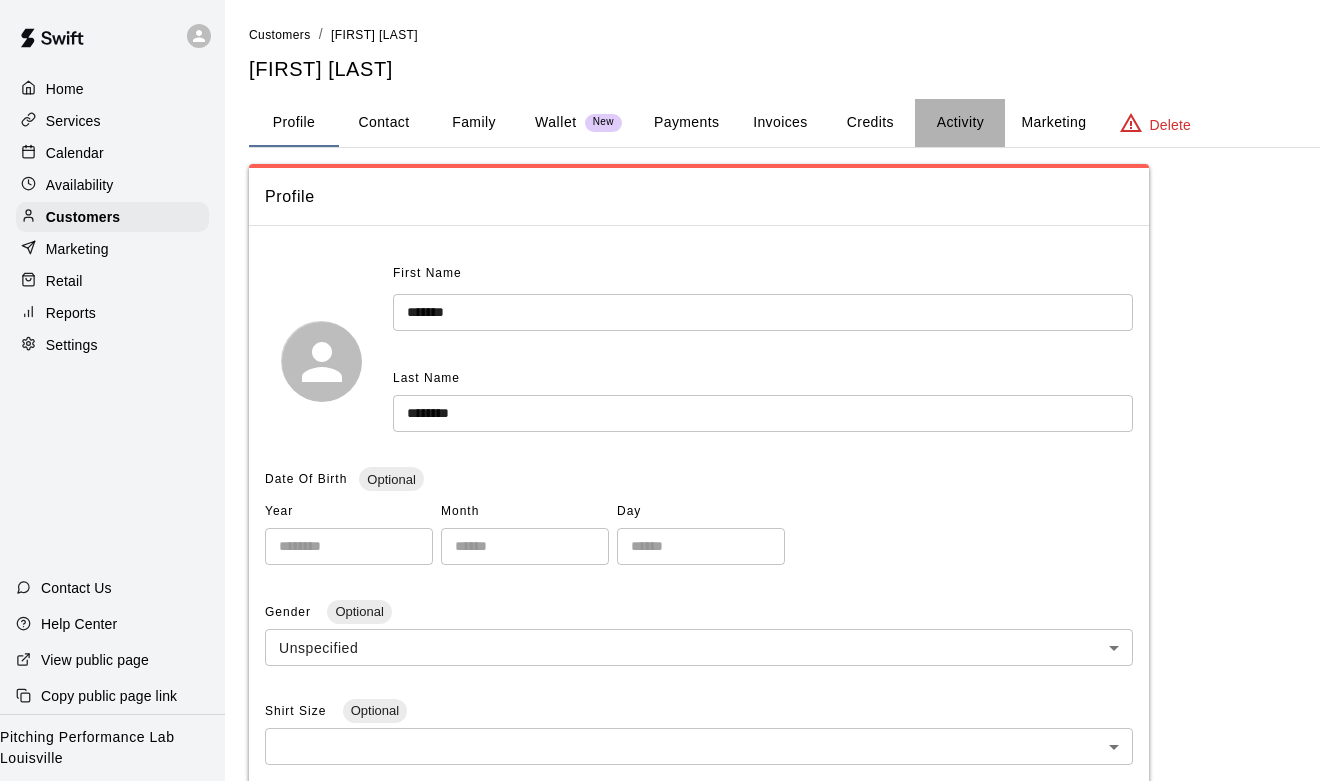 click on "Activity" at bounding box center [960, 123] 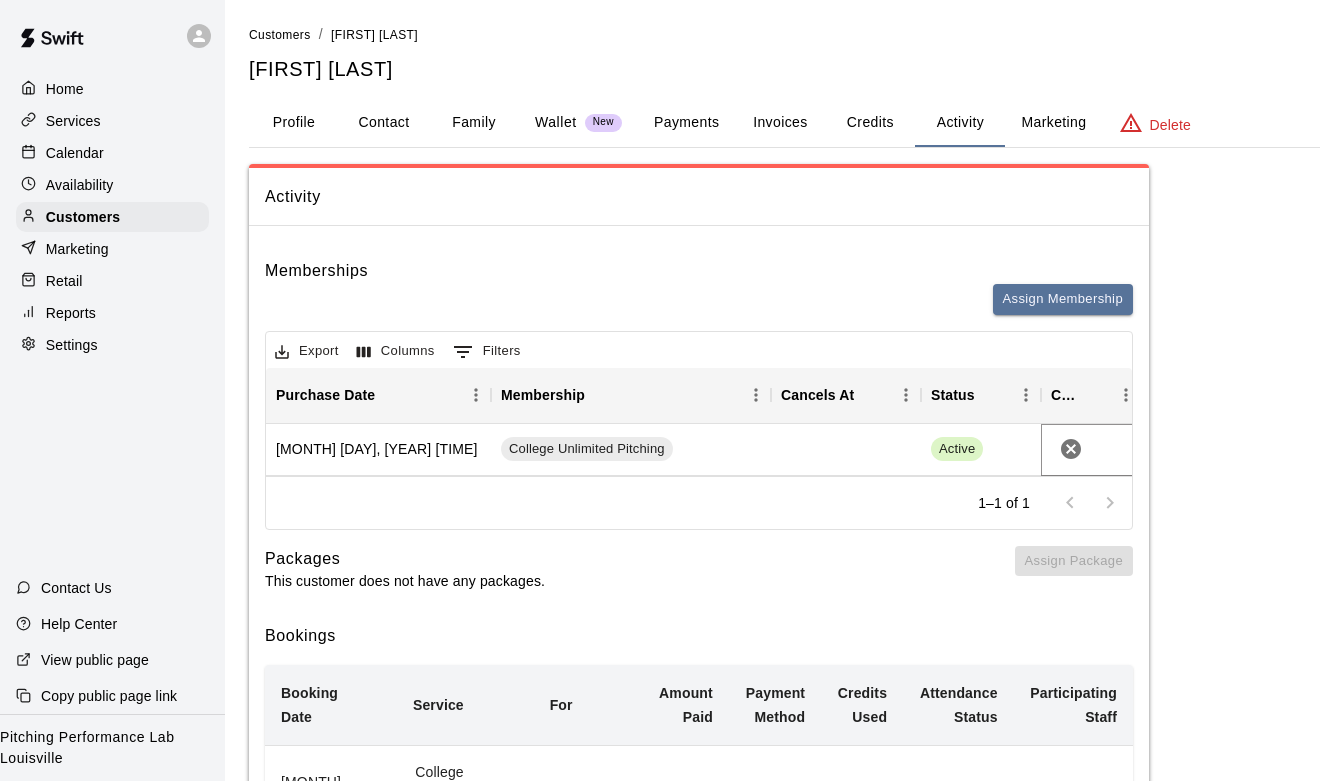 click 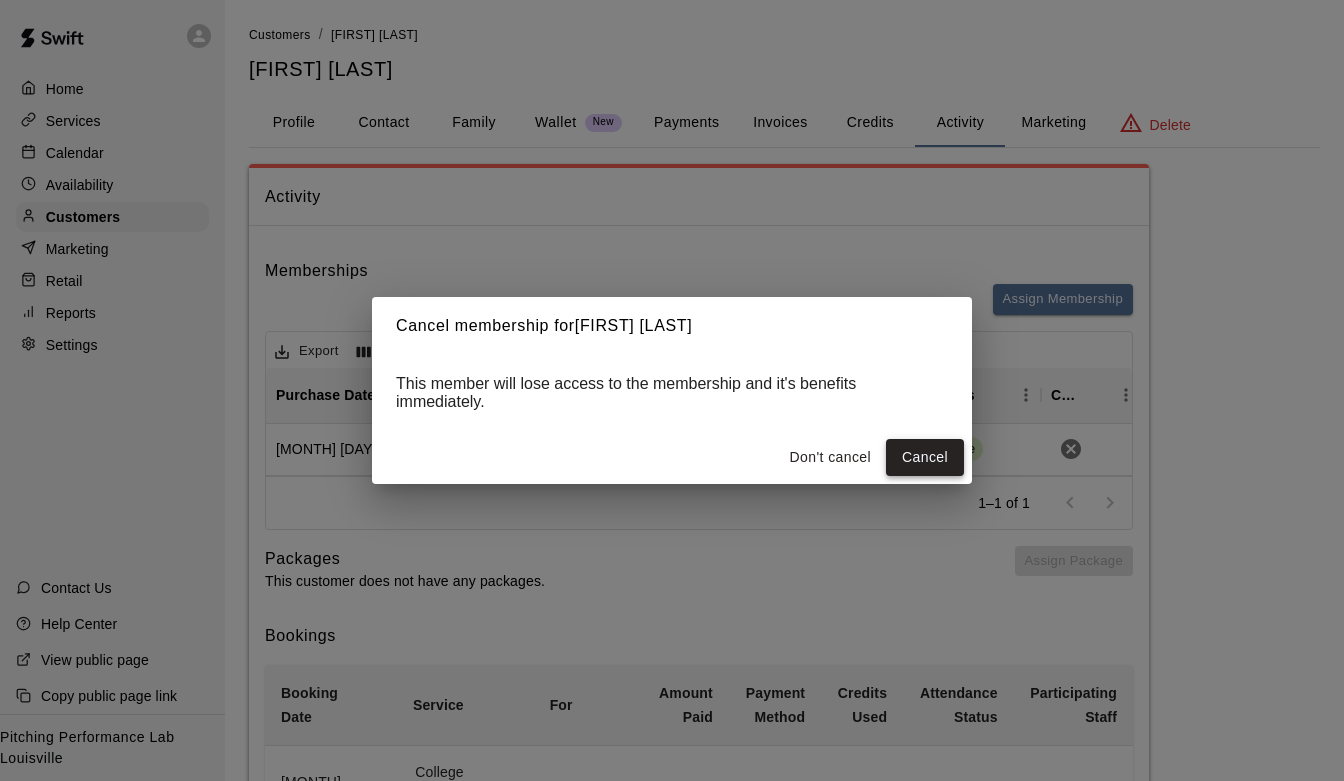 click on "Cancel" at bounding box center (925, 457) 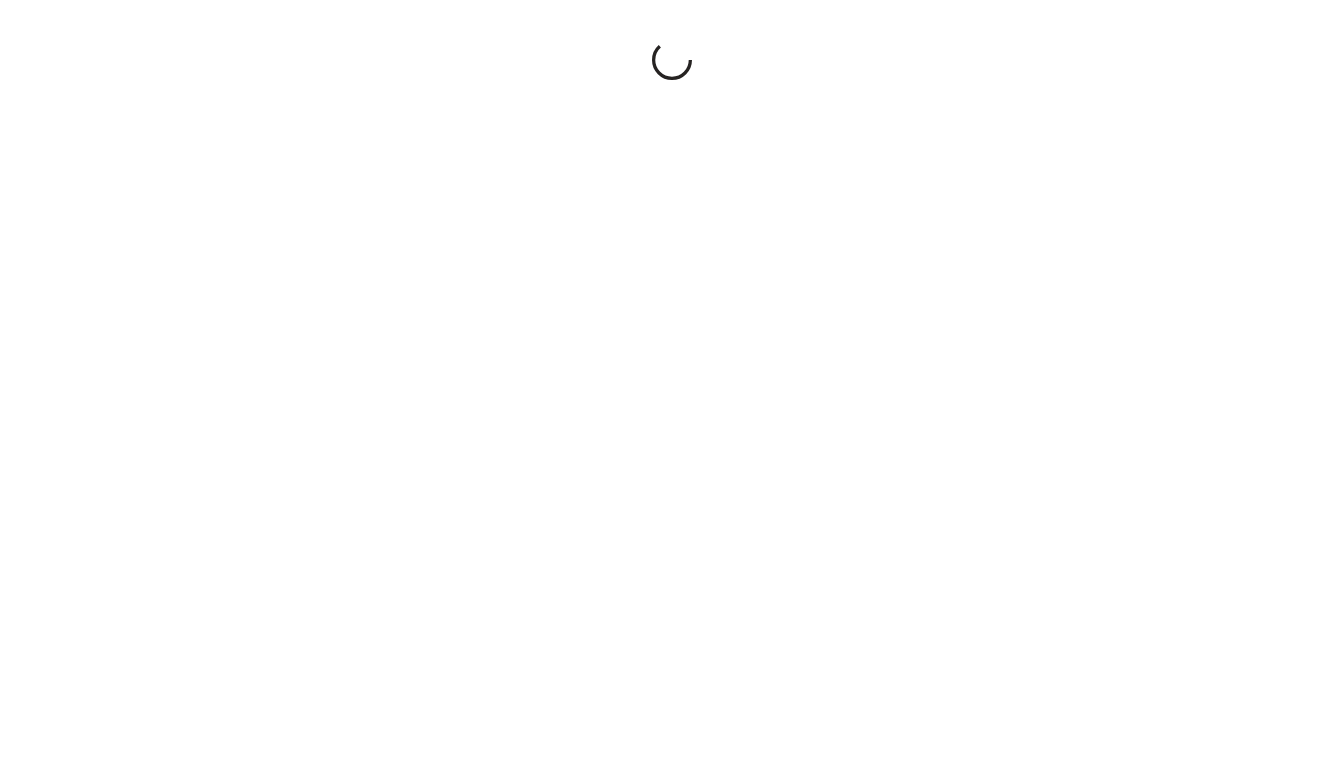 scroll, scrollTop: 0, scrollLeft: 0, axis: both 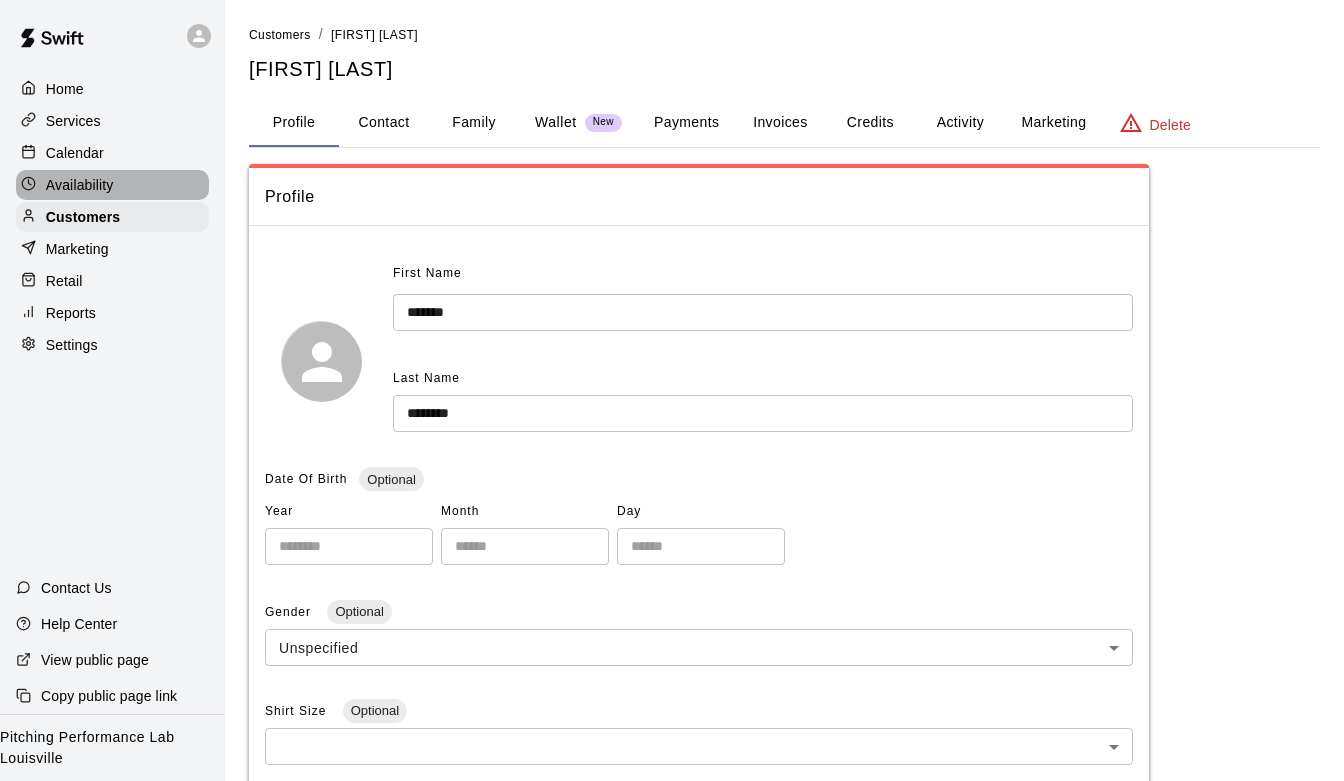click on "Availability" at bounding box center (112, 185) 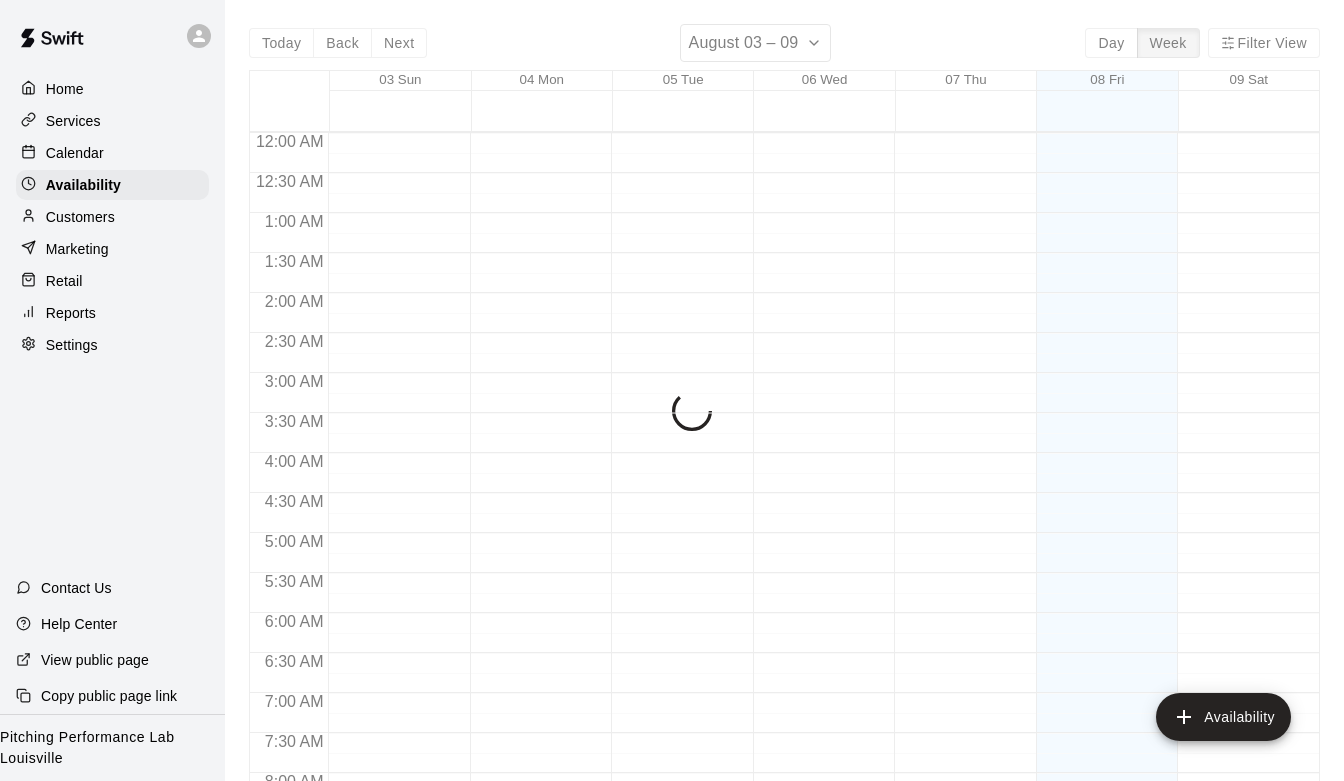 scroll, scrollTop: 1250, scrollLeft: 0, axis: vertical 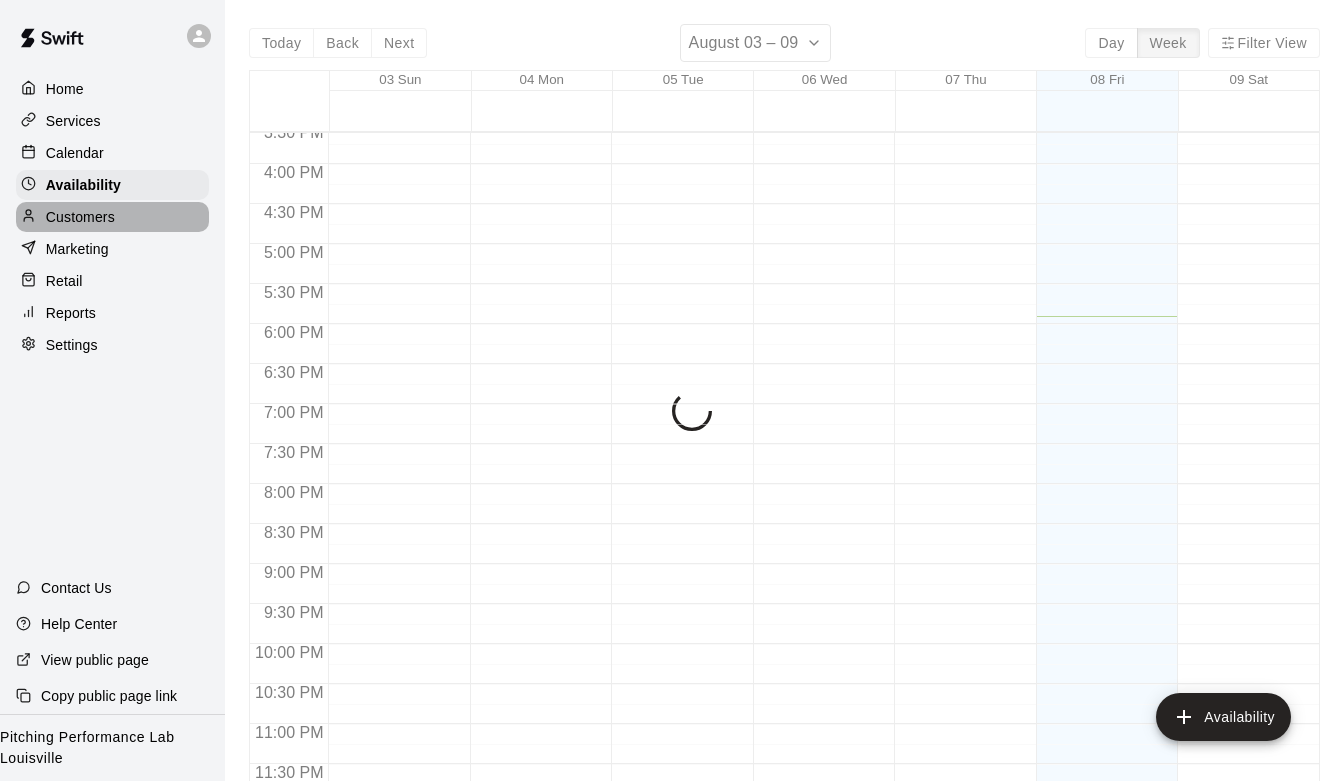 click on "Customers" at bounding box center [112, 217] 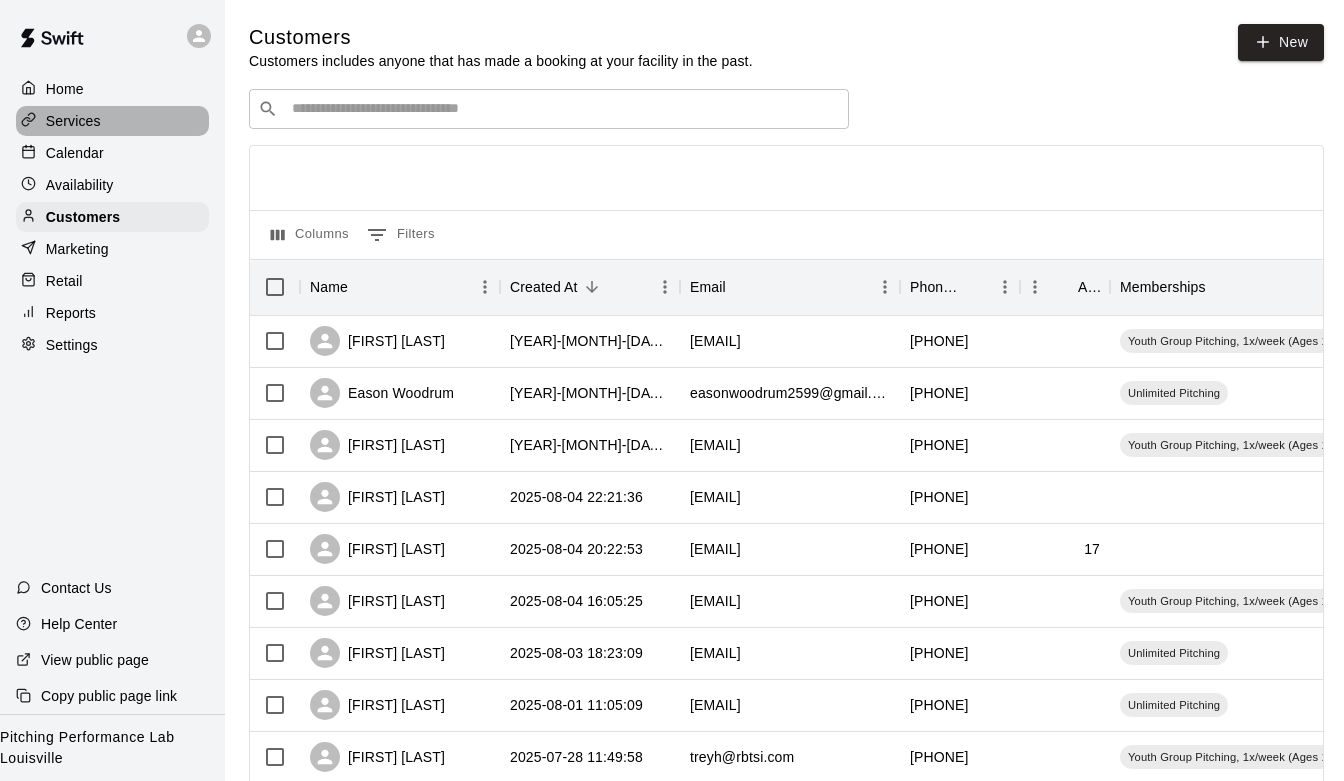 click on "Services" at bounding box center [73, 121] 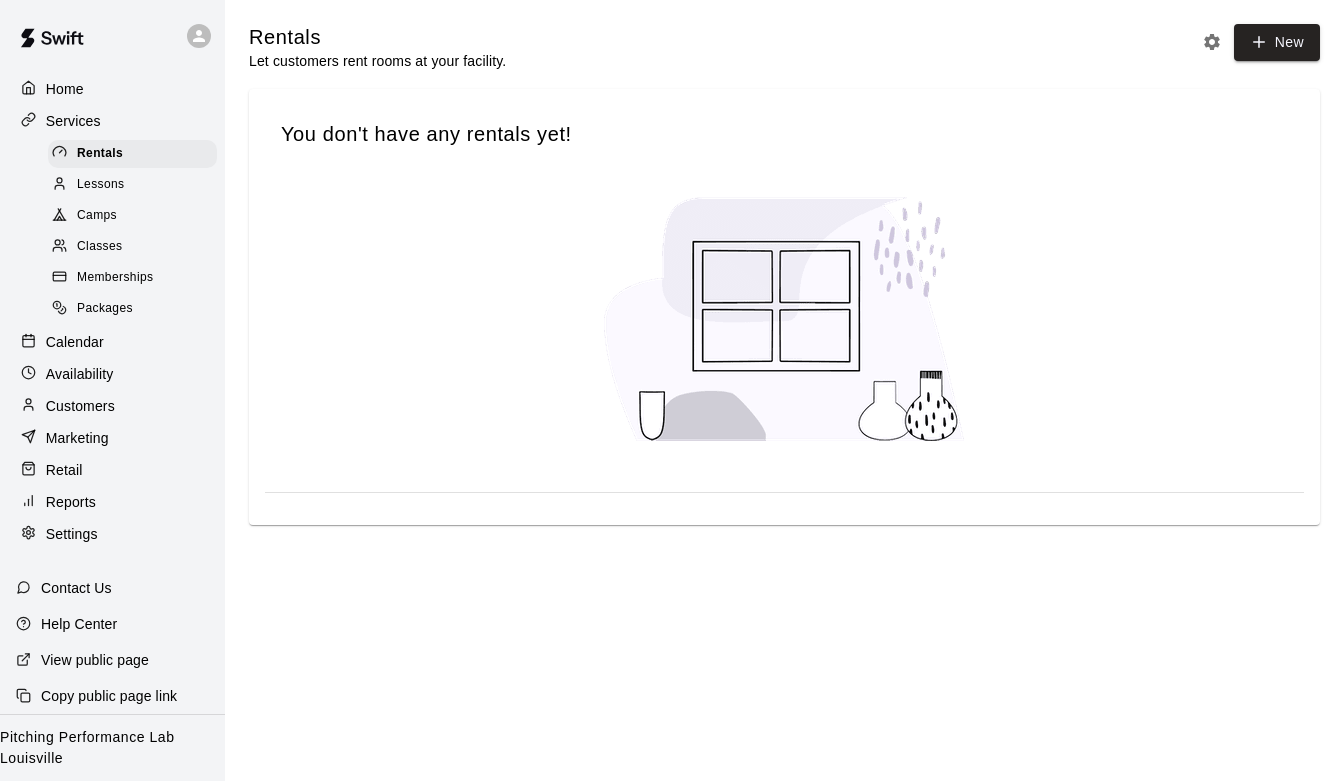 click on "Memberships" at bounding box center [115, 278] 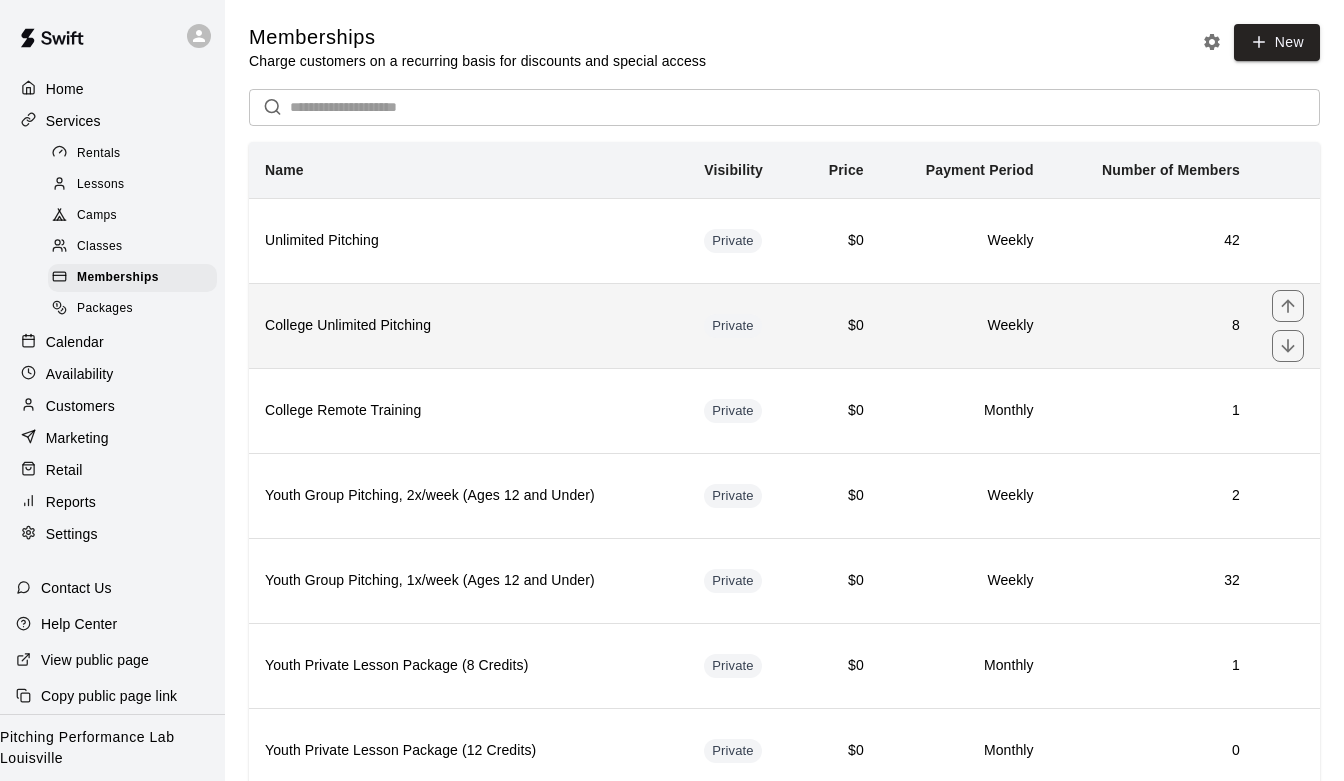 click on "College Unlimited Pitching" at bounding box center [468, 325] 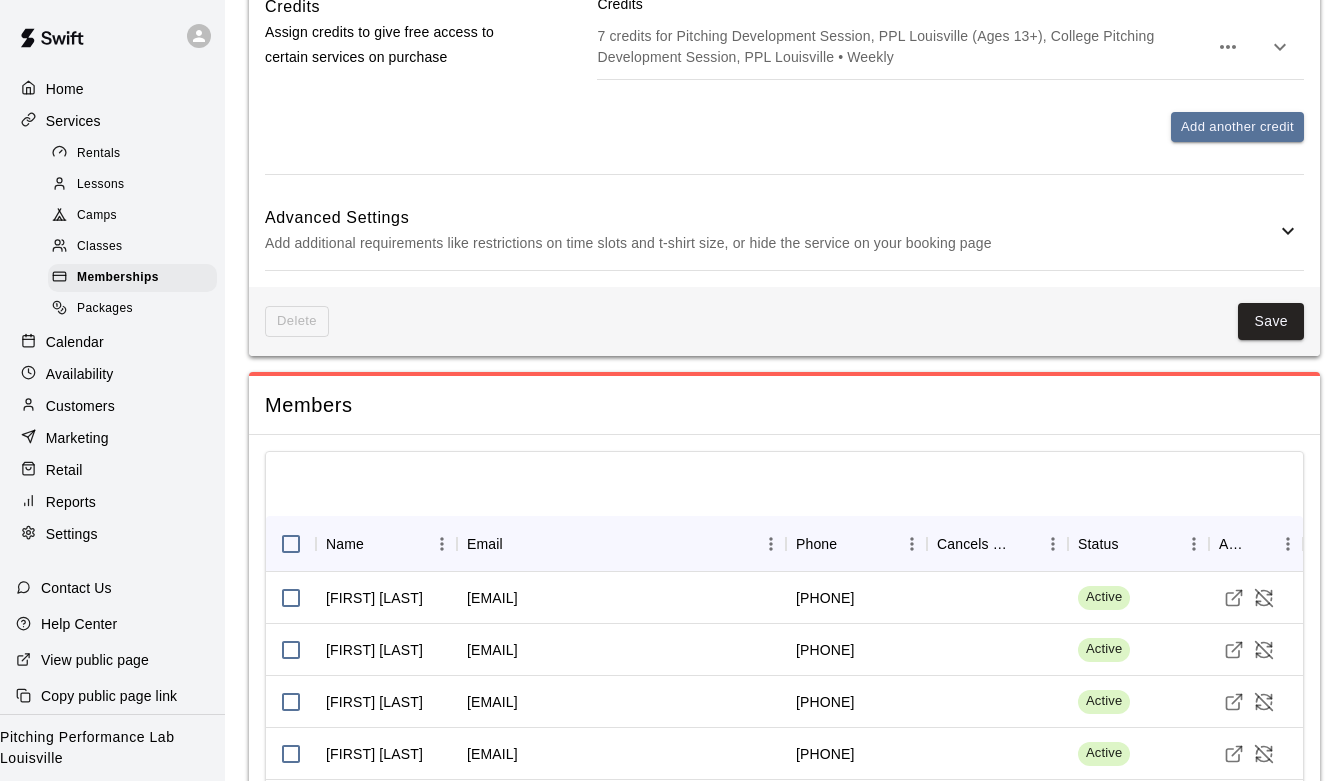 scroll, scrollTop: 1346, scrollLeft: 0, axis: vertical 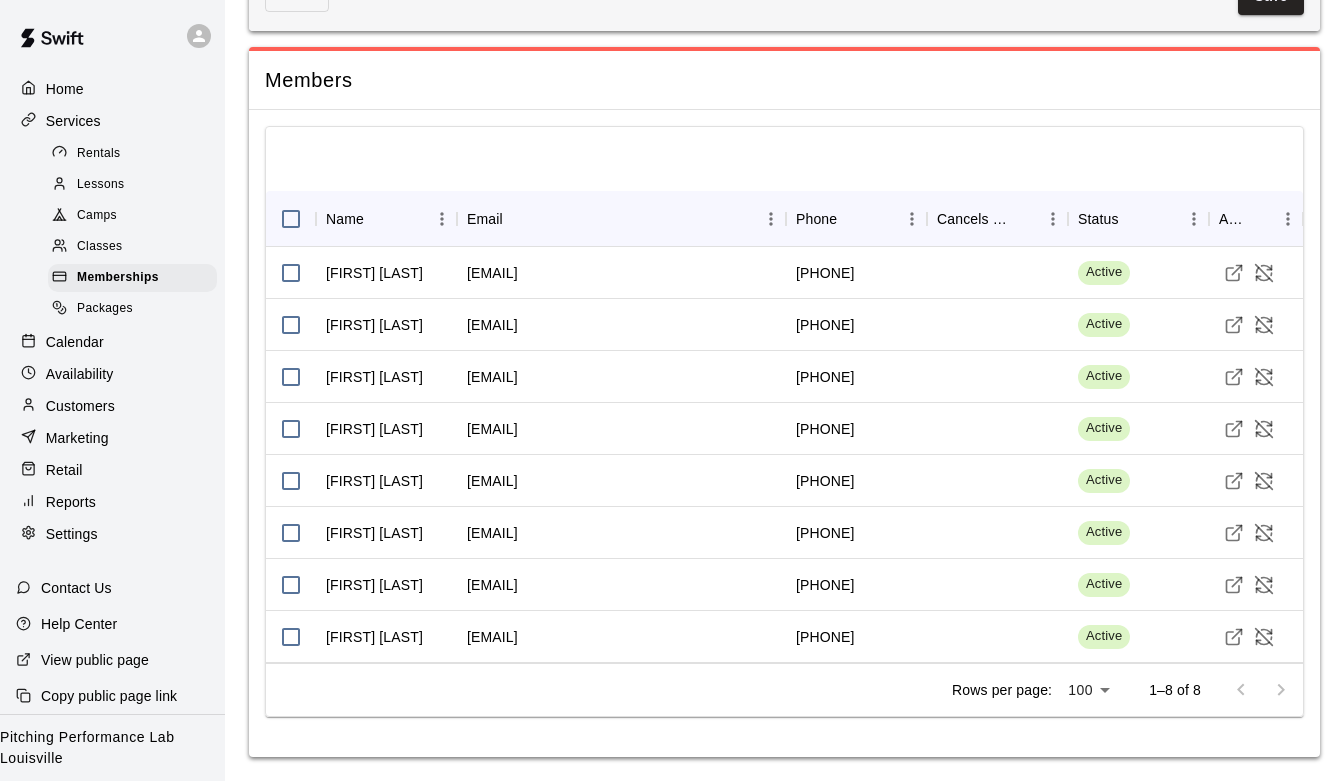 click on "Customers" at bounding box center (112, 406) 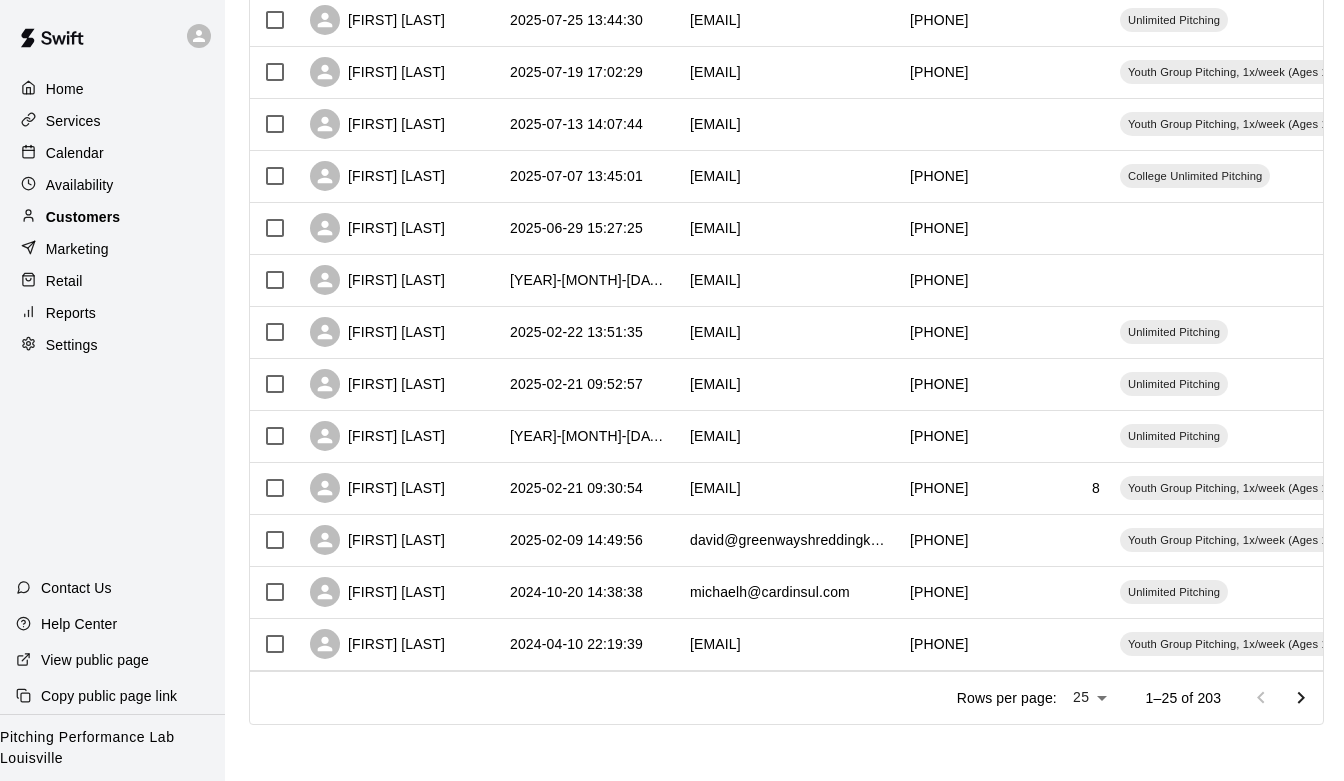 scroll, scrollTop: 0, scrollLeft: 0, axis: both 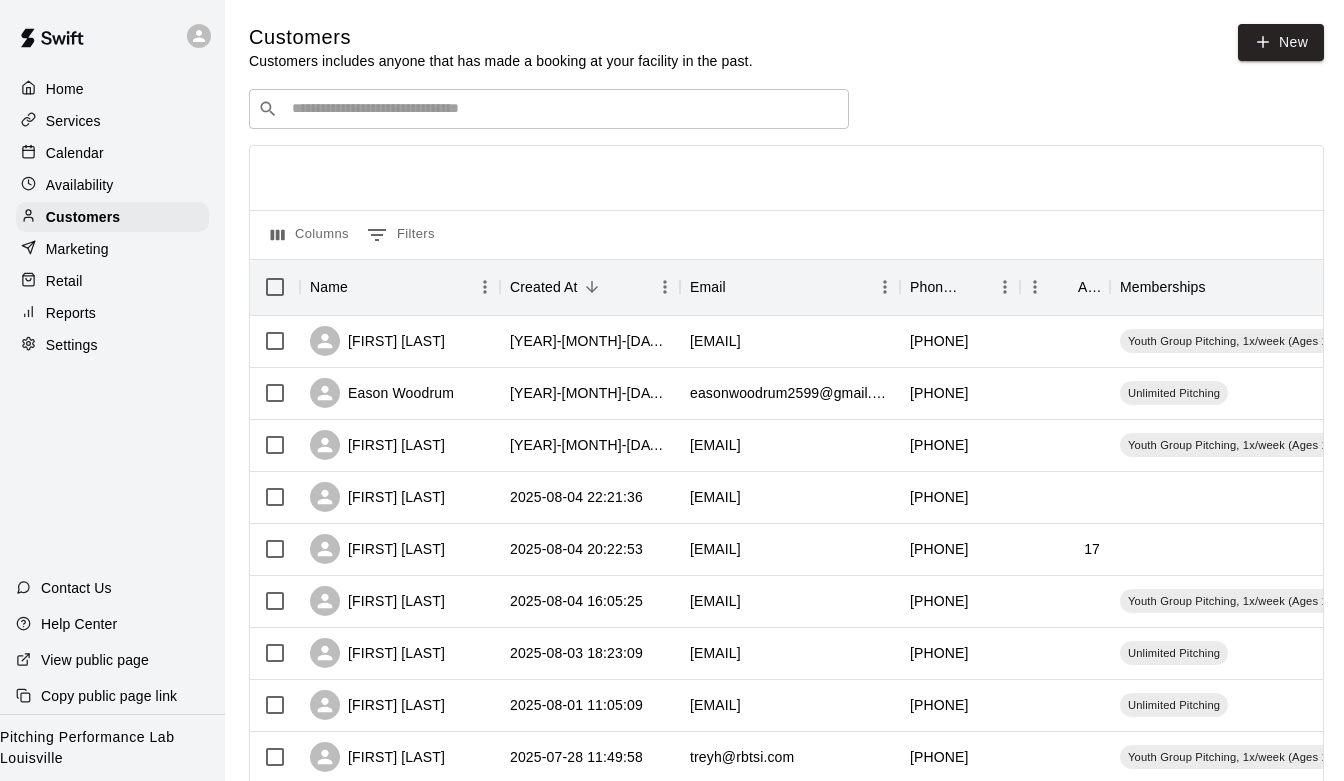 click on "​ ​" at bounding box center (549, 109) 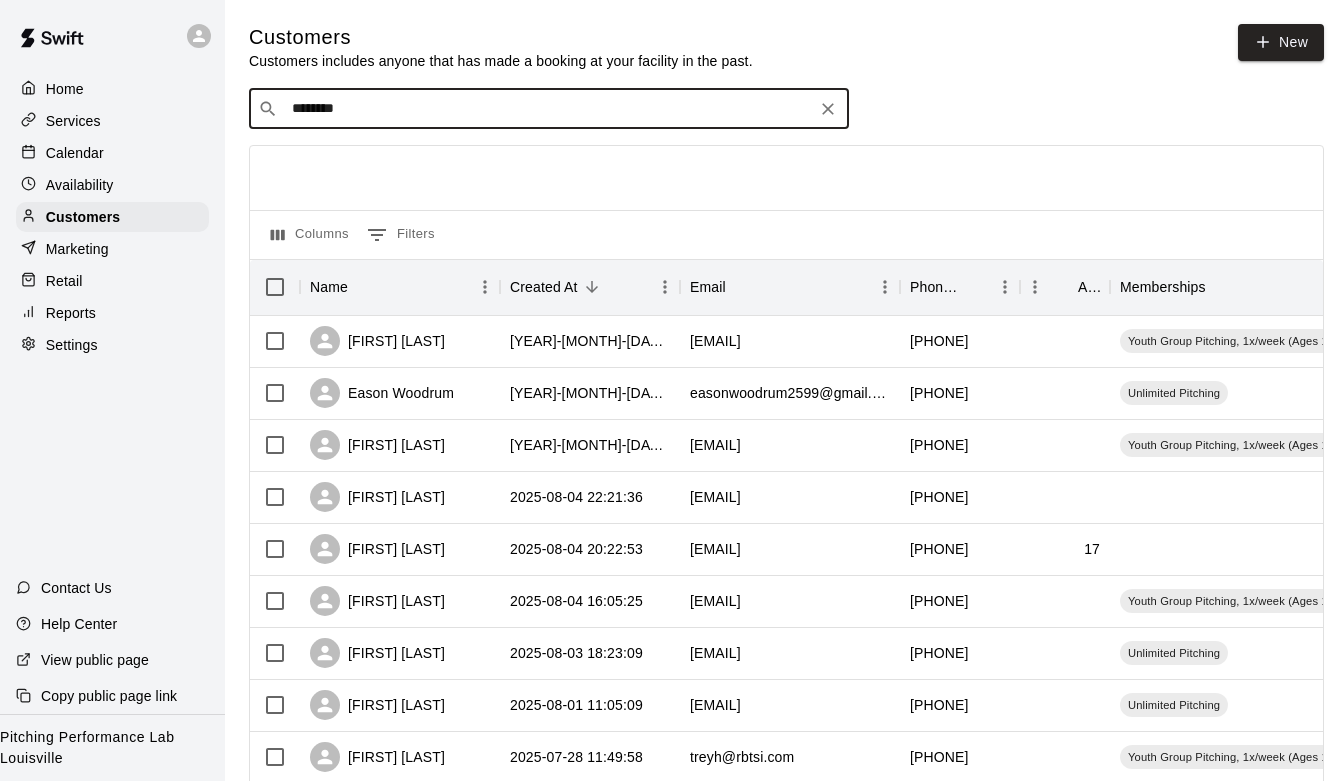 type on "*********" 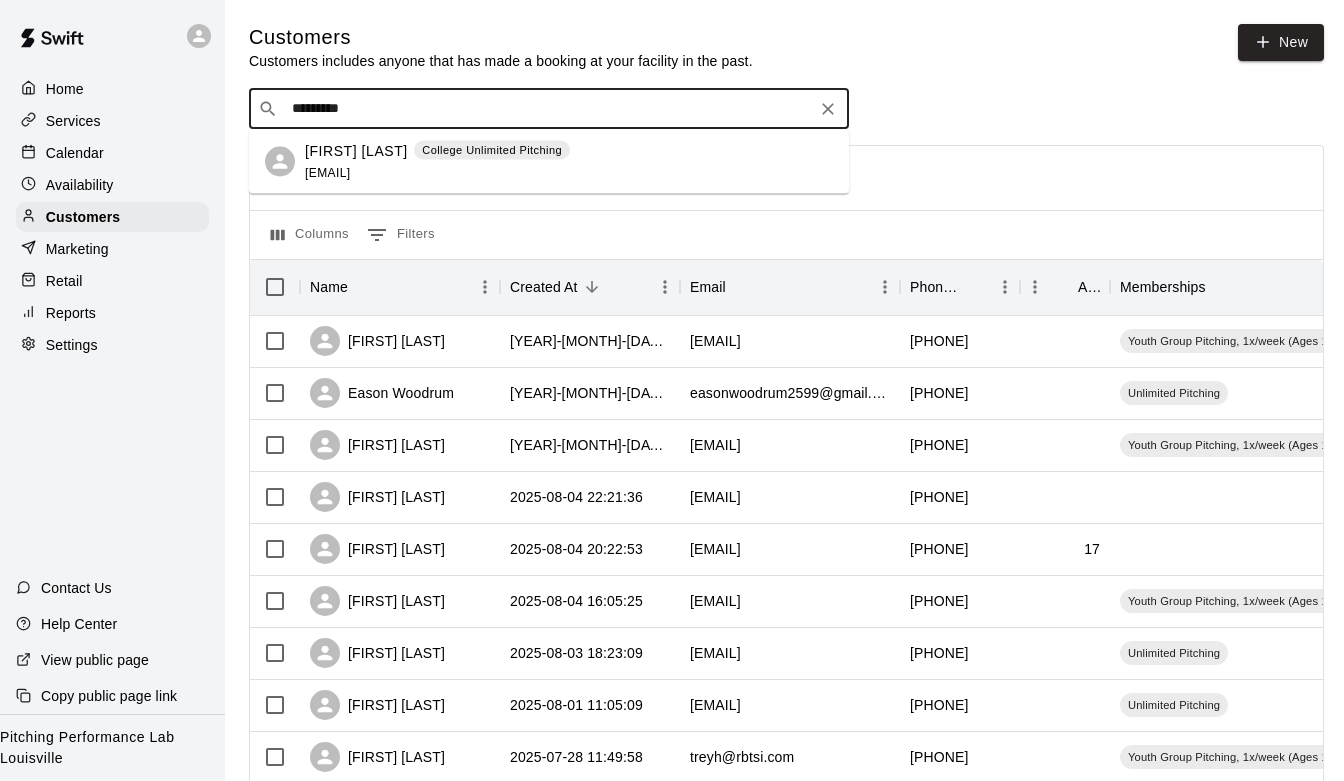 click on "Nathan Waldridge College Unlimited Pitching nwaldridge20@gmail.com" at bounding box center (569, 161) 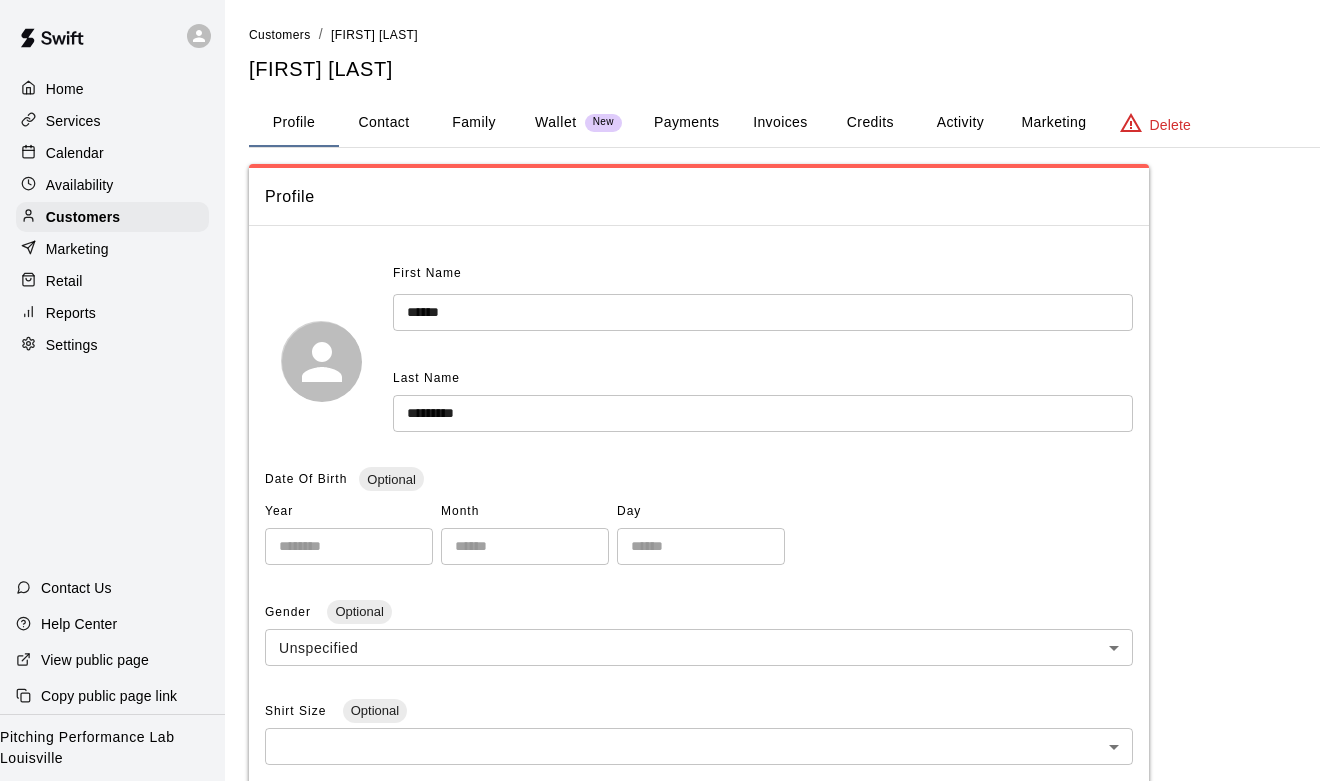 click on "Activity" at bounding box center (960, 123) 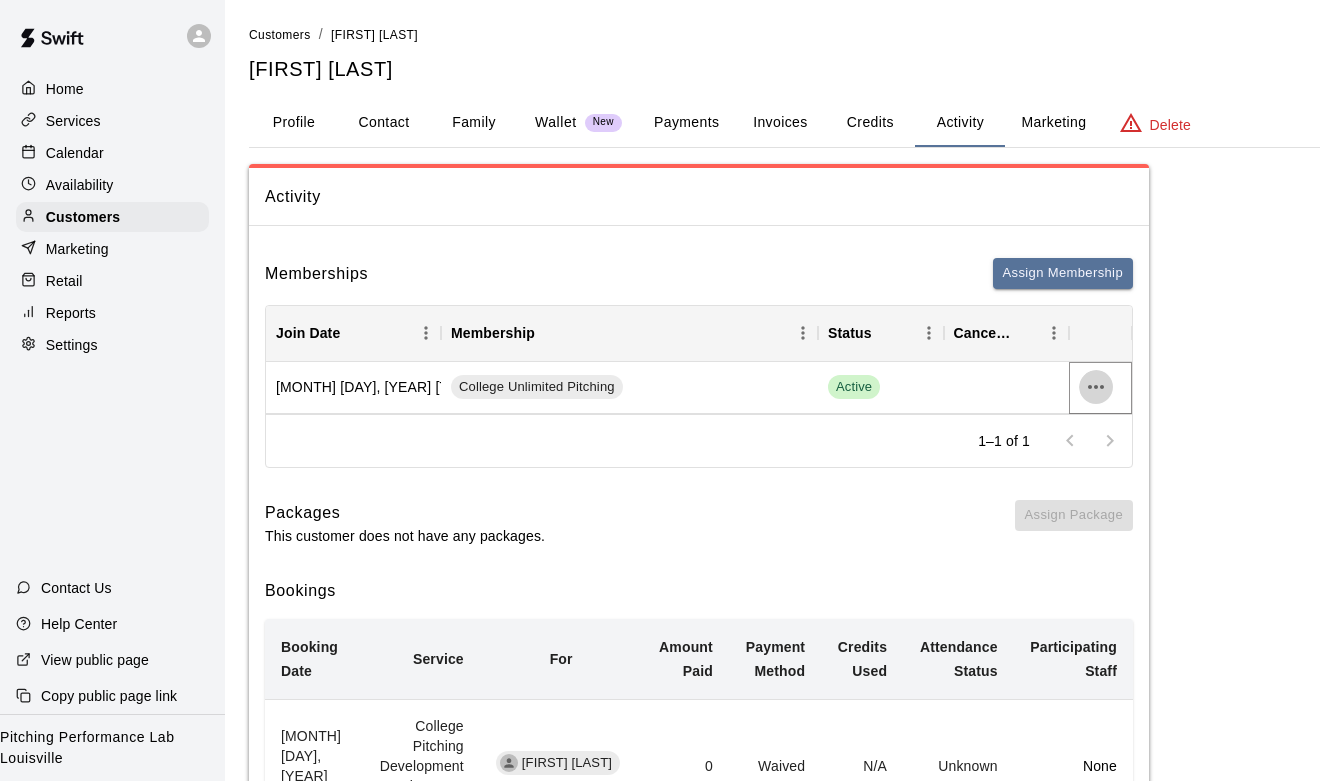 click 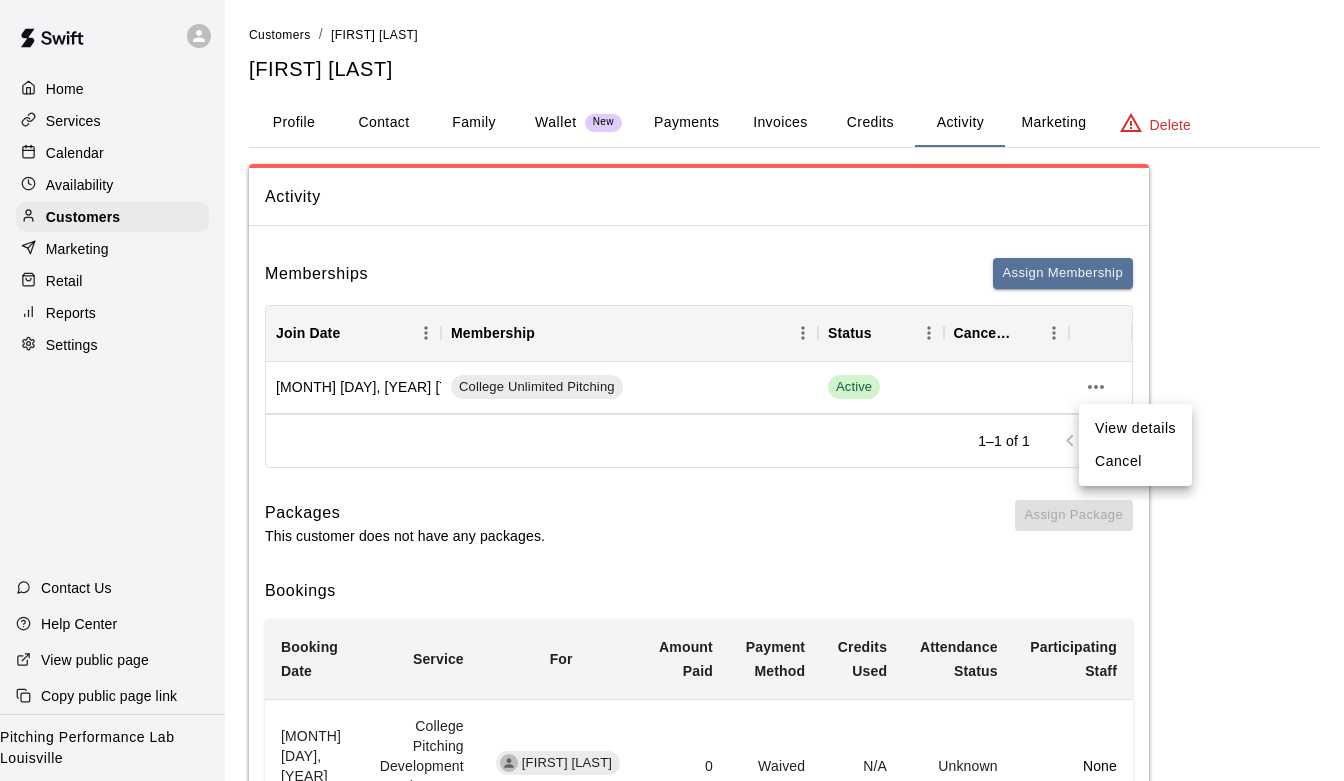 click on "View details Cancel" at bounding box center [1135, 445] 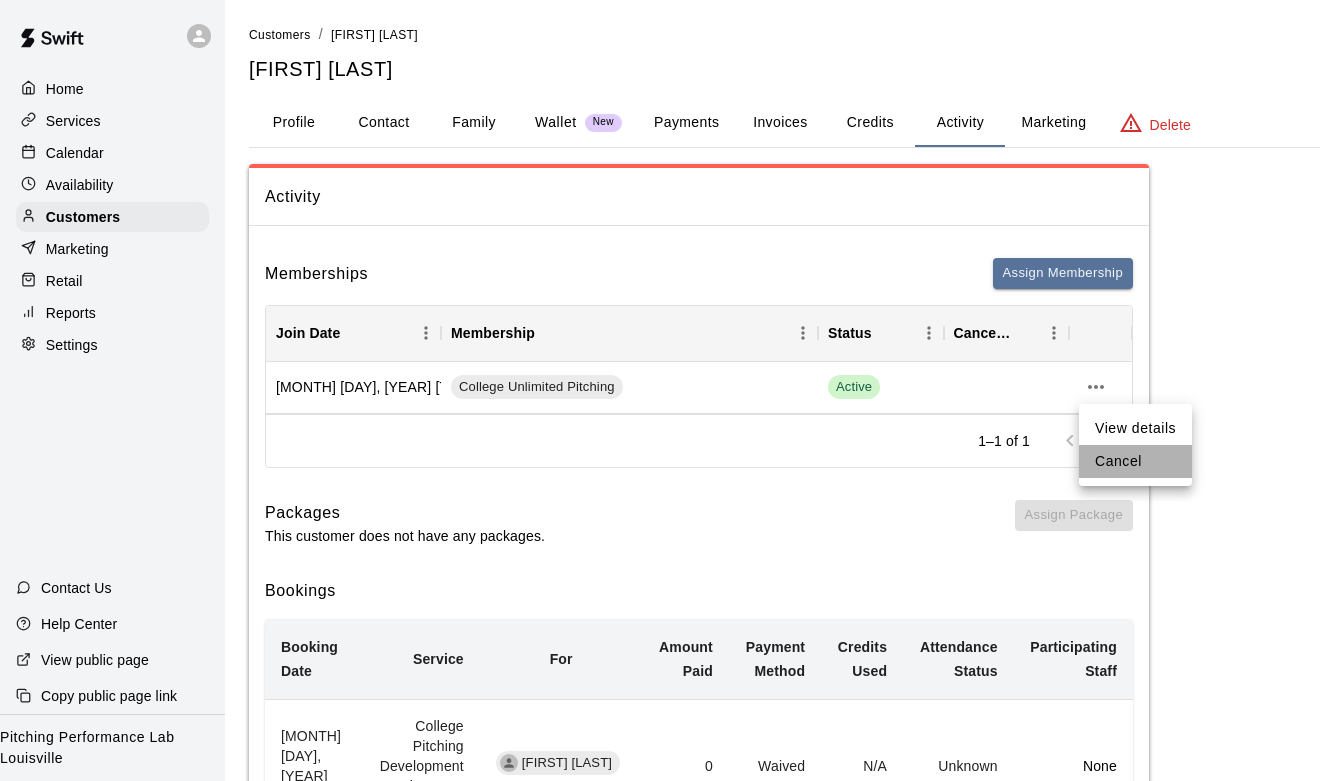 click on "Cancel" at bounding box center (1135, 461) 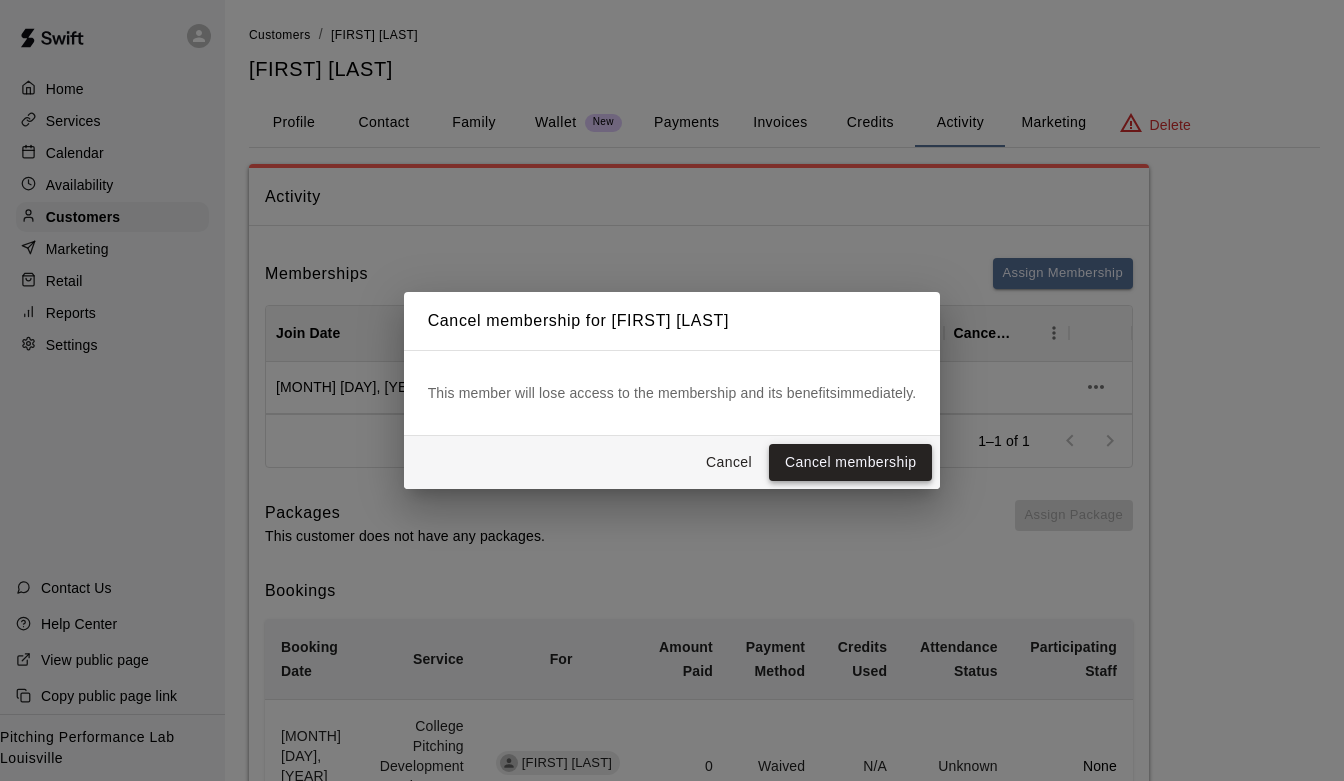 click on "Cancel membership" at bounding box center [850, 462] 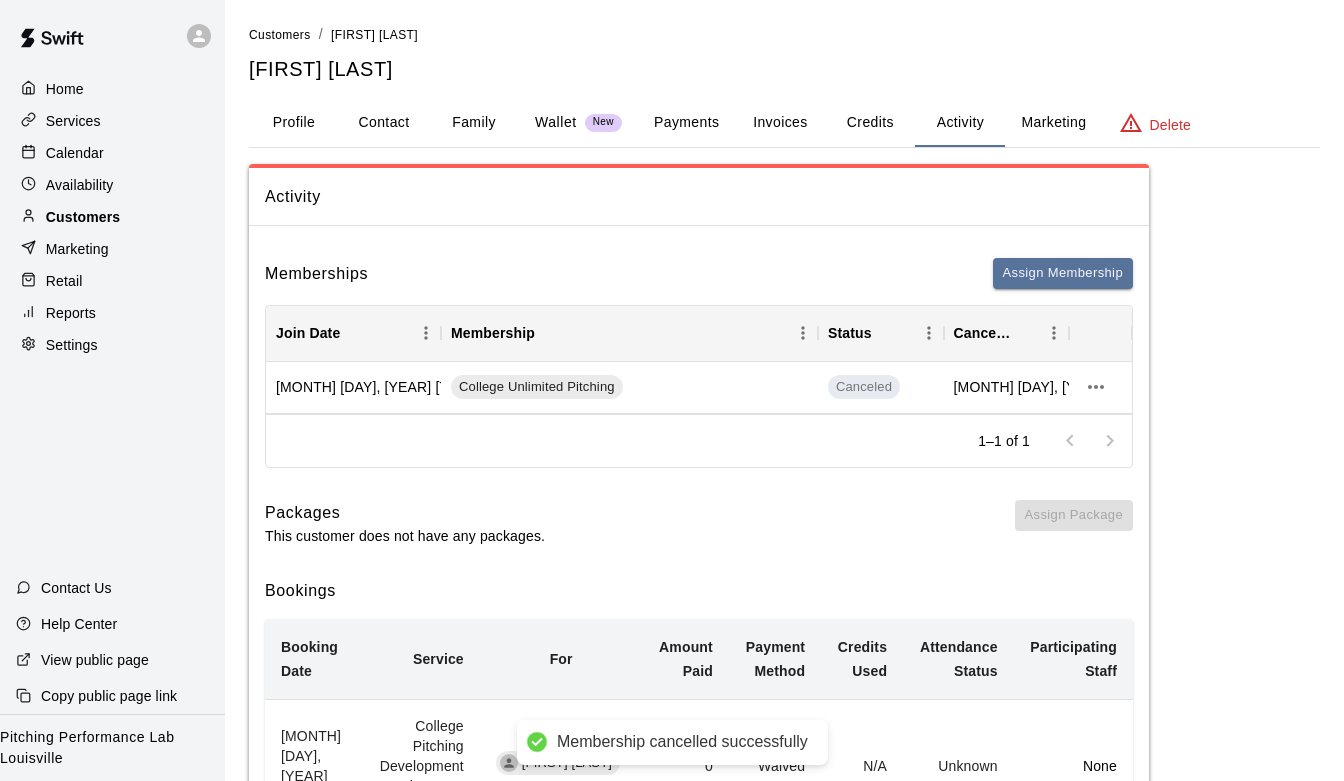 click on "Customers" at bounding box center [112, 217] 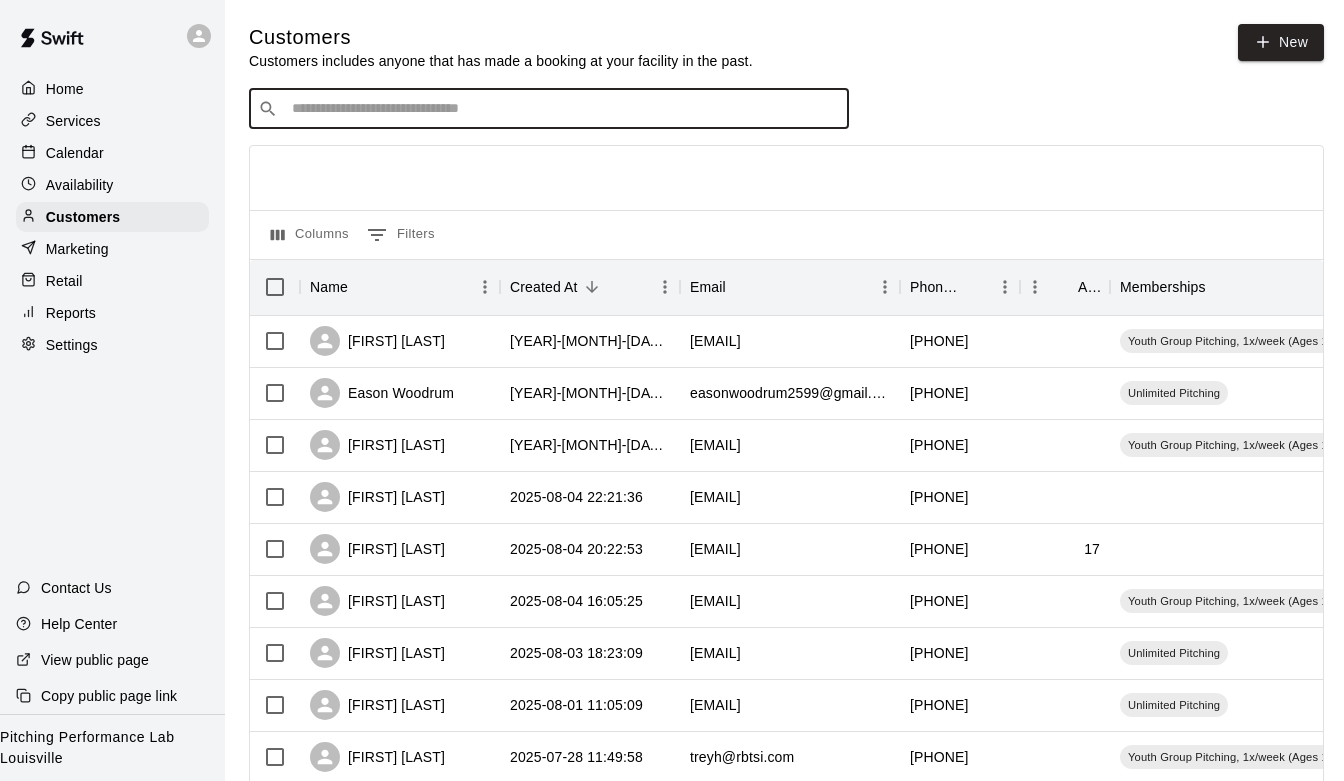 click at bounding box center [563, 109] 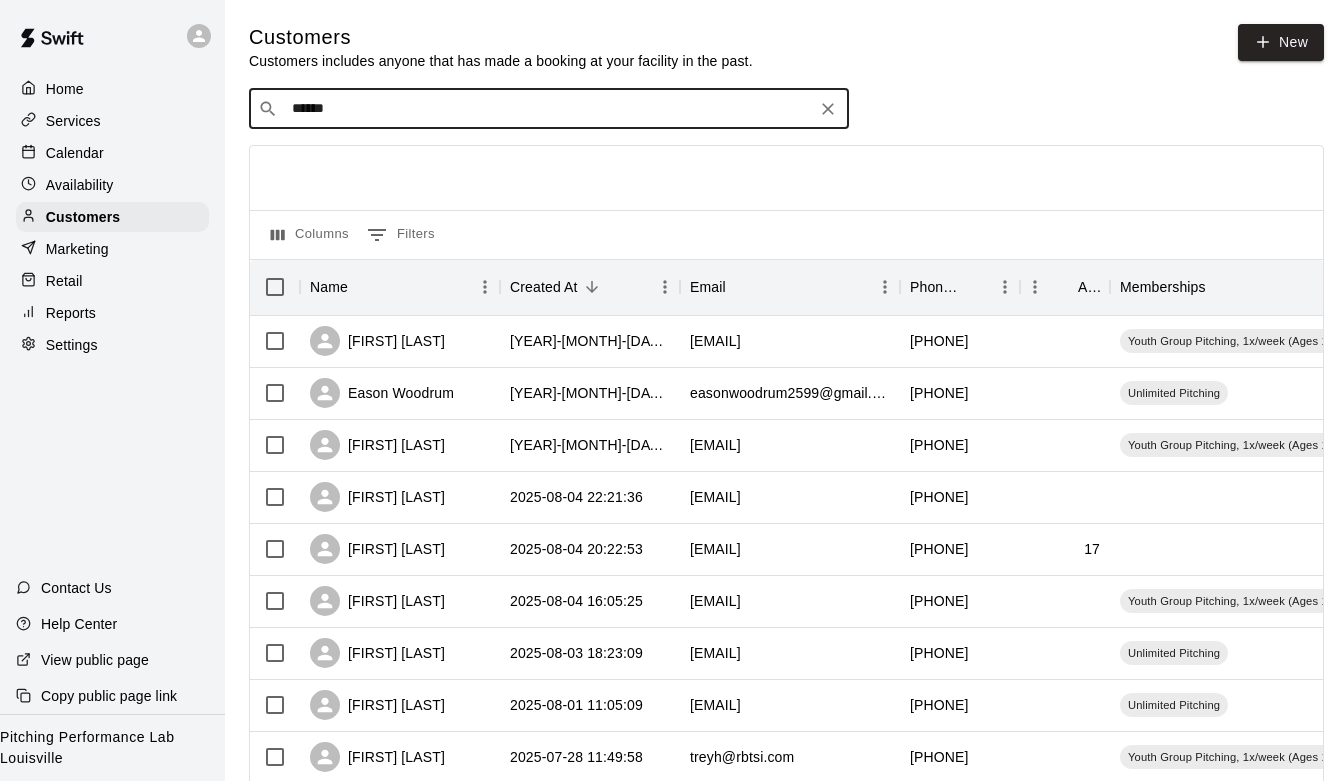 type on "*******" 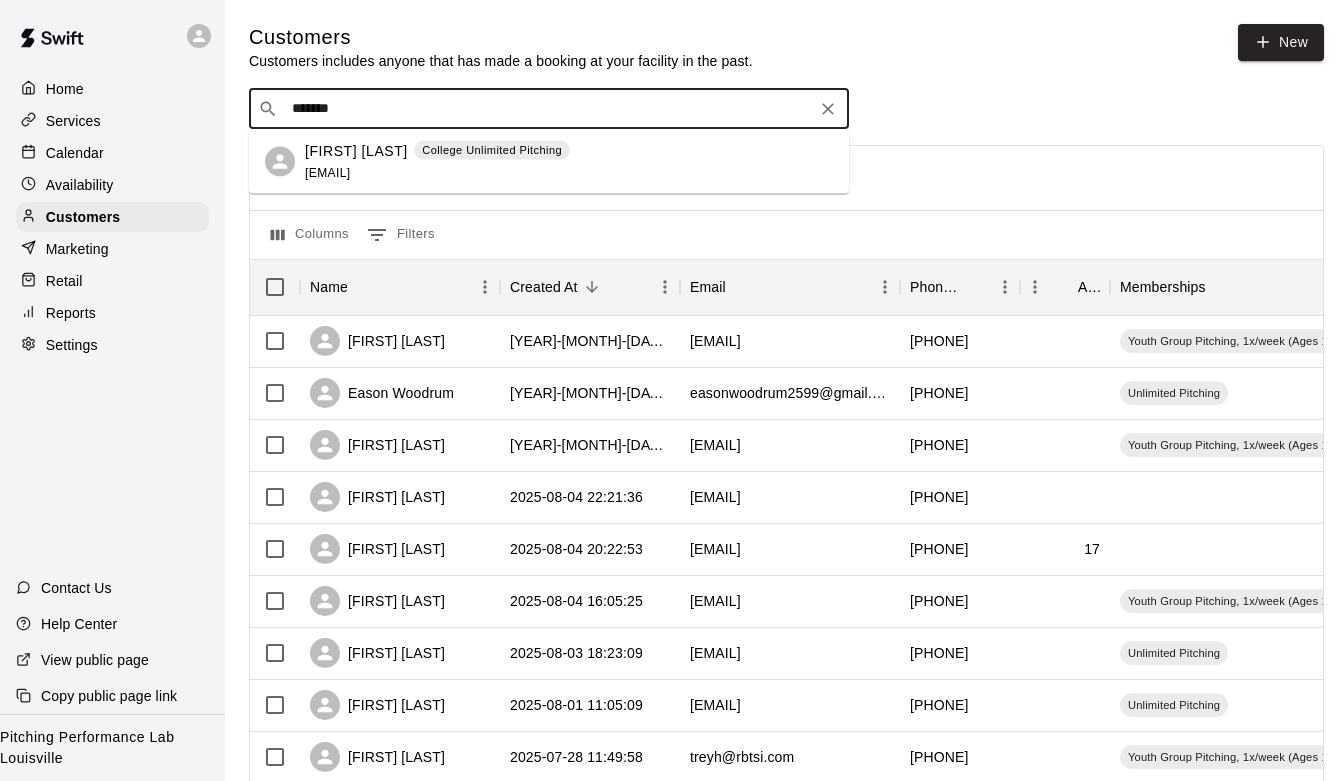 click on "nschutte0714@[example.com]" at bounding box center (327, 172) 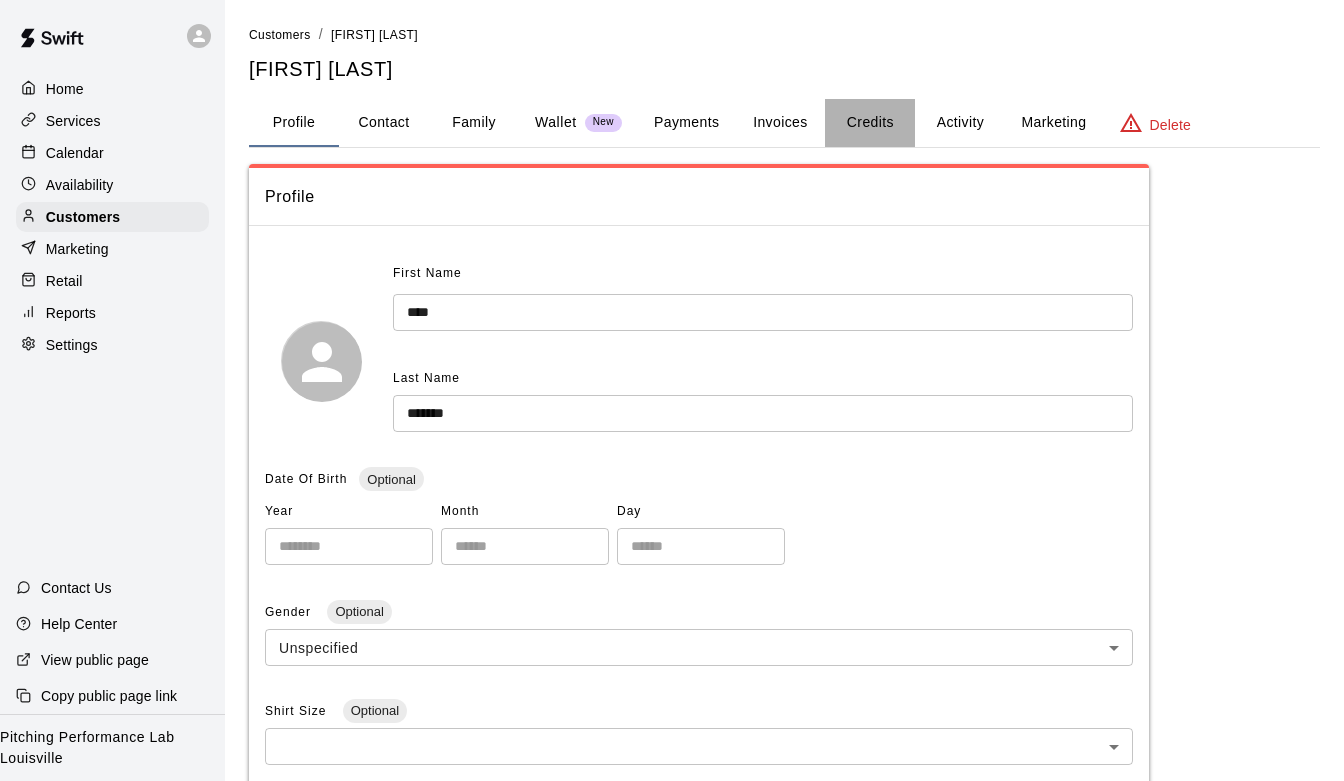click on "Credits" at bounding box center (870, 123) 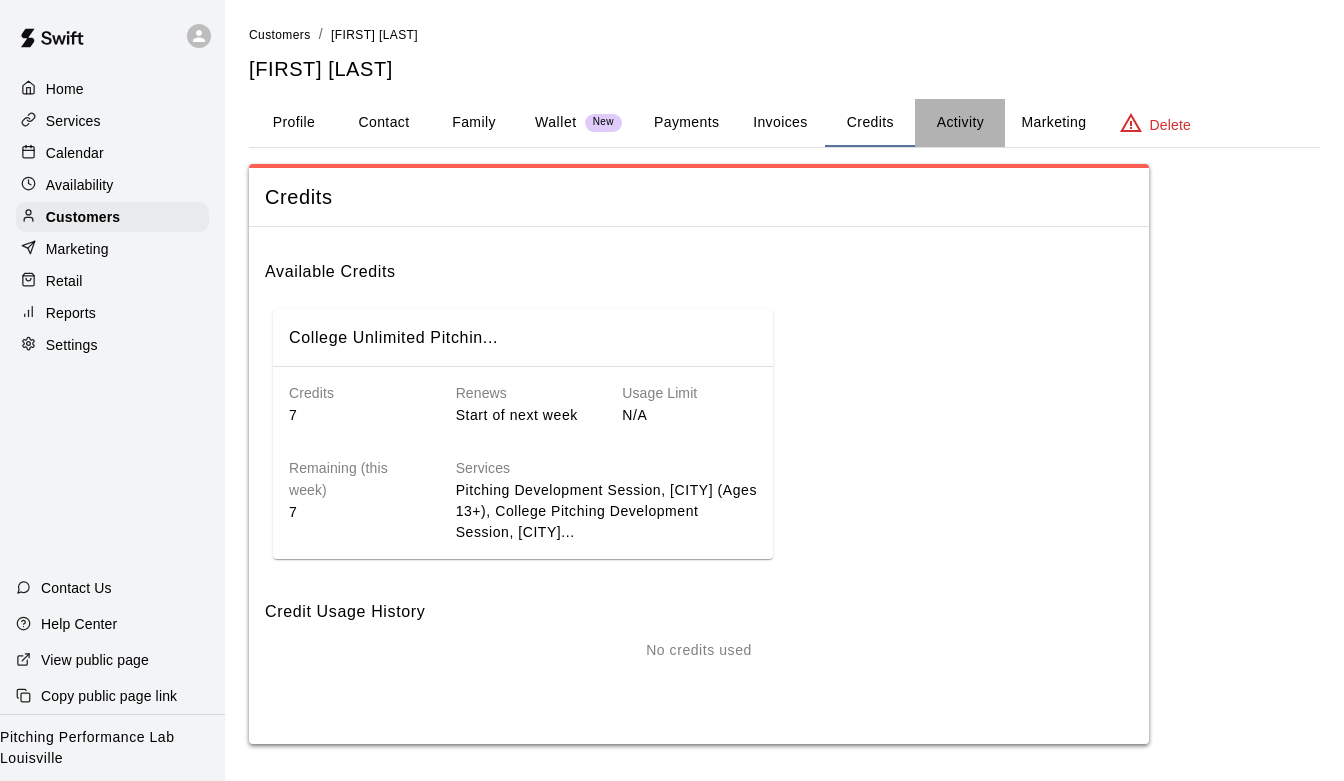 click on "Activity" at bounding box center (960, 123) 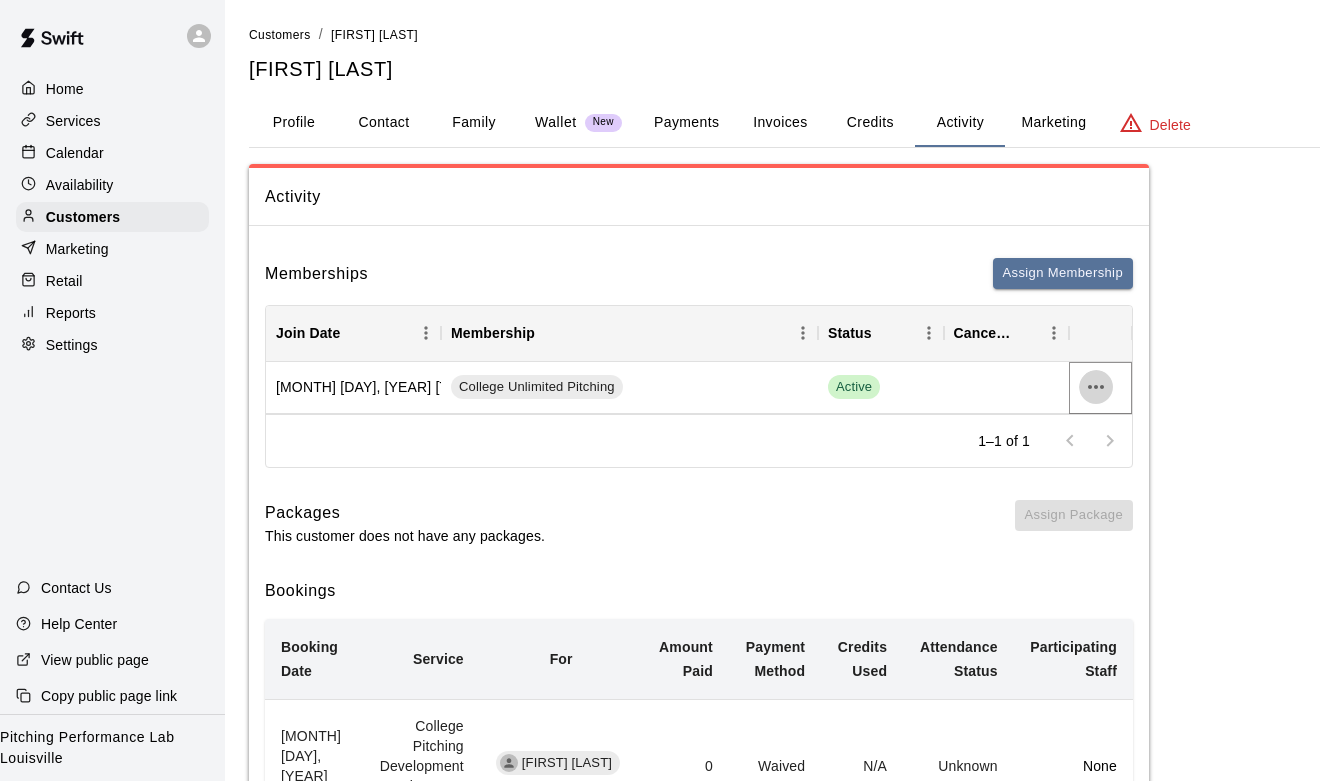 click 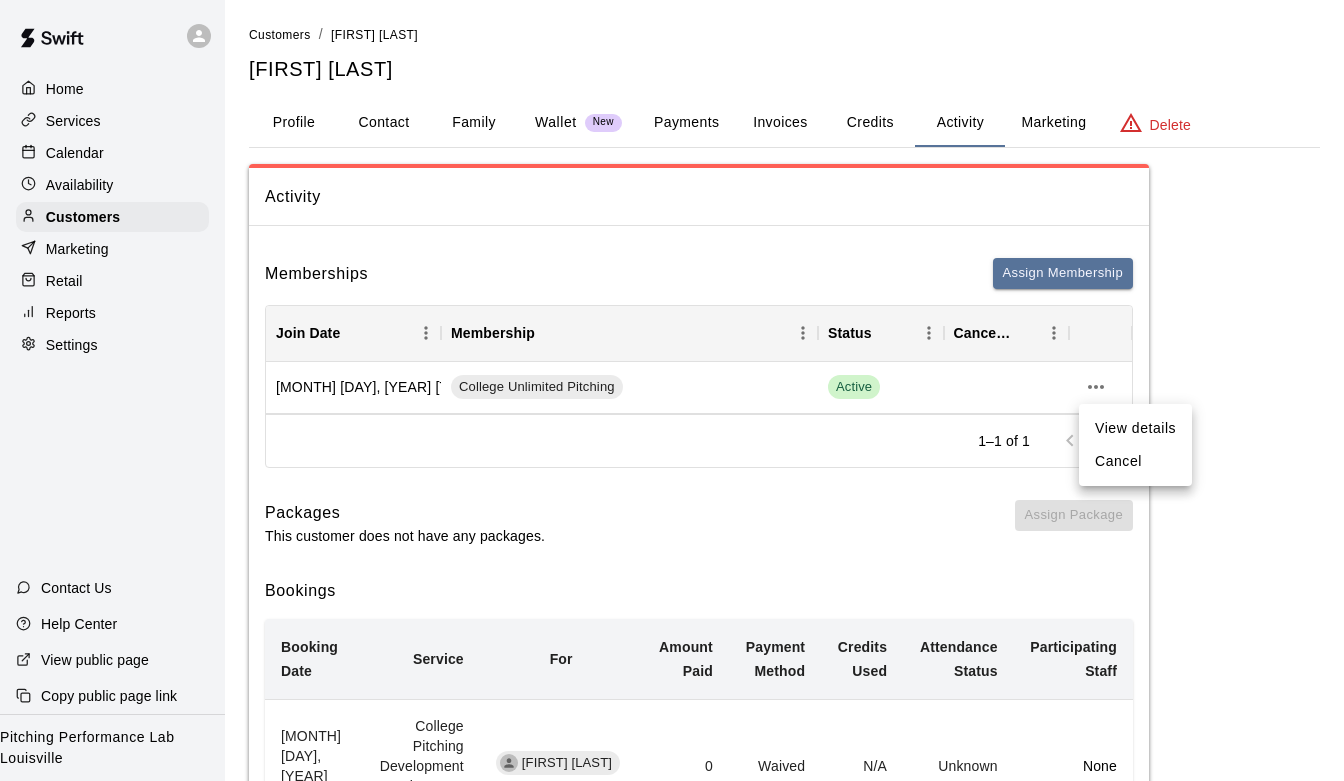 click on "Cancel" at bounding box center [1135, 461] 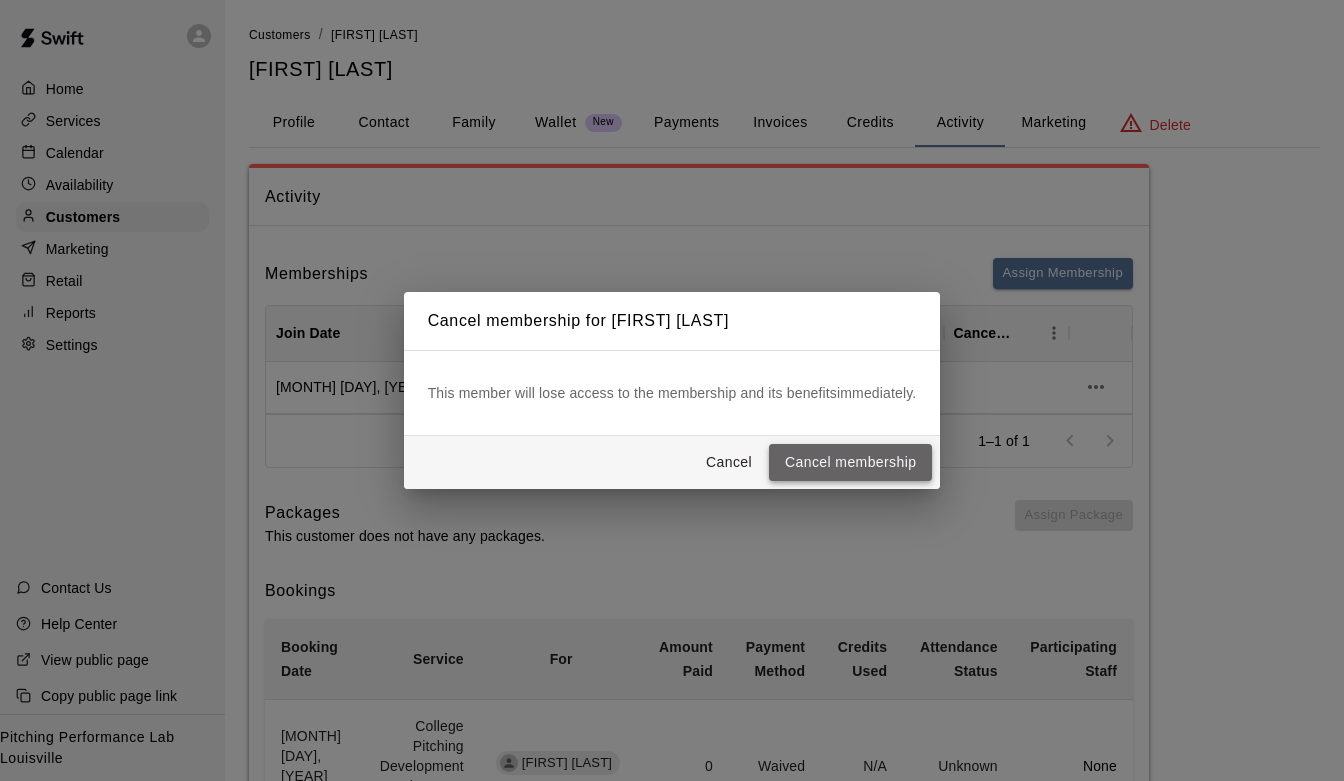 click on "Cancel membership" at bounding box center (850, 462) 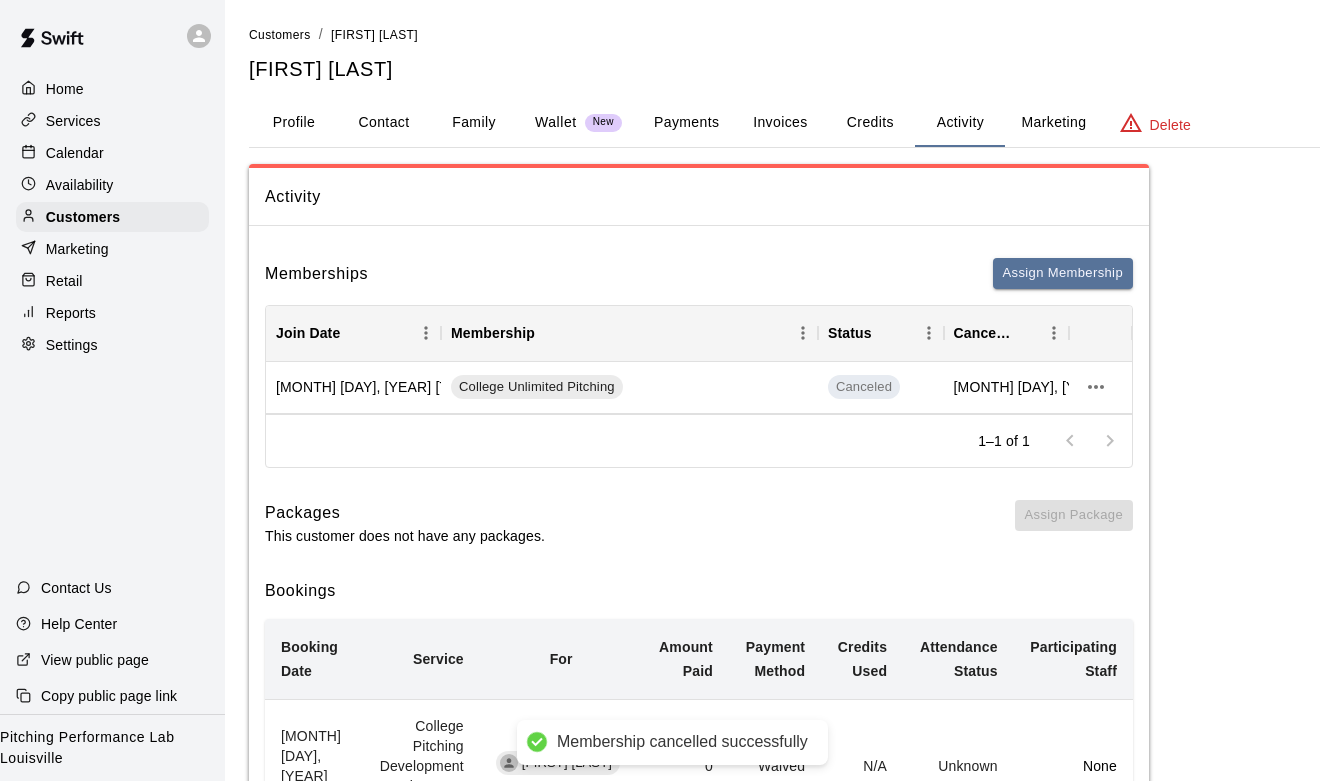 click on "Home" at bounding box center [112, 89] 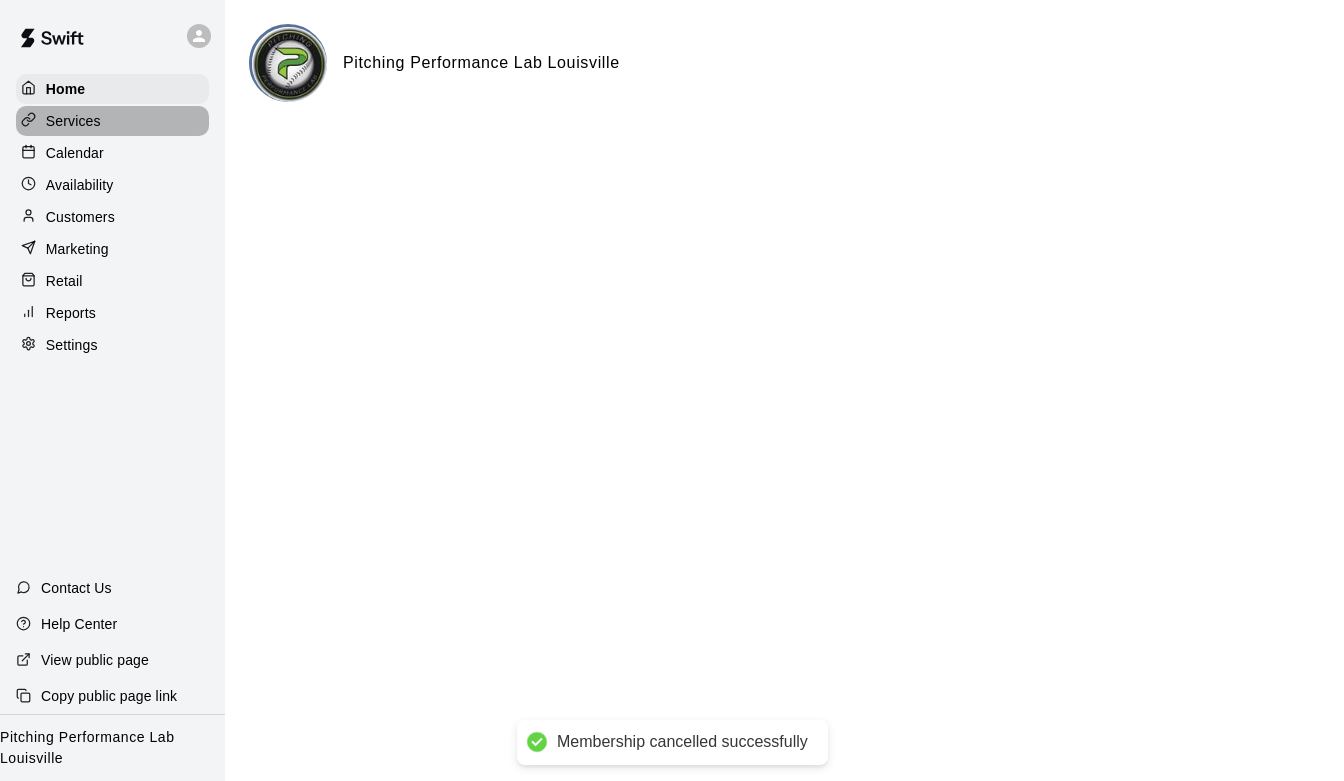 click on "Services" at bounding box center [112, 121] 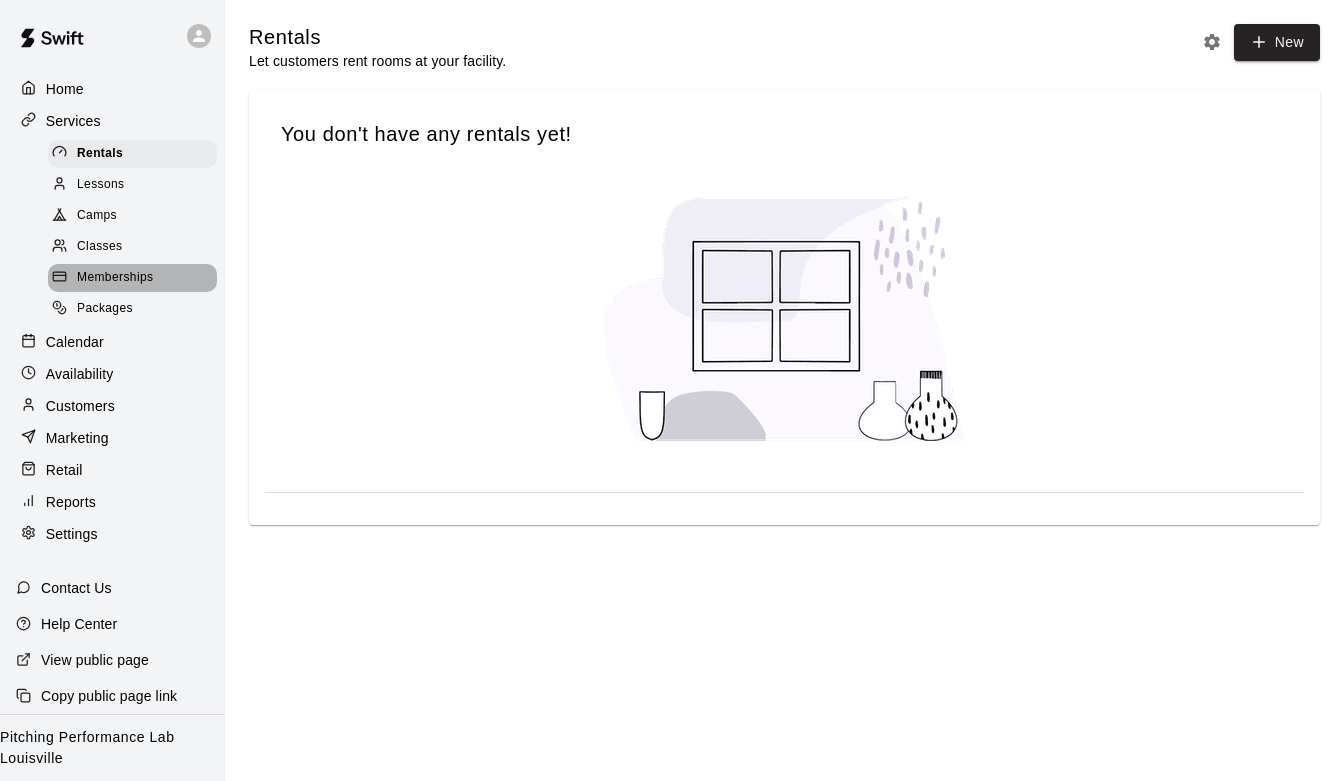 click on "Memberships" at bounding box center [115, 278] 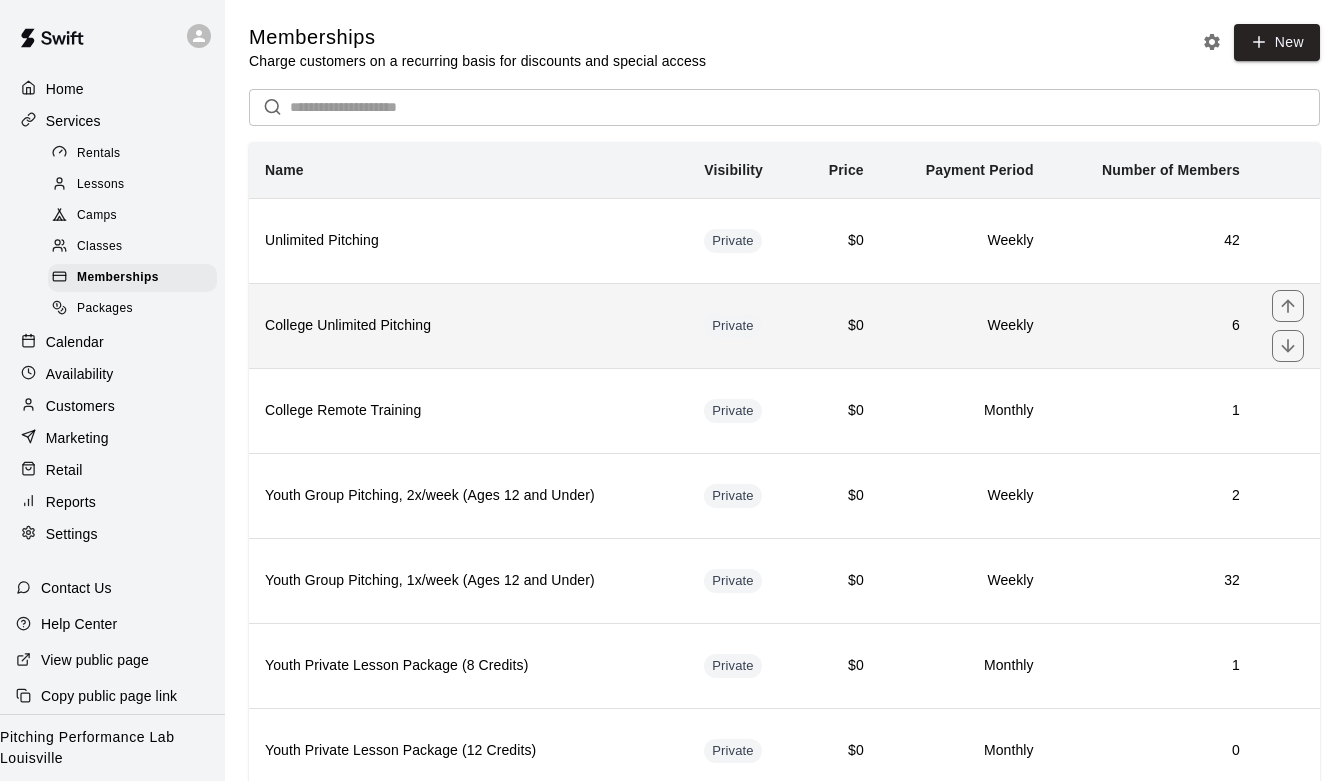 click on "College Unlimited Pitching" at bounding box center (468, 325) 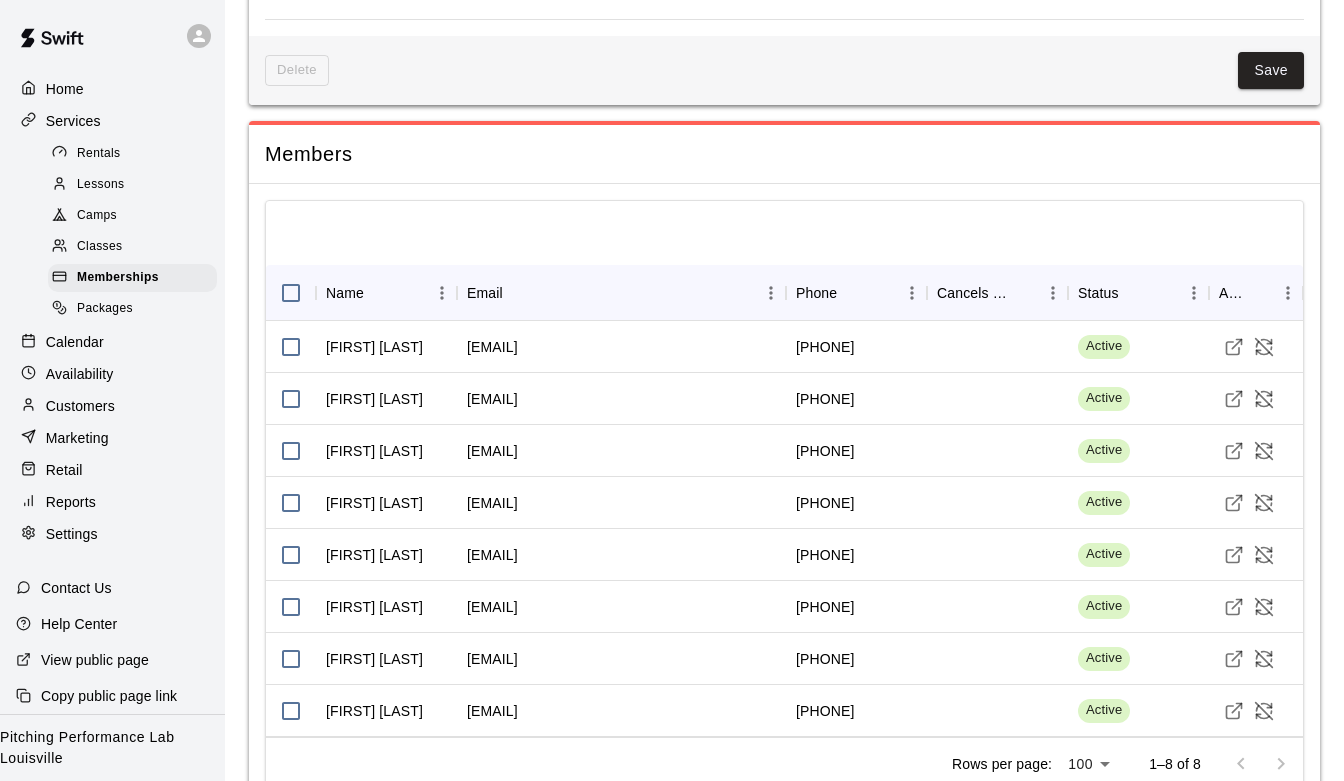 scroll, scrollTop: 1346, scrollLeft: 0, axis: vertical 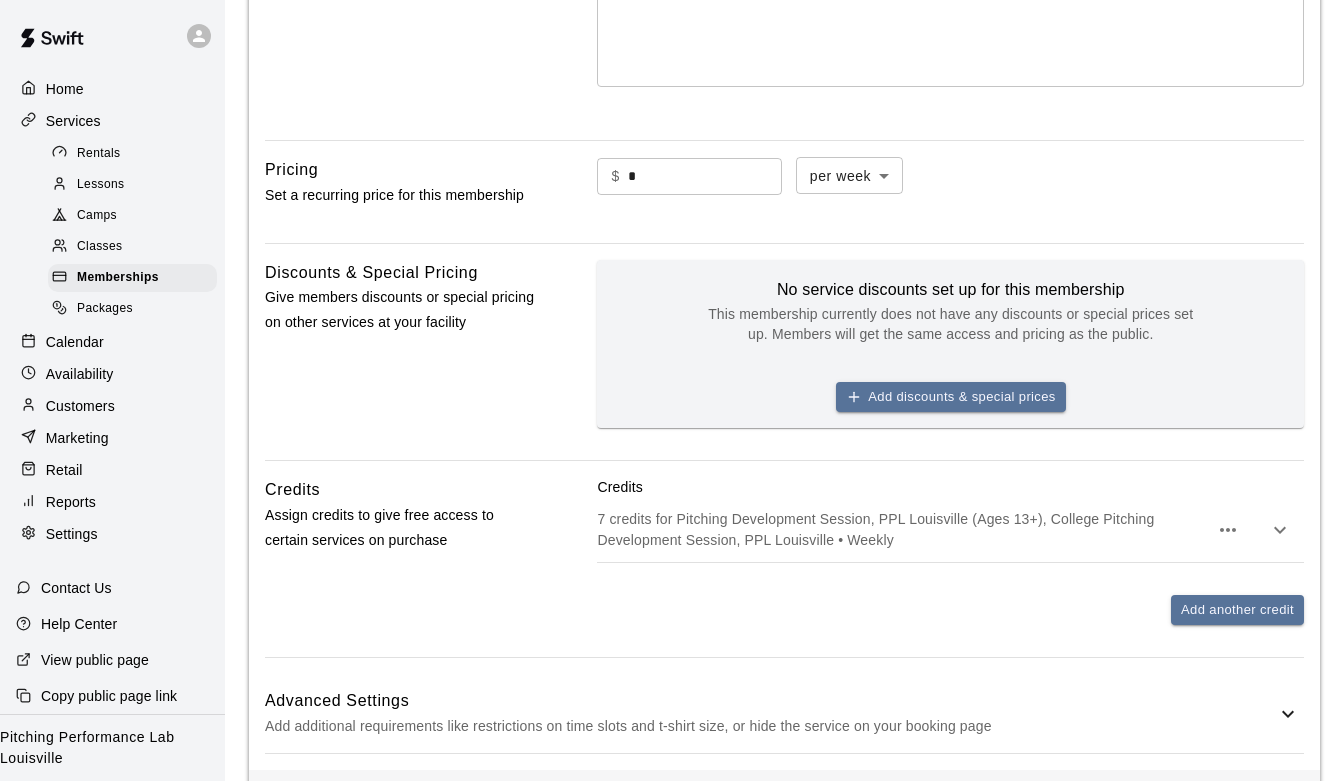 click on "Customers" at bounding box center [112, 406] 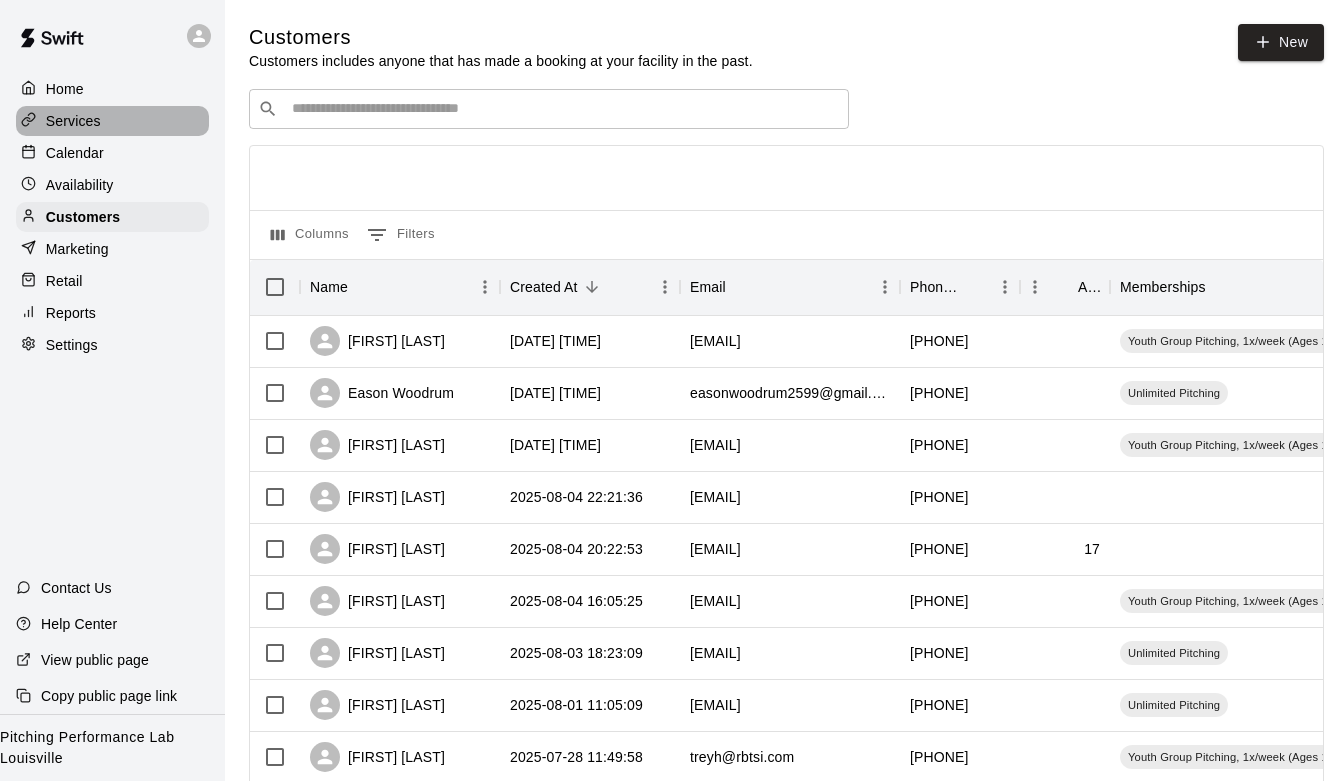 click on "Services" at bounding box center (73, 121) 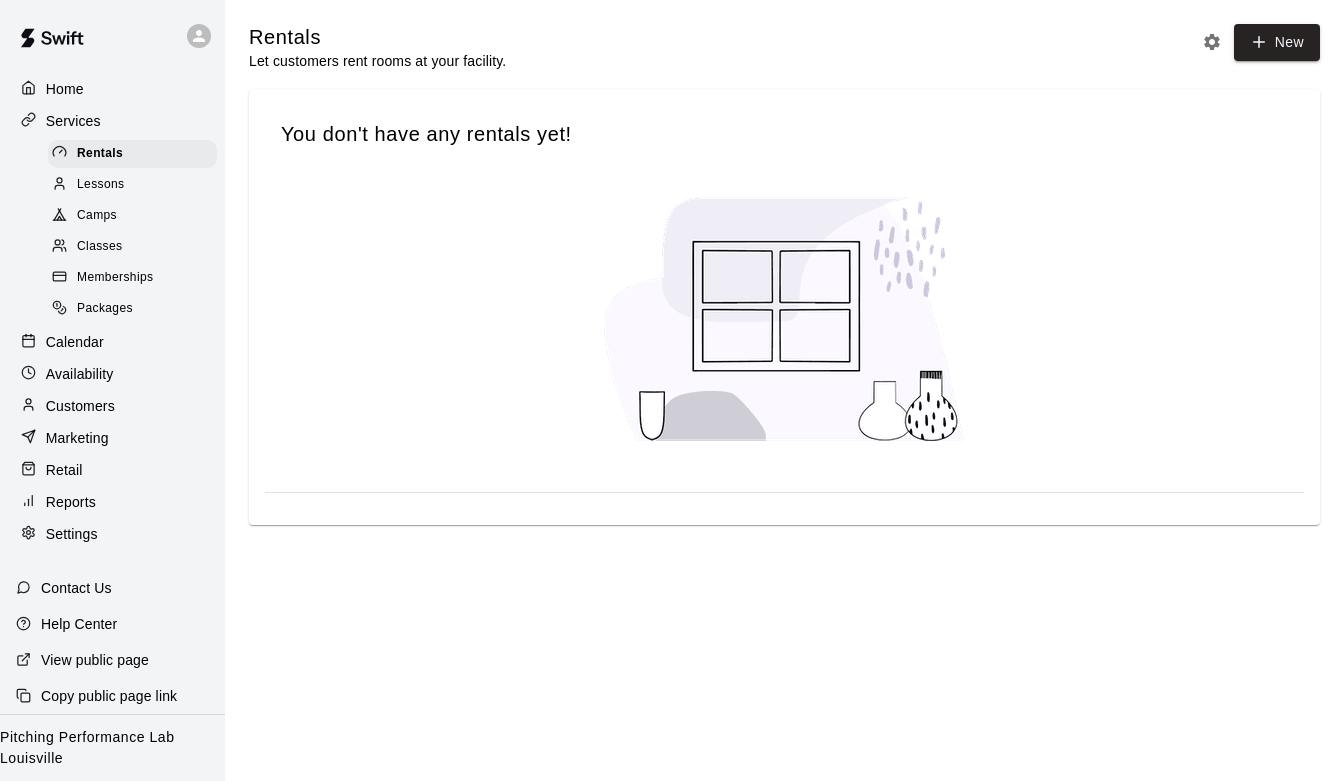 click on "Memberships" at bounding box center [115, 278] 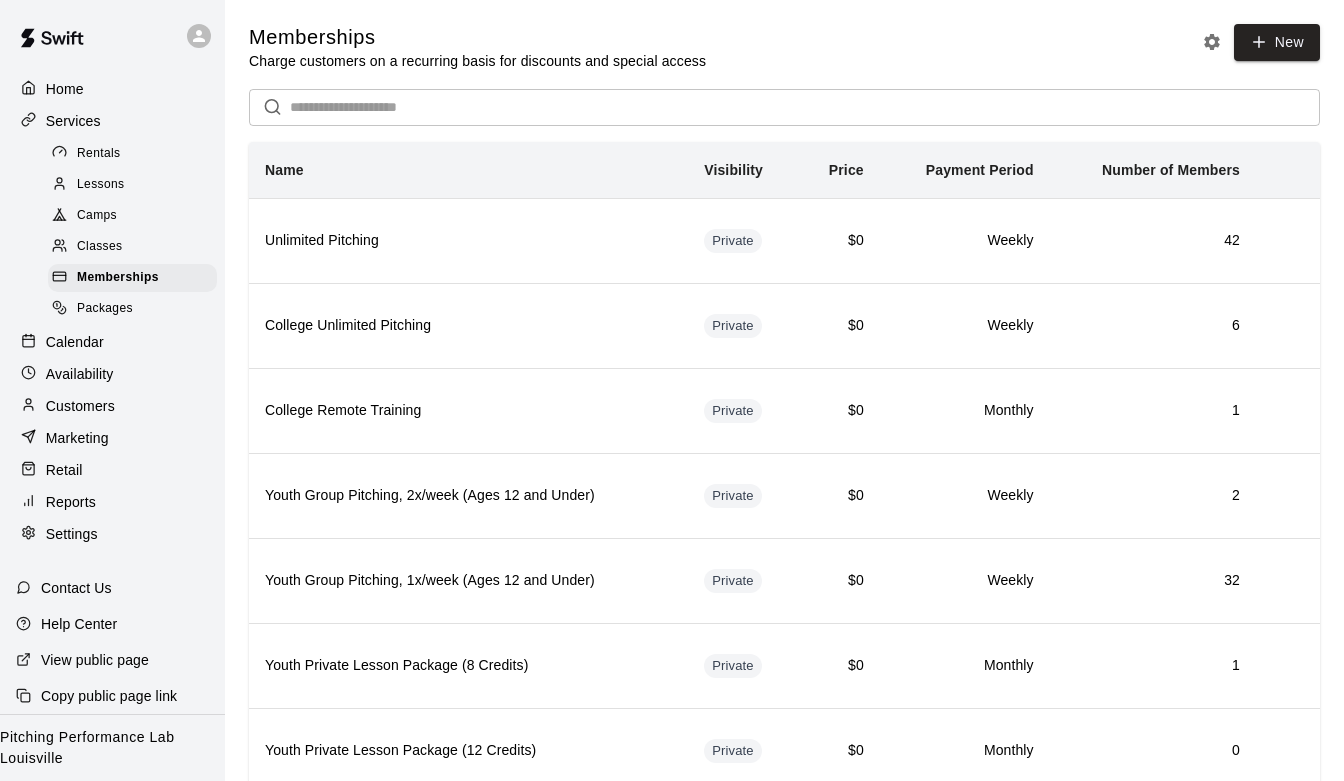 click on "Customers" at bounding box center [80, 406] 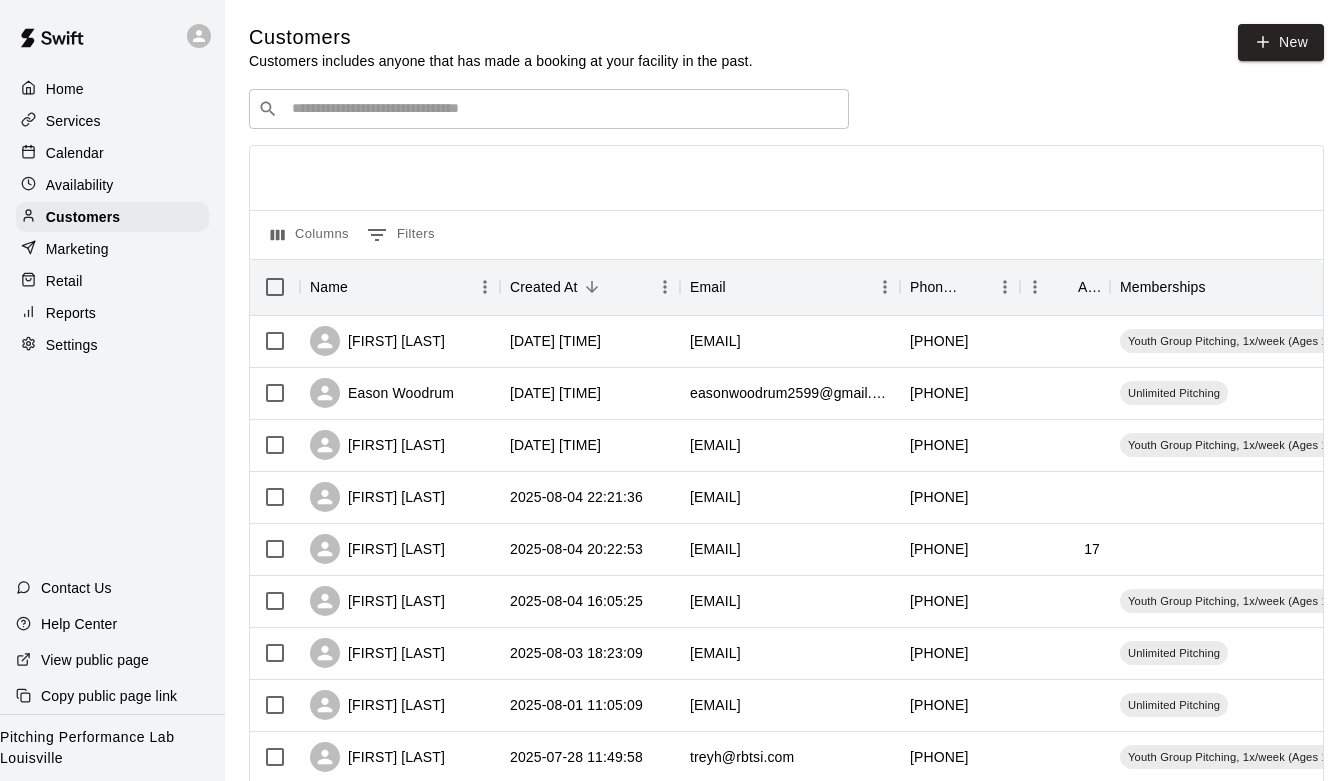 click on "Calendar" at bounding box center [112, 153] 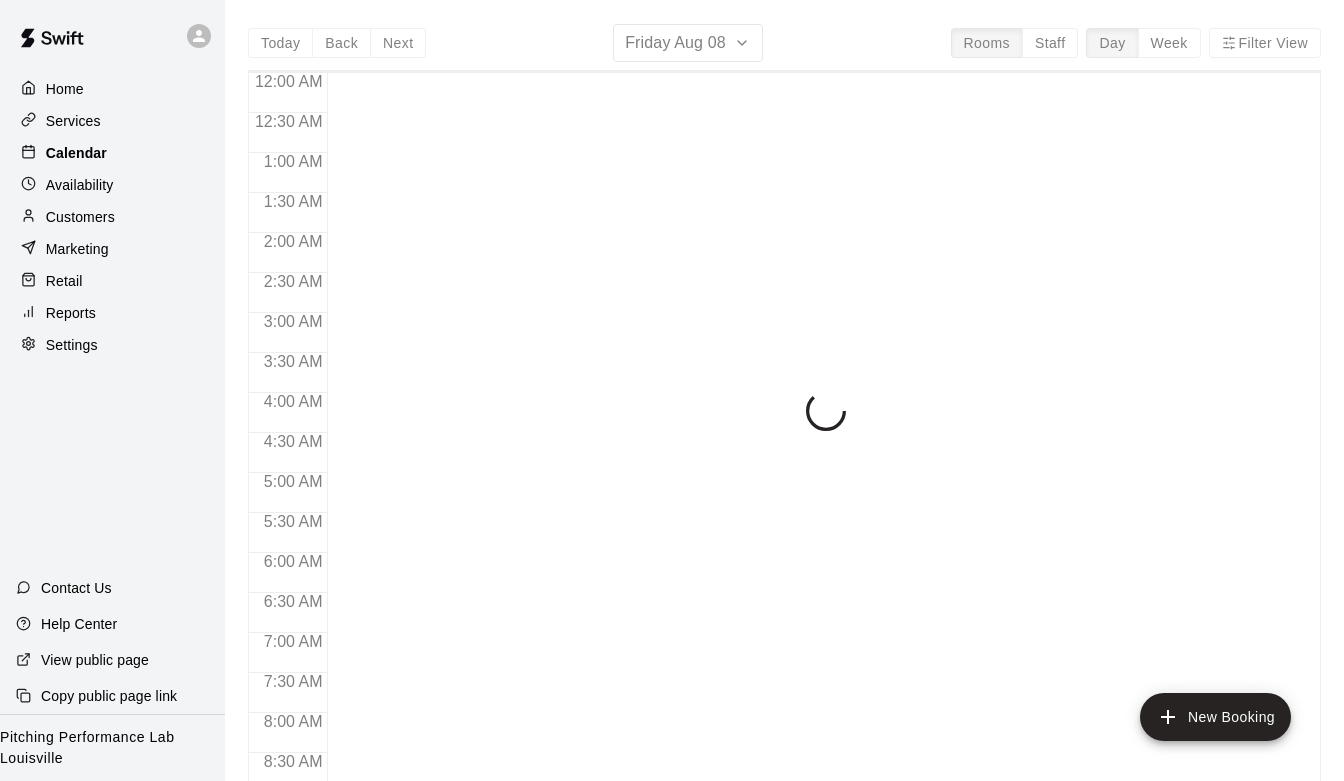 scroll, scrollTop: 1190, scrollLeft: 0, axis: vertical 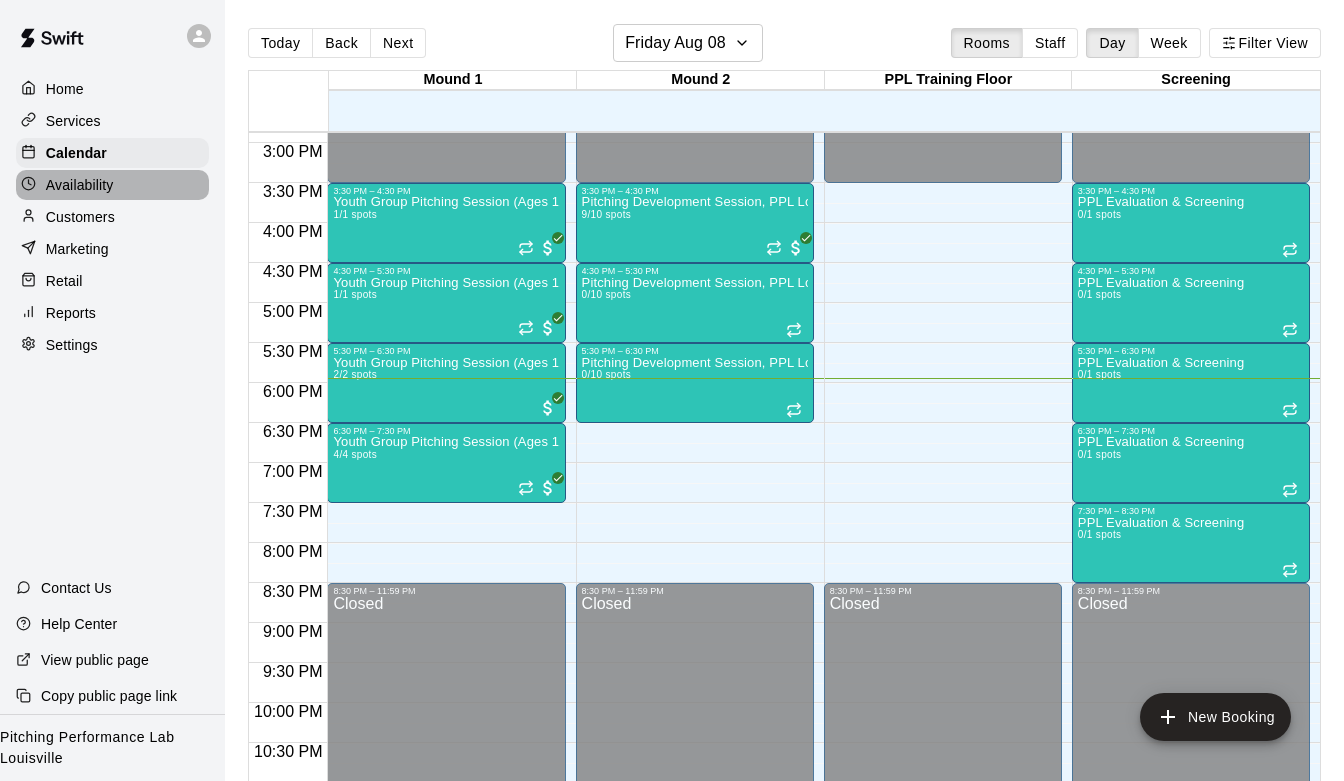 click on "Availability" at bounding box center (80, 185) 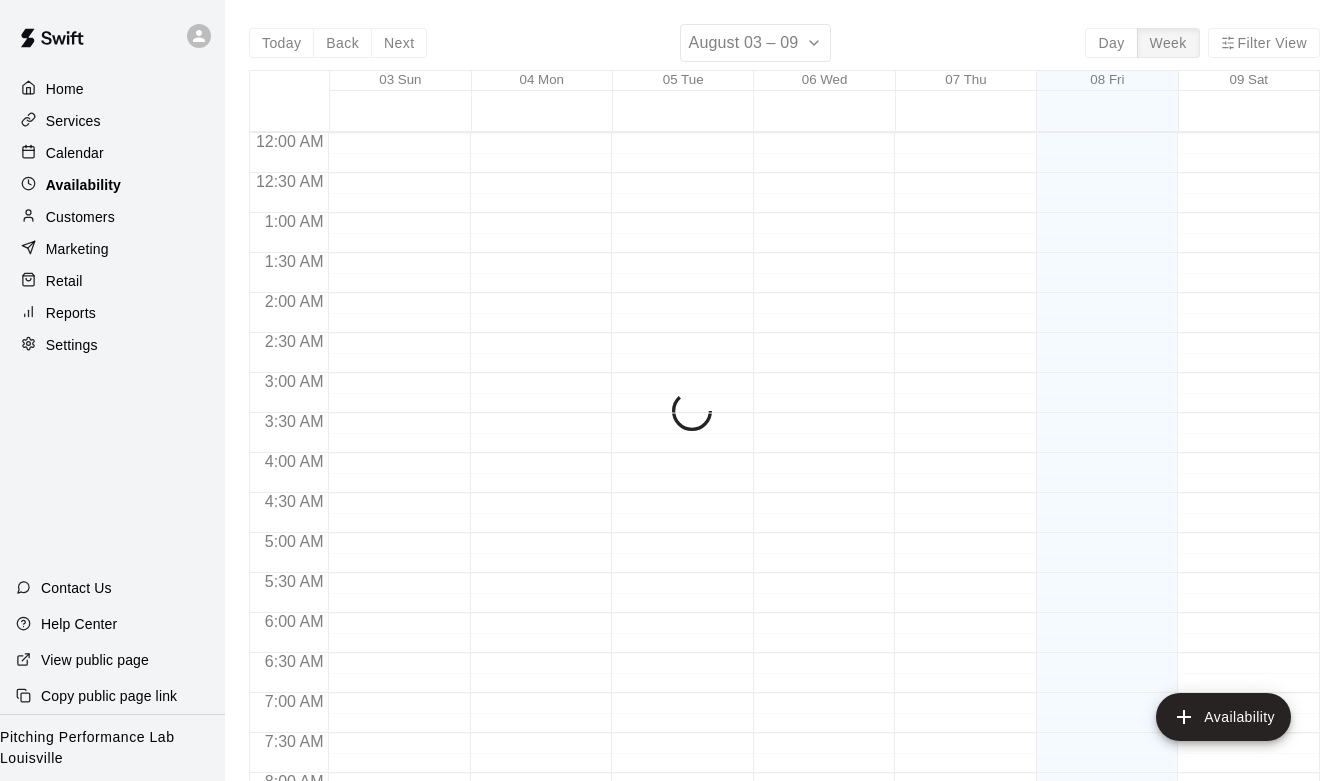 scroll, scrollTop: 1250, scrollLeft: 0, axis: vertical 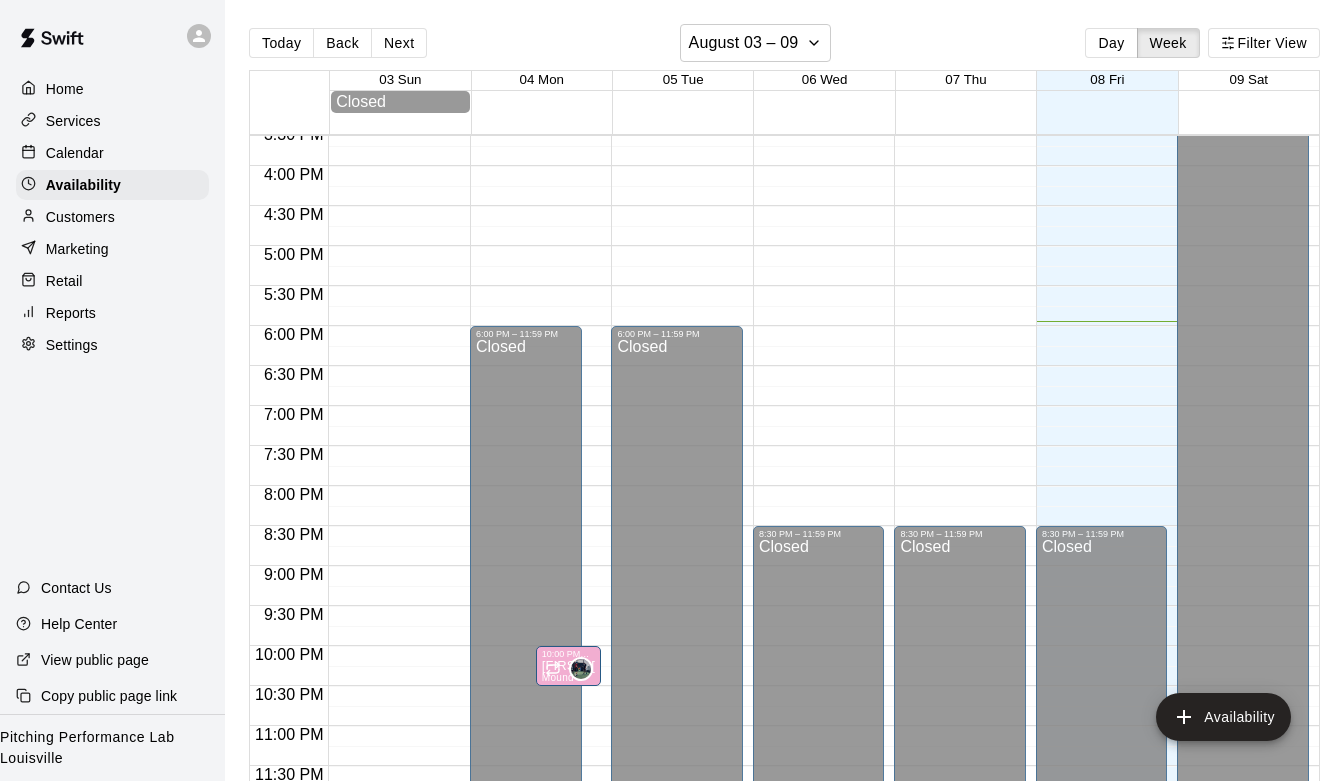 click on "Customers" at bounding box center (112, 217) 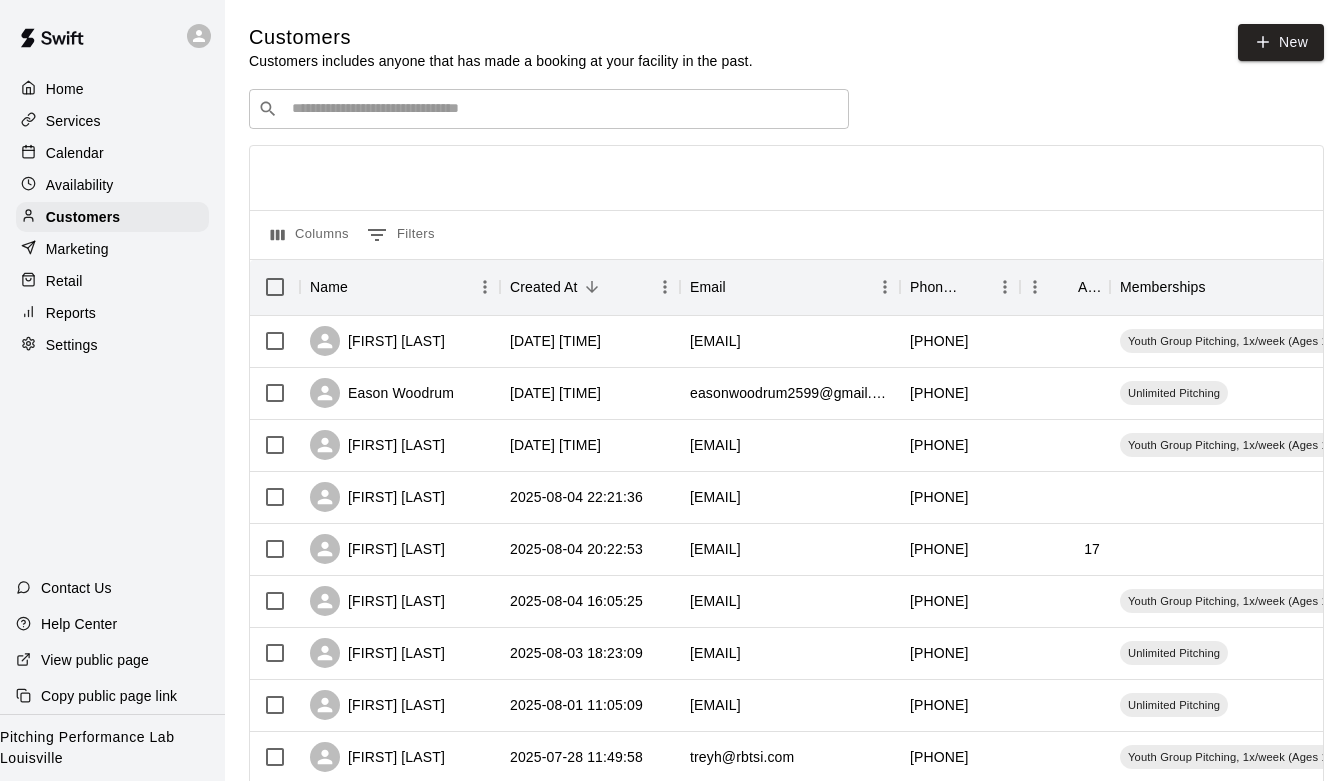 click on "Services" at bounding box center (112, 121) 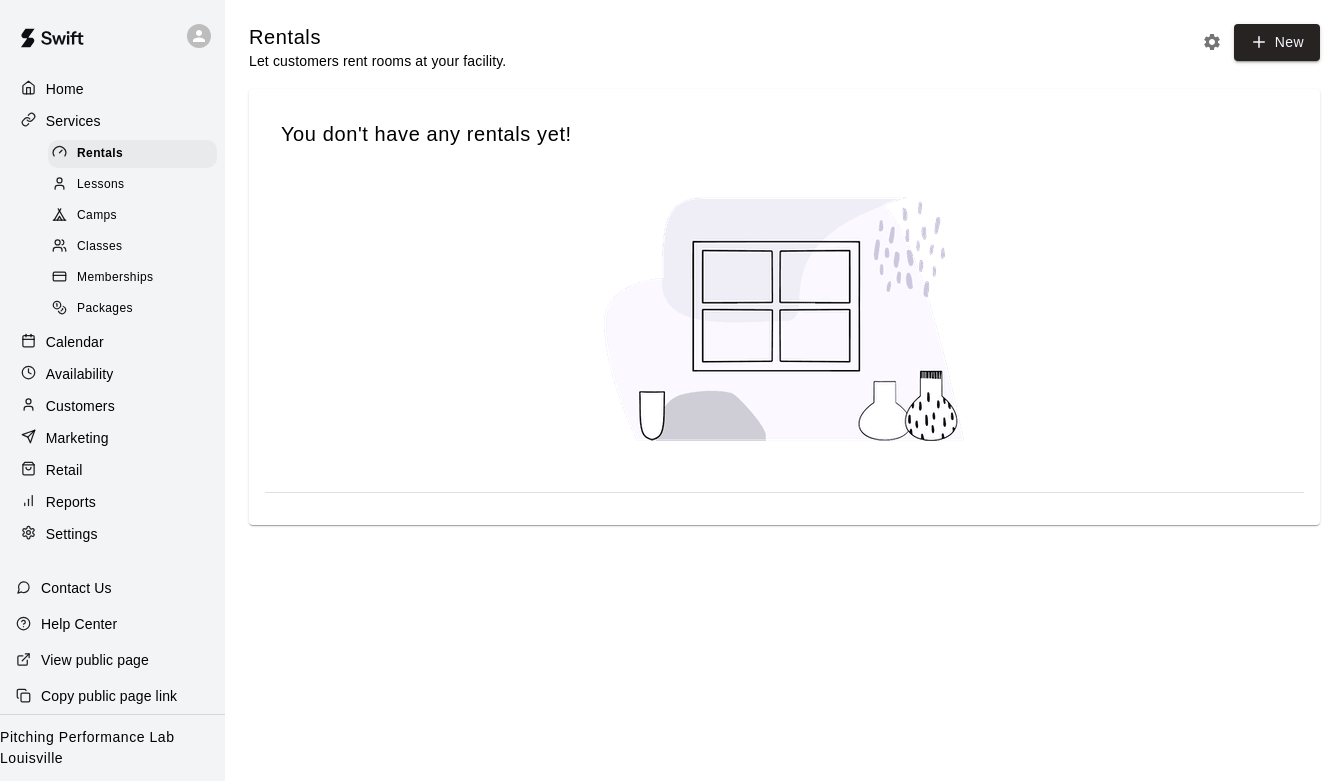 click on "Memberships" at bounding box center (136, 278) 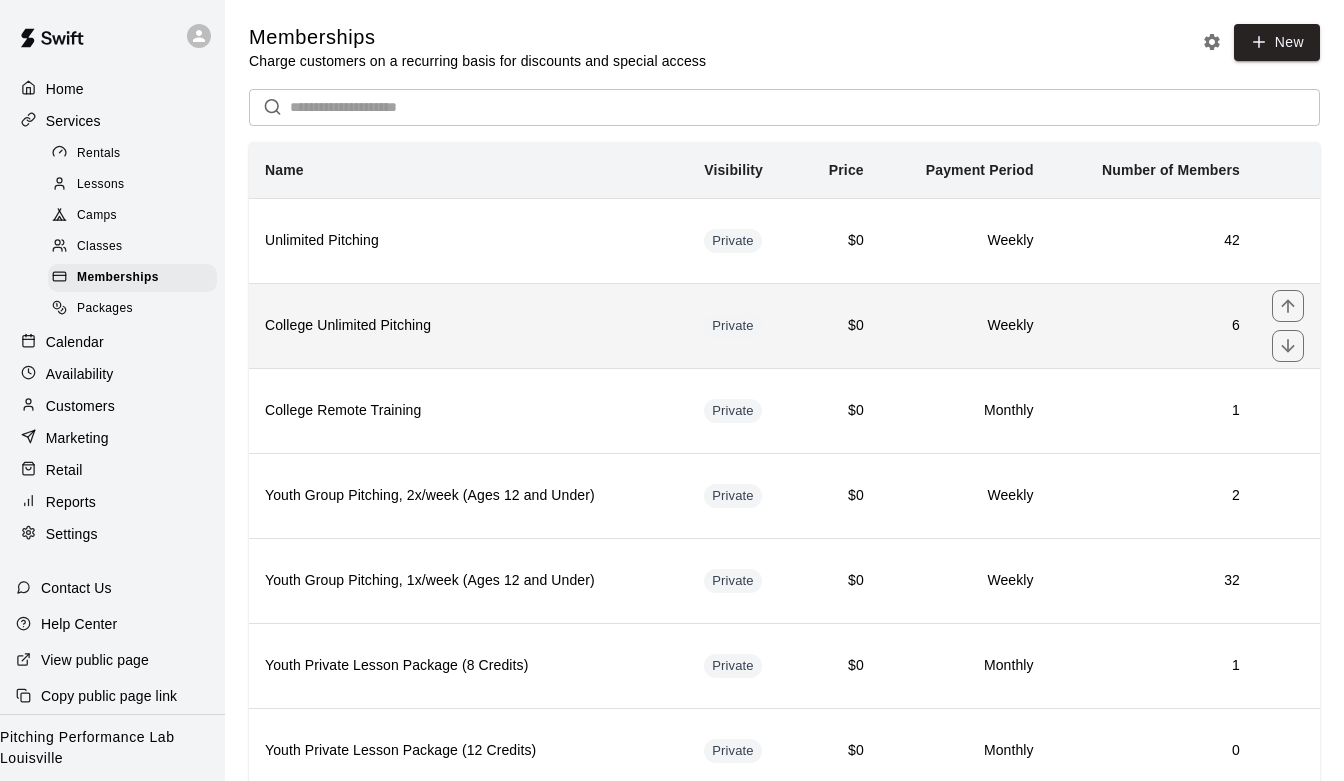 click on "College Unlimited Pitching" at bounding box center (468, 325) 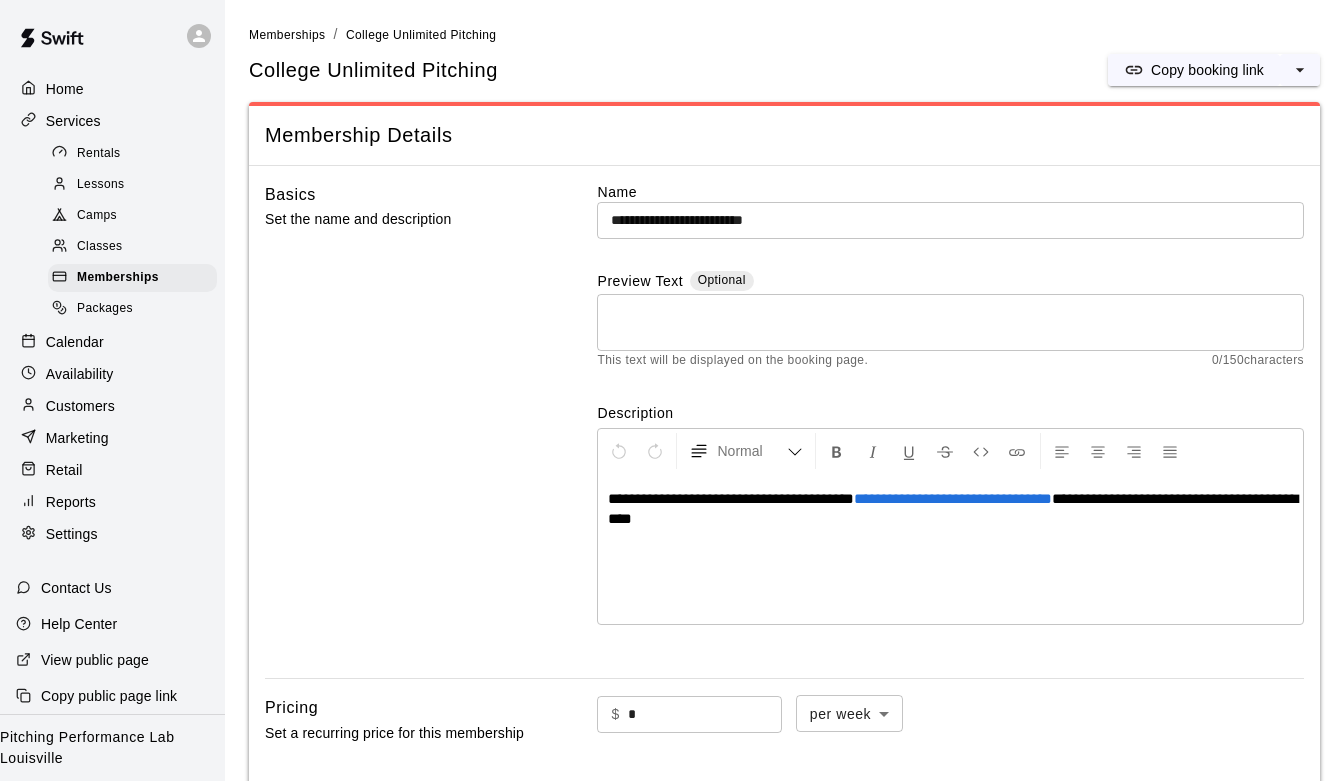 scroll, scrollTop: 1242, scrollLeft: 0, axis: vertical 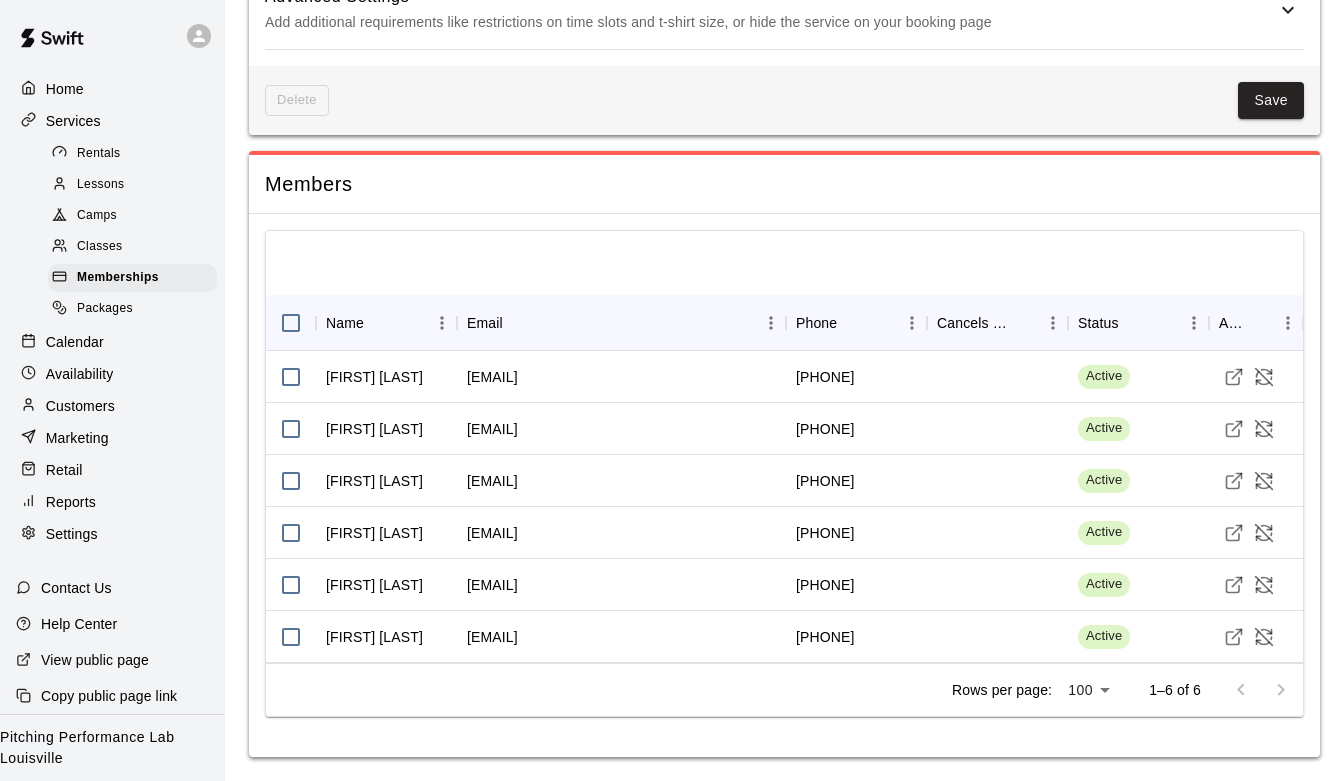 click on "Customers" at bounding box center (112, 406) 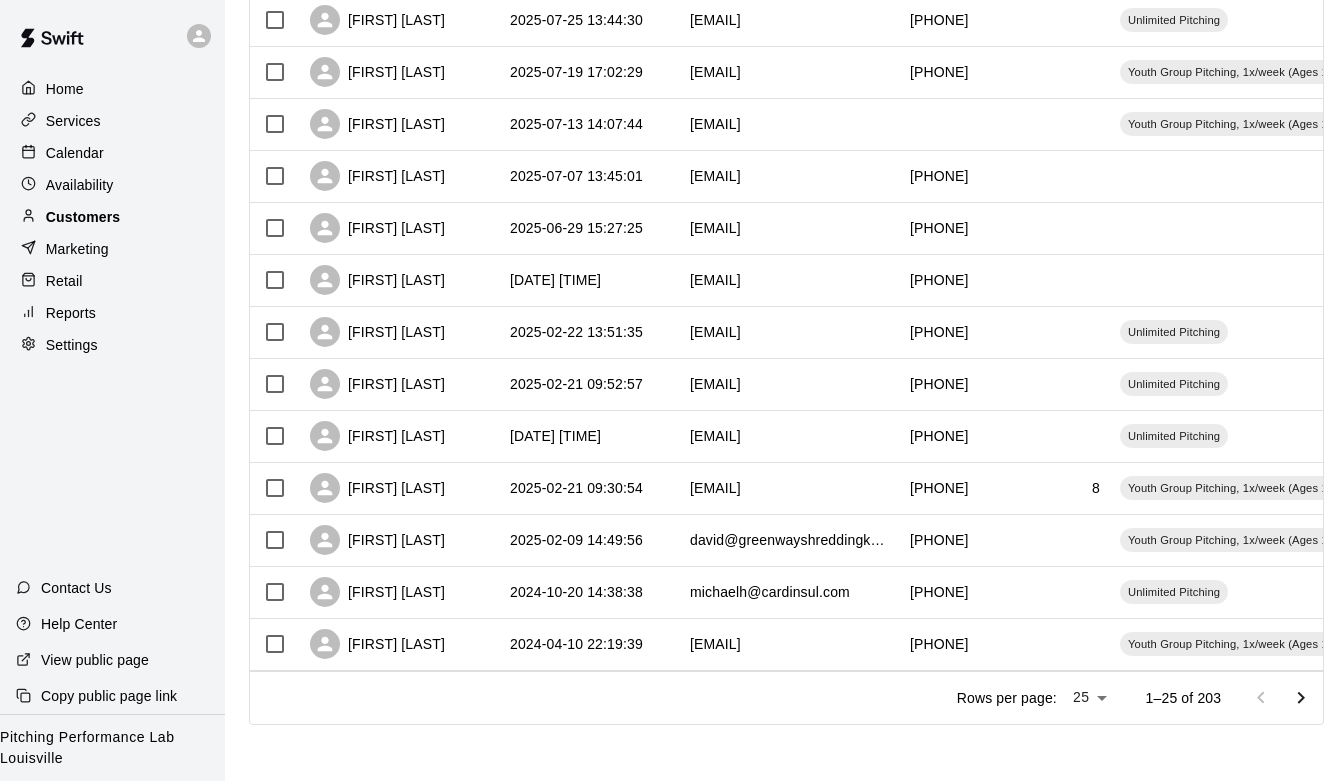 scroll, scrollTop: 0, scrollLeft: 0, axis: both 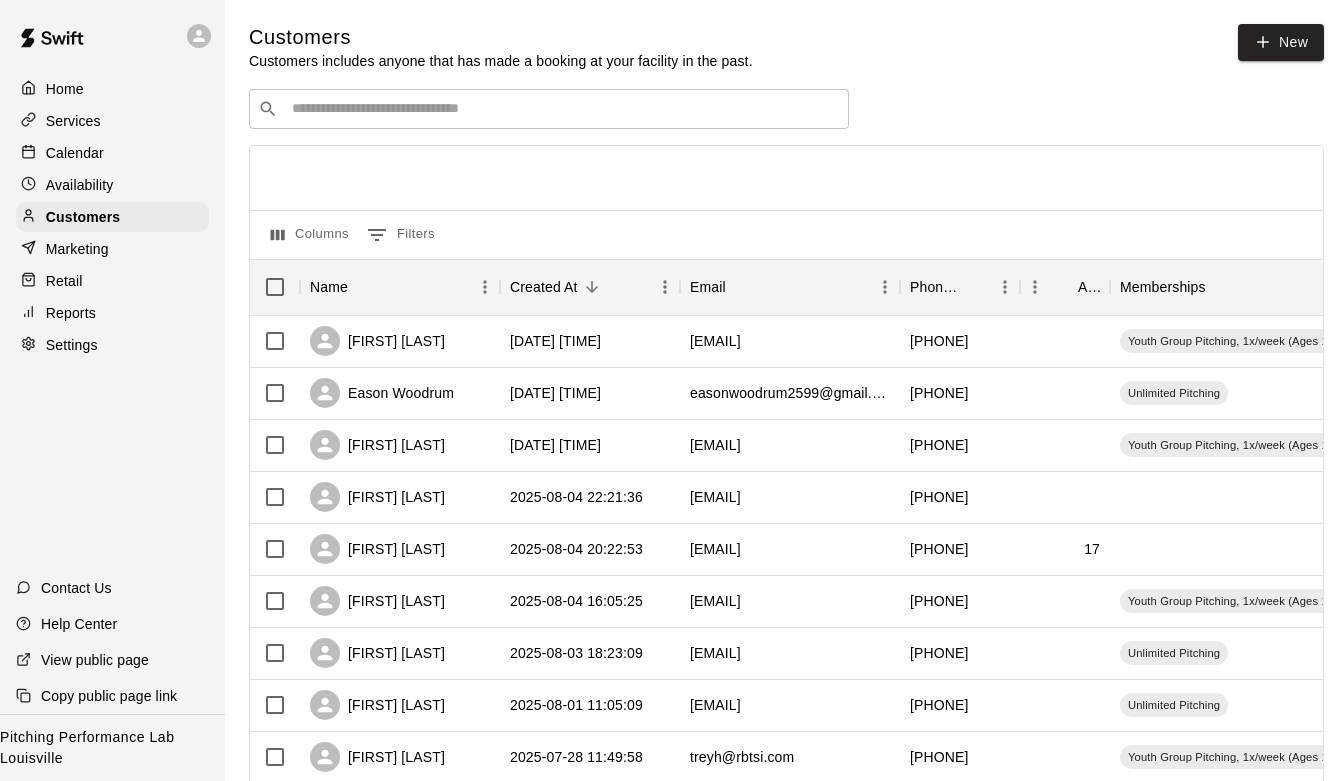 click on "​ ​" at bounding box center (549, 109) 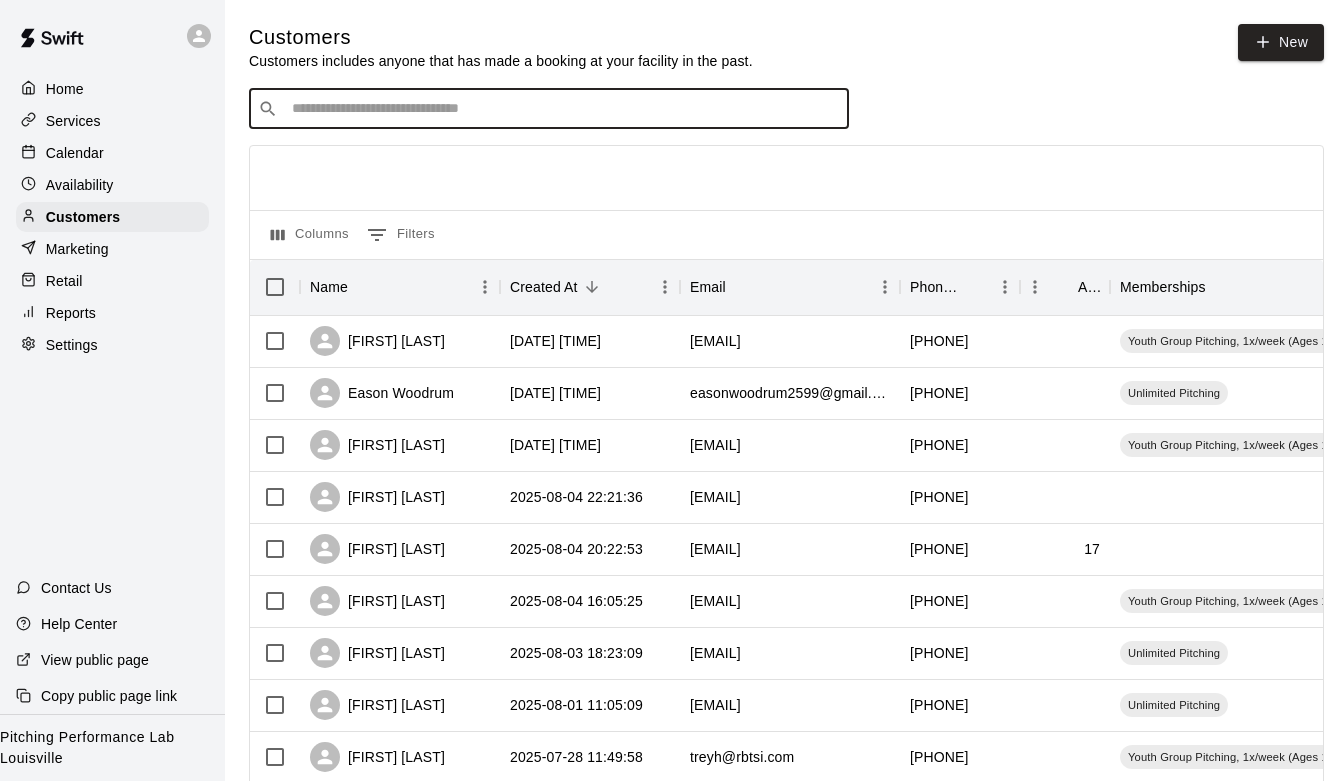 type on "*" 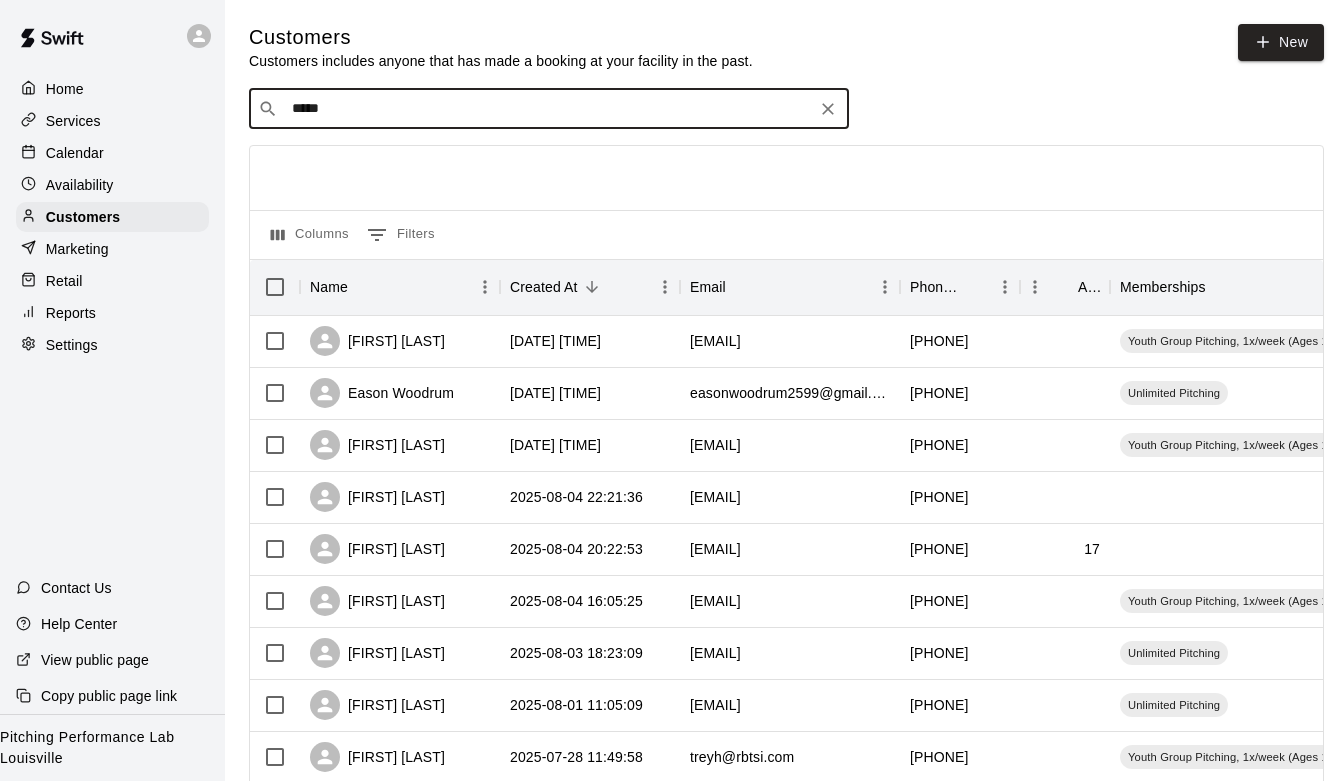 type on "******" 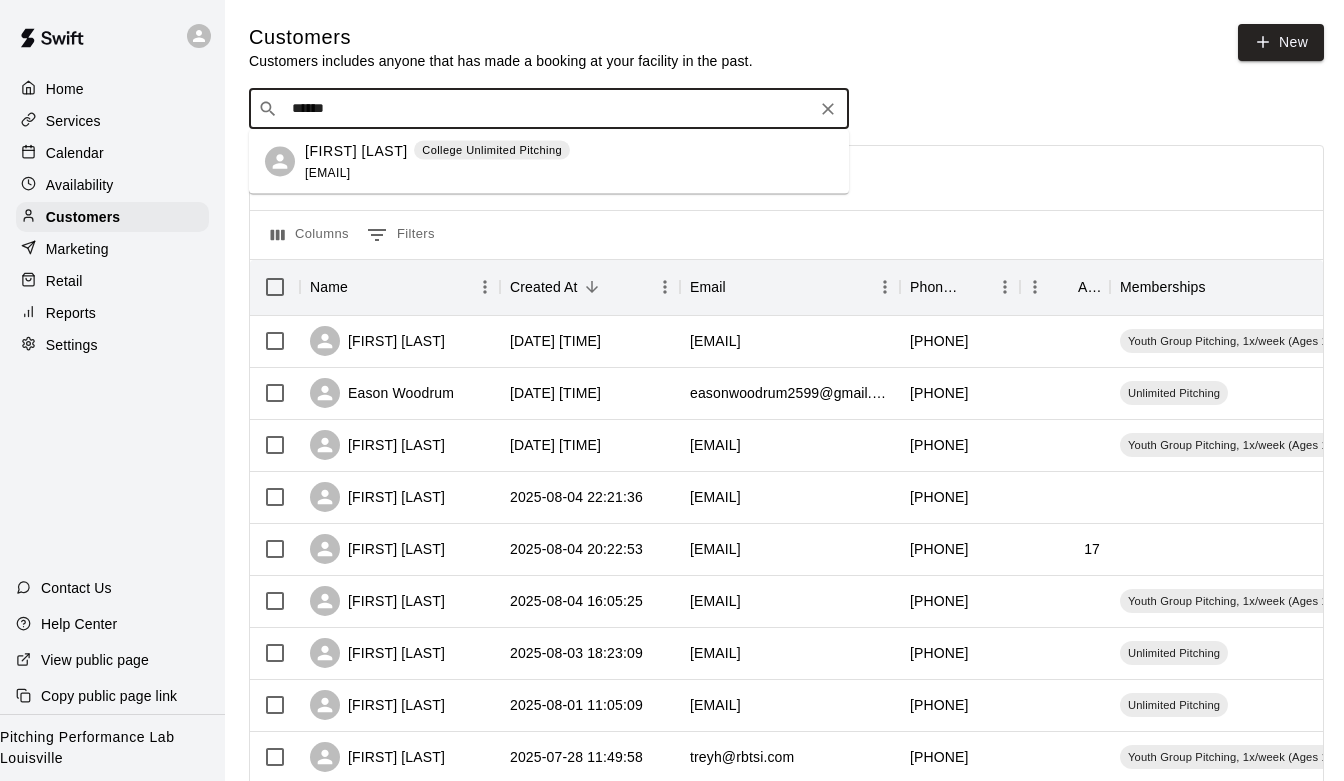 click on "Barrett Buckley College Unlimited Pitching a3buckaroo@att.net" at bounding box center [549, 162] 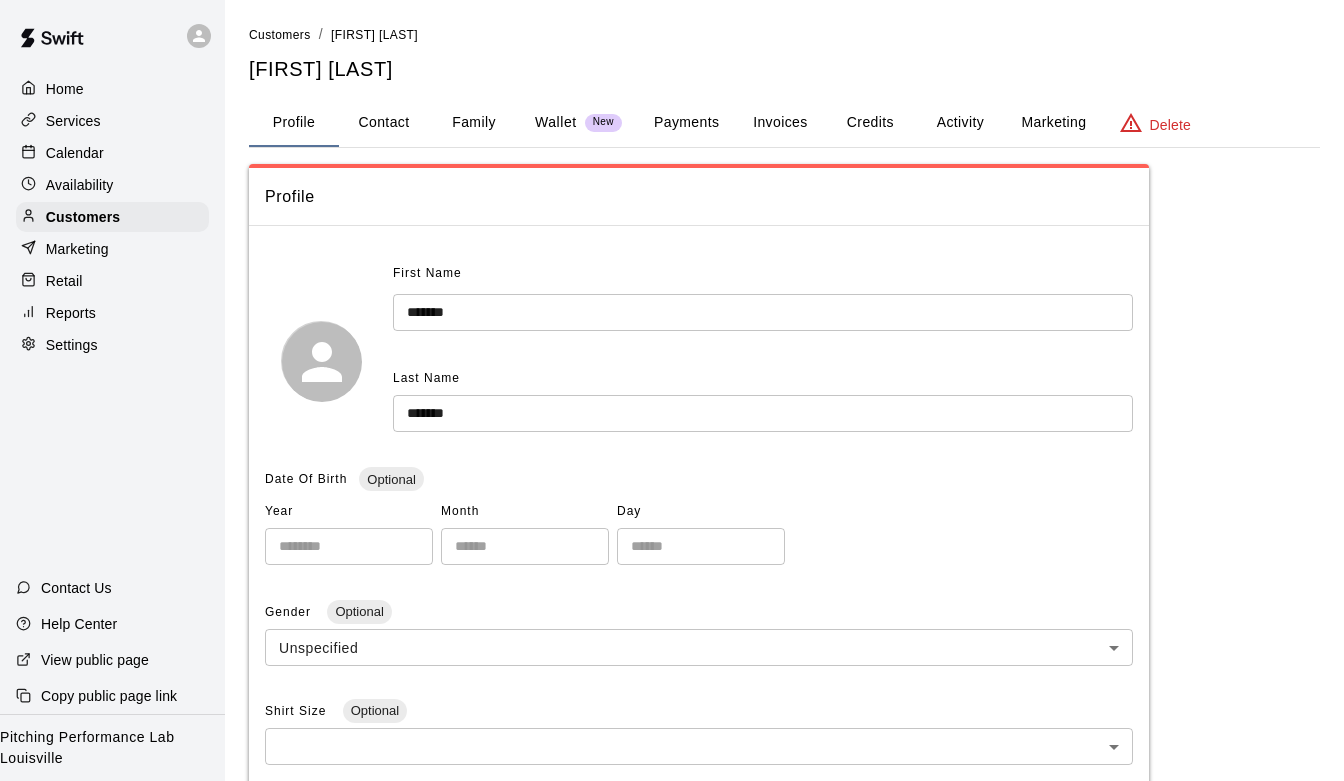 click on "Activity" at bounding box center (960, 123) 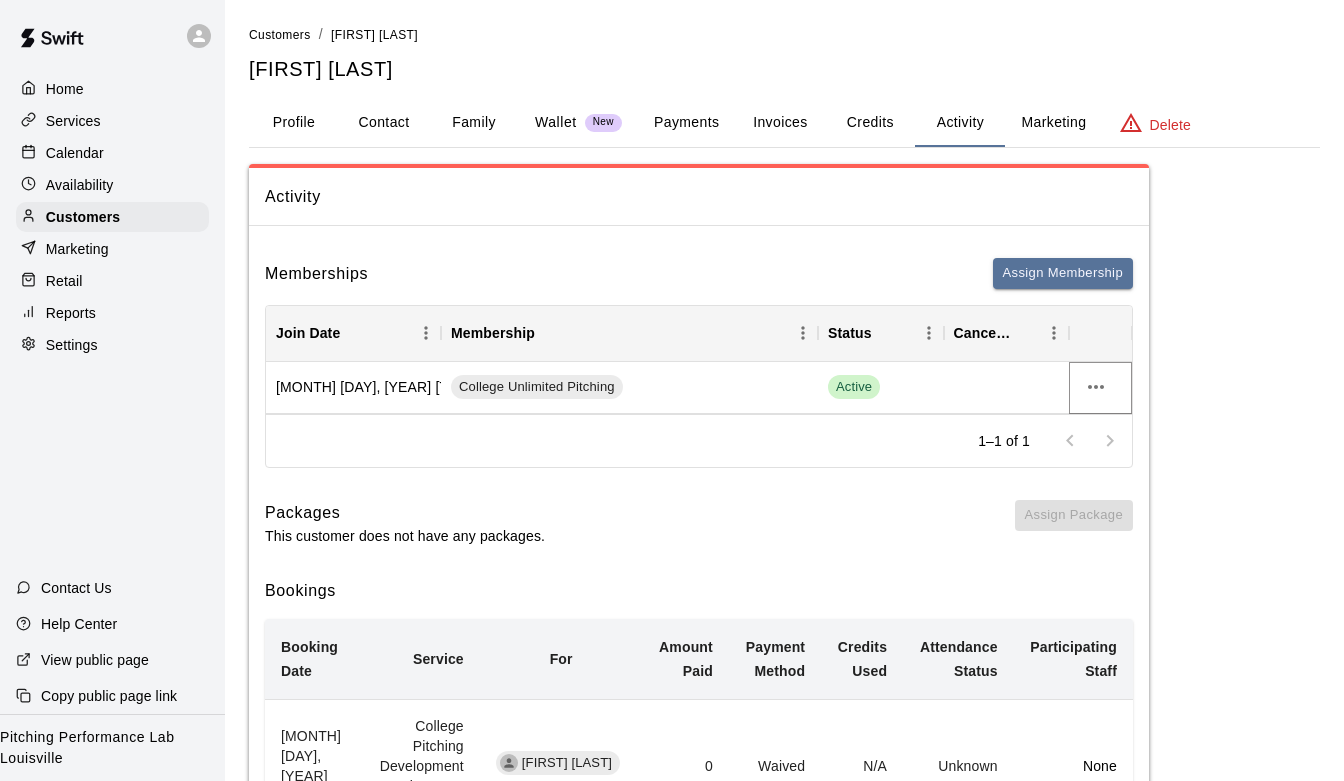 click at bounding box center [1096, 387] 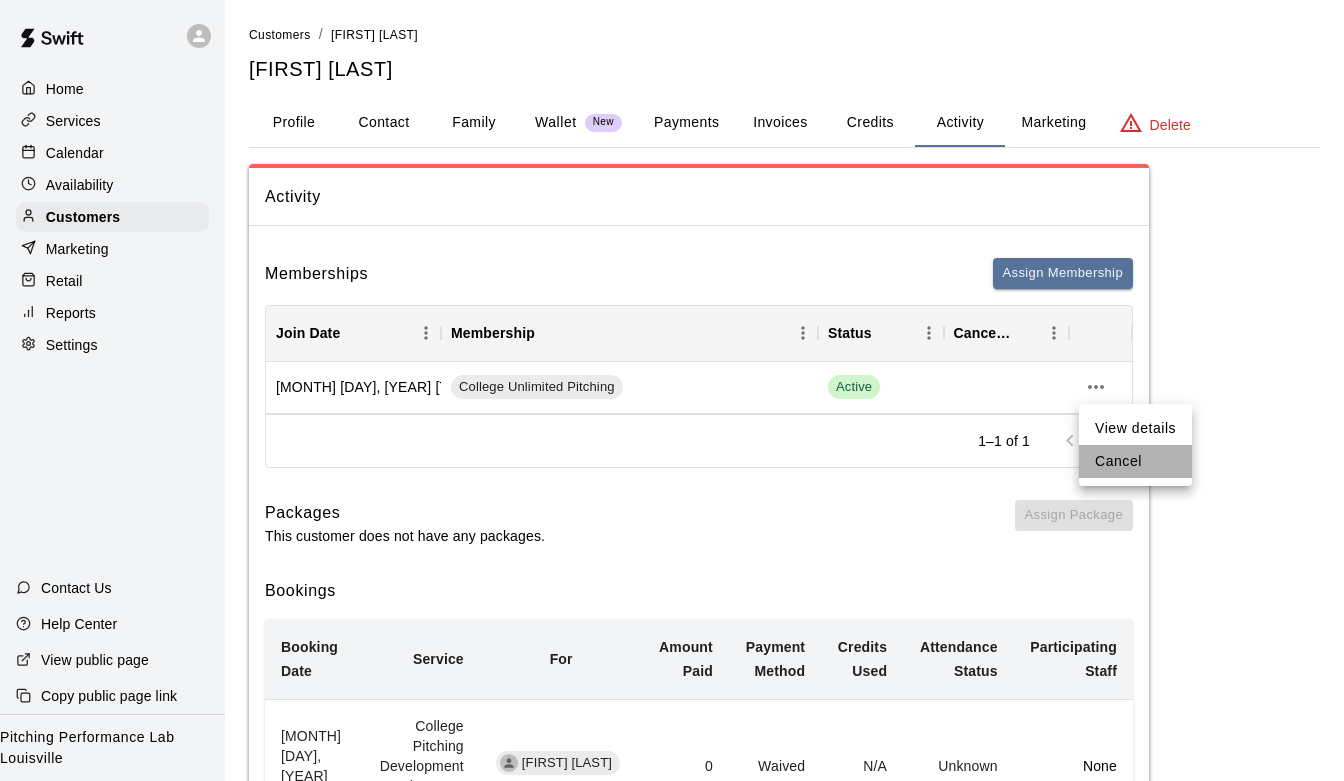 click on "Cancel" at bounding box center [1135, 461] 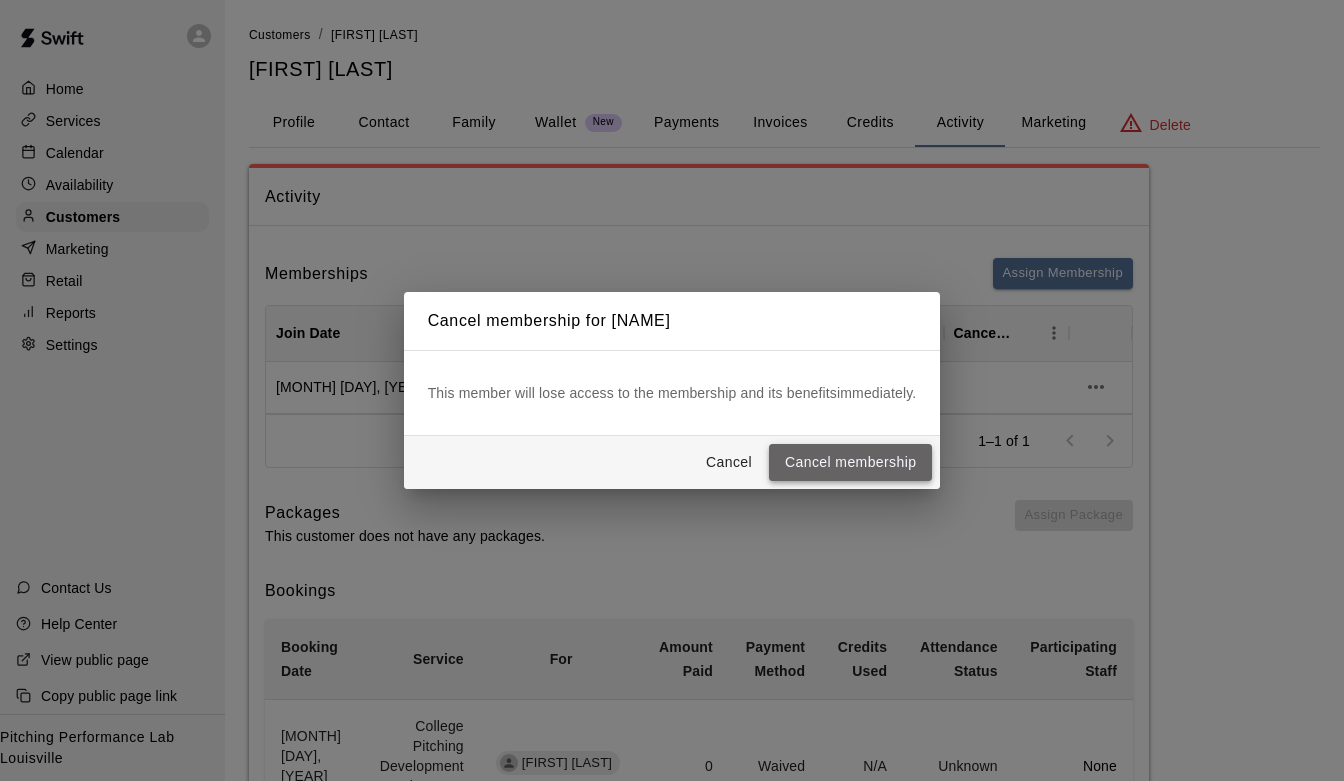 click on "Cancel membership" at bounding box center [850, 462] 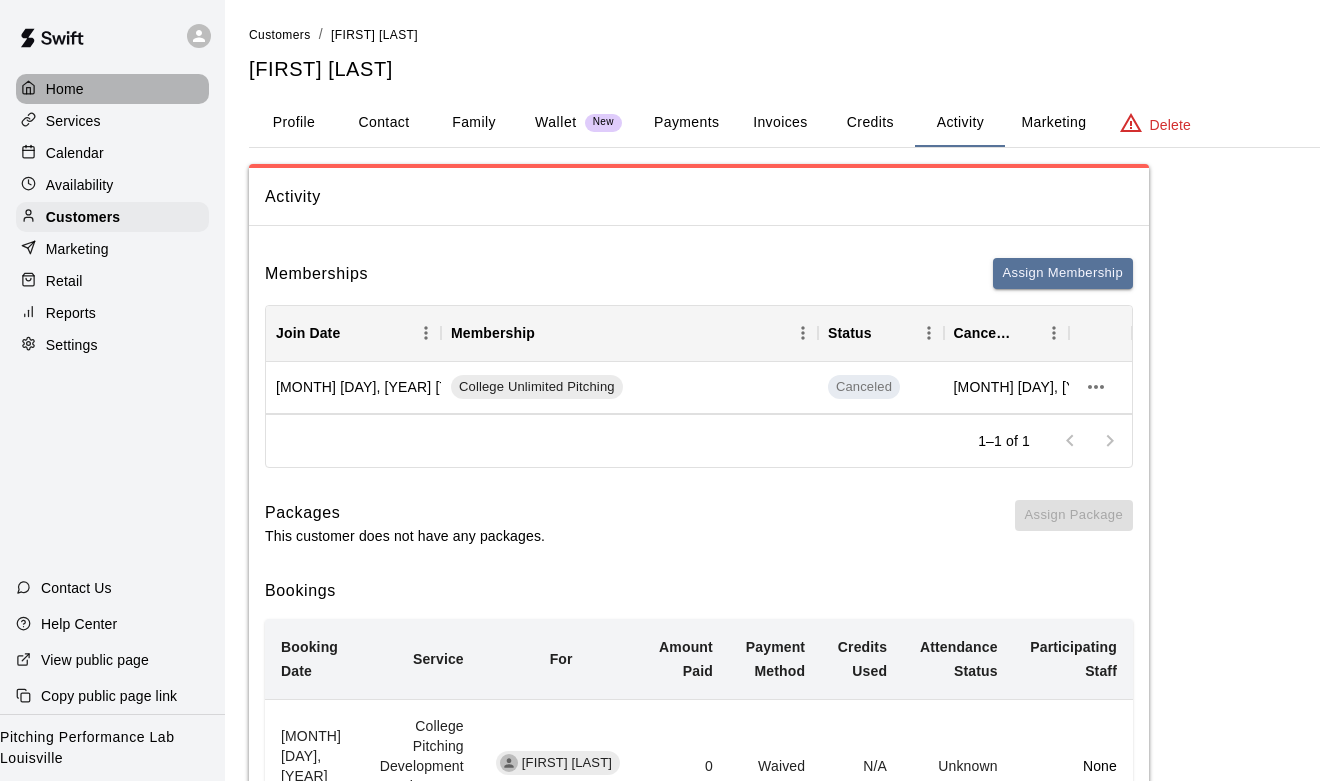 click on "Home" at bounding box center [112, 89] 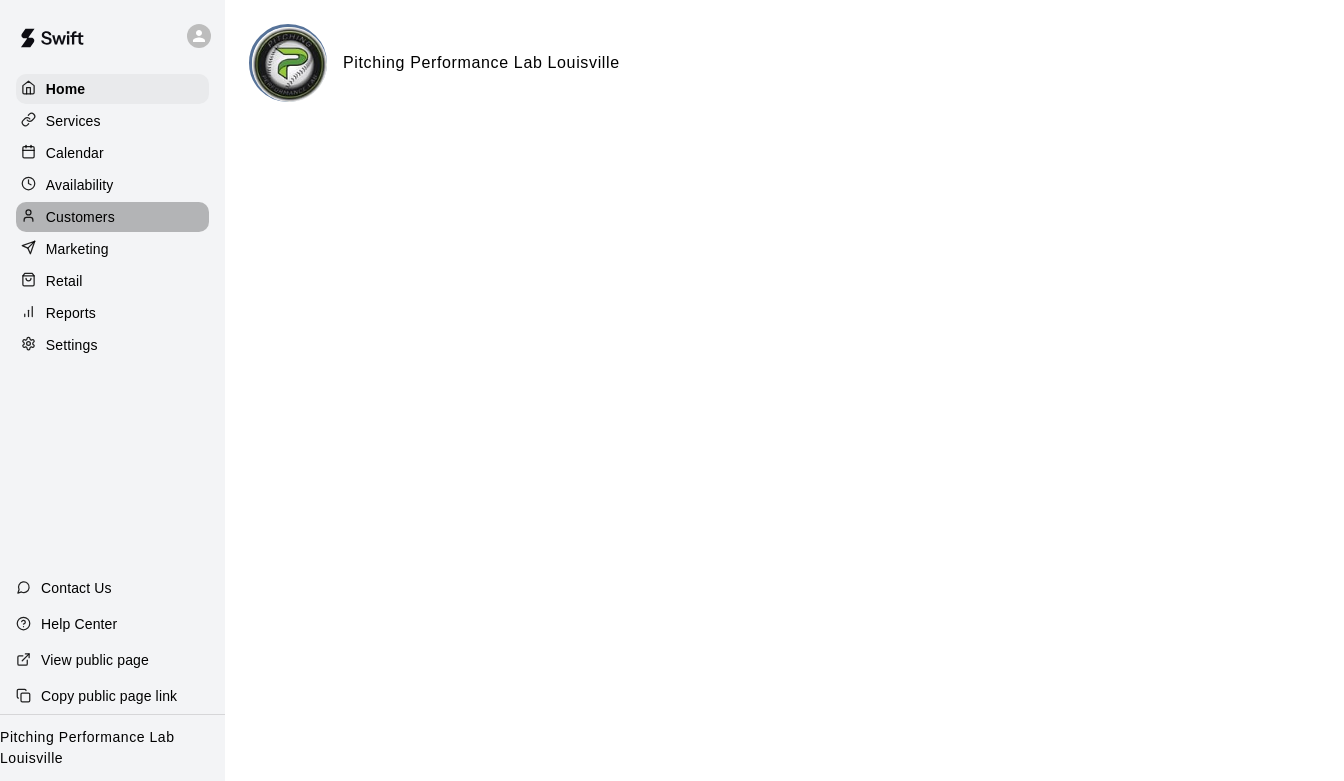 click on "Customers" at bounding box center (112, 217) 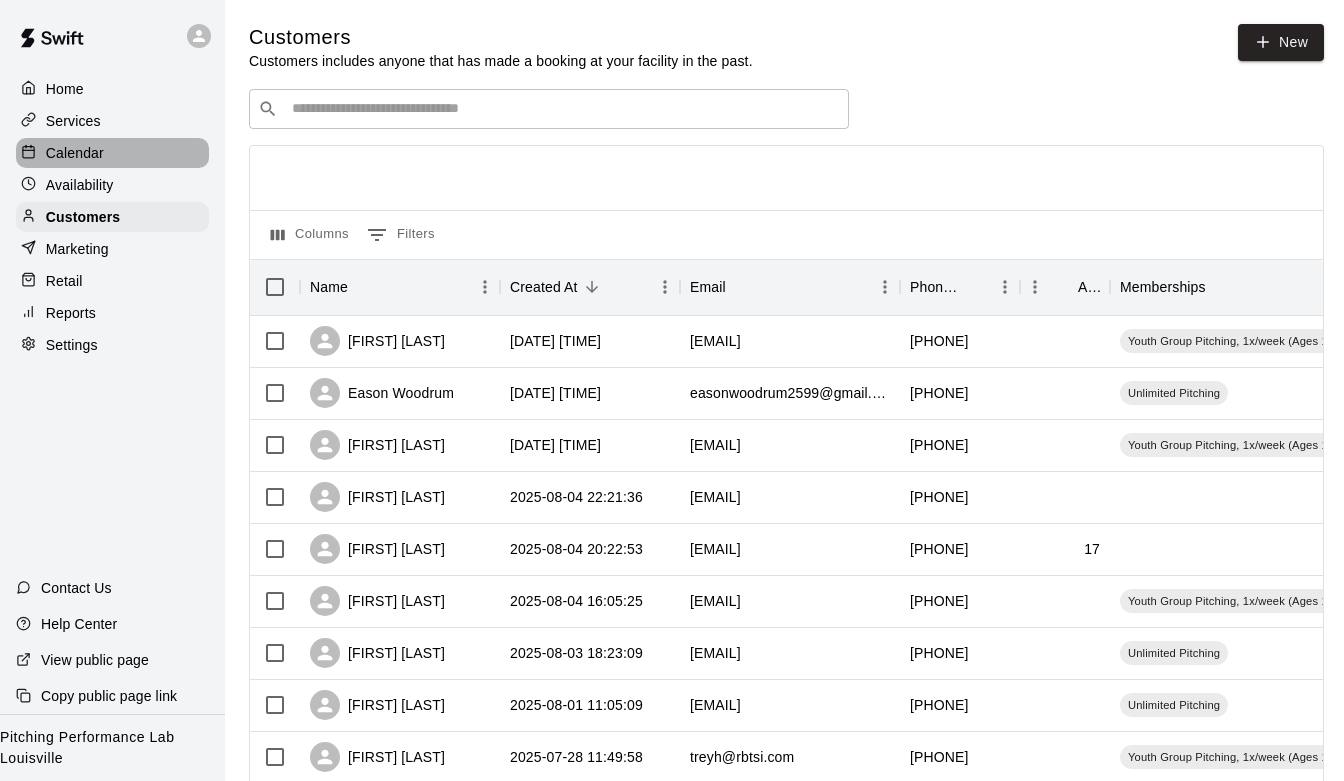 click on "Calendar" at bounding box center [112, 153] 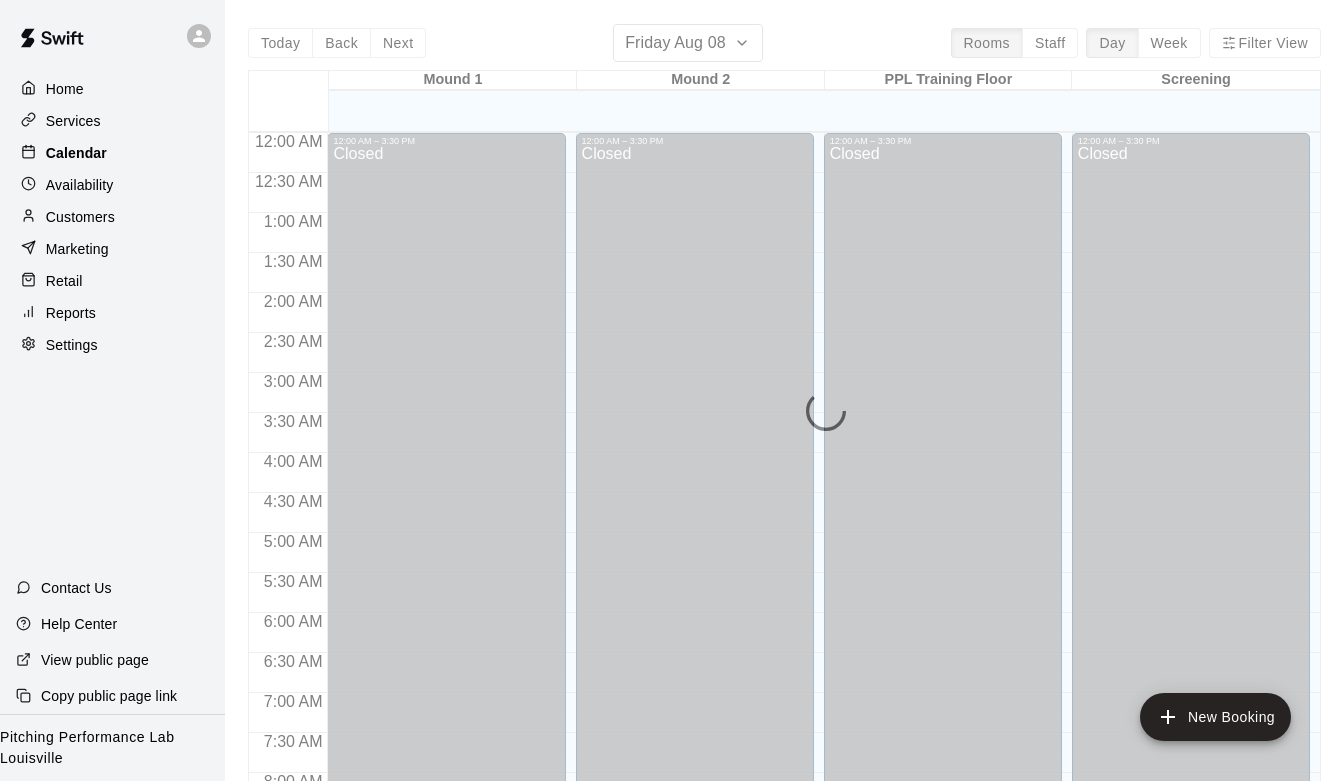 scroll, scrollTop: 1190, scrollLeft: 0, axis: vertical 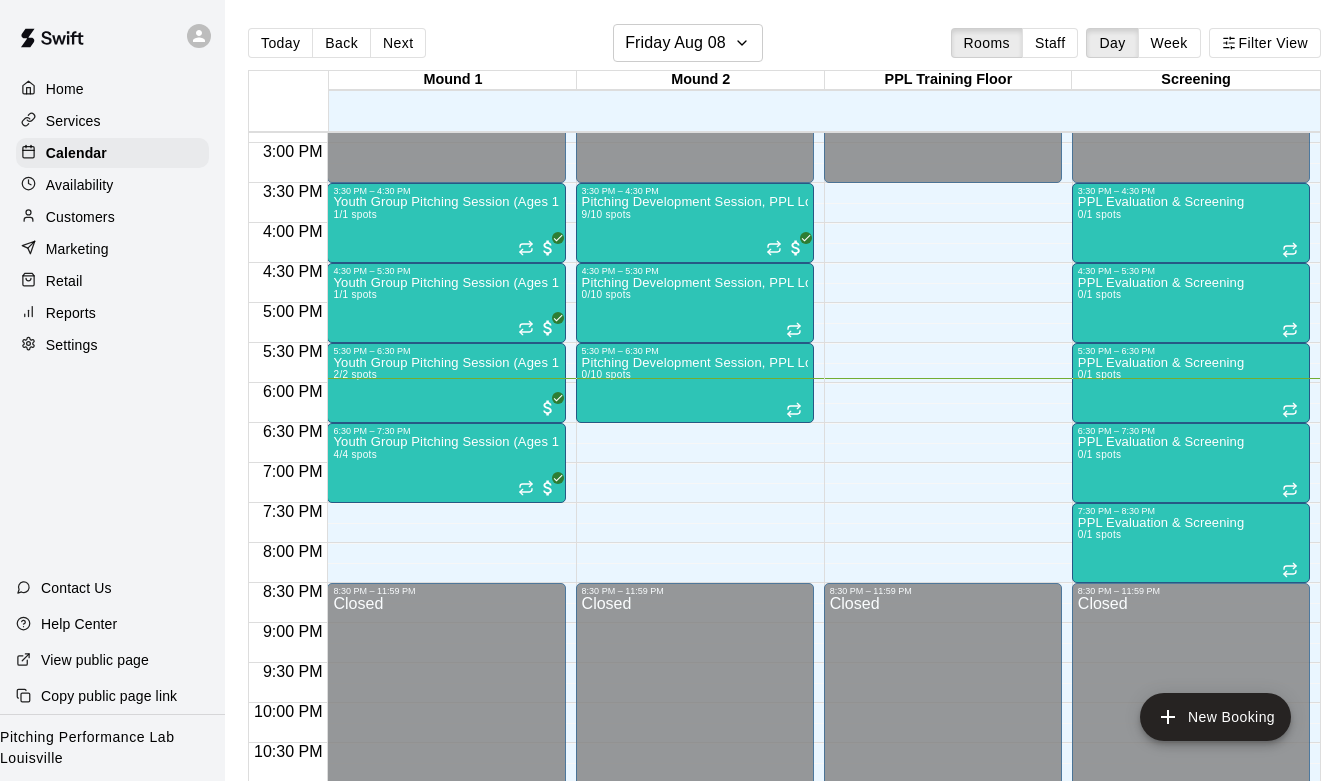 click on "Availability" at bounding box center [112, 185] 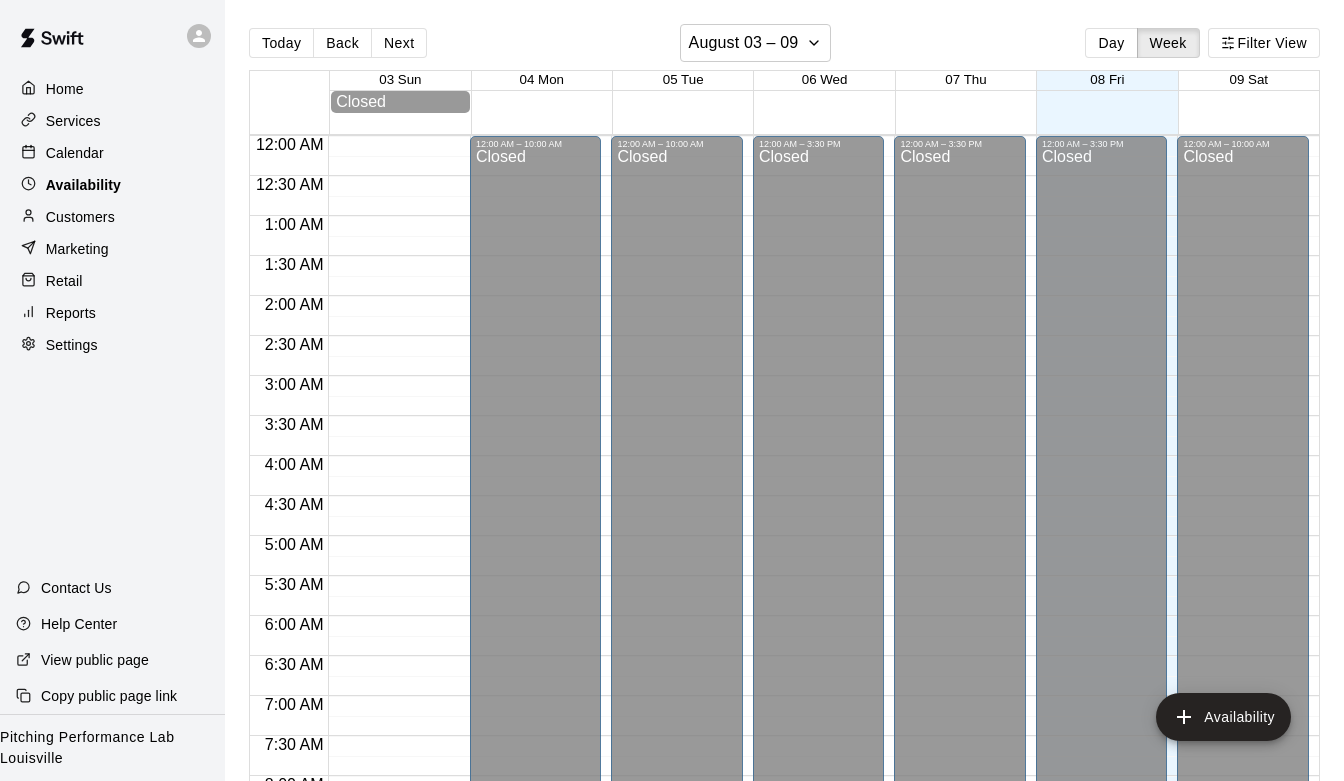 scroll, scrollTop: 1250, scrollLeft: 0, axis: vertical 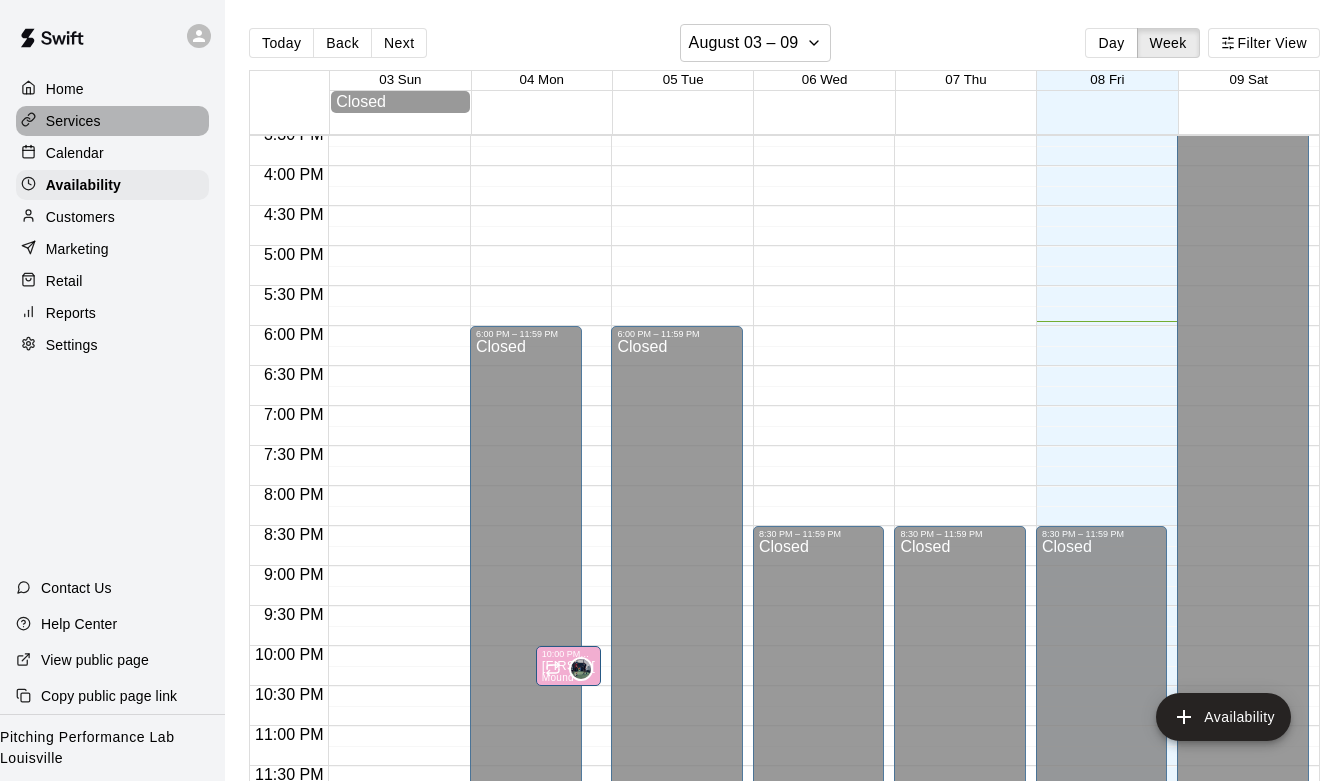 click on "Services" at bounding box center (112, 121) 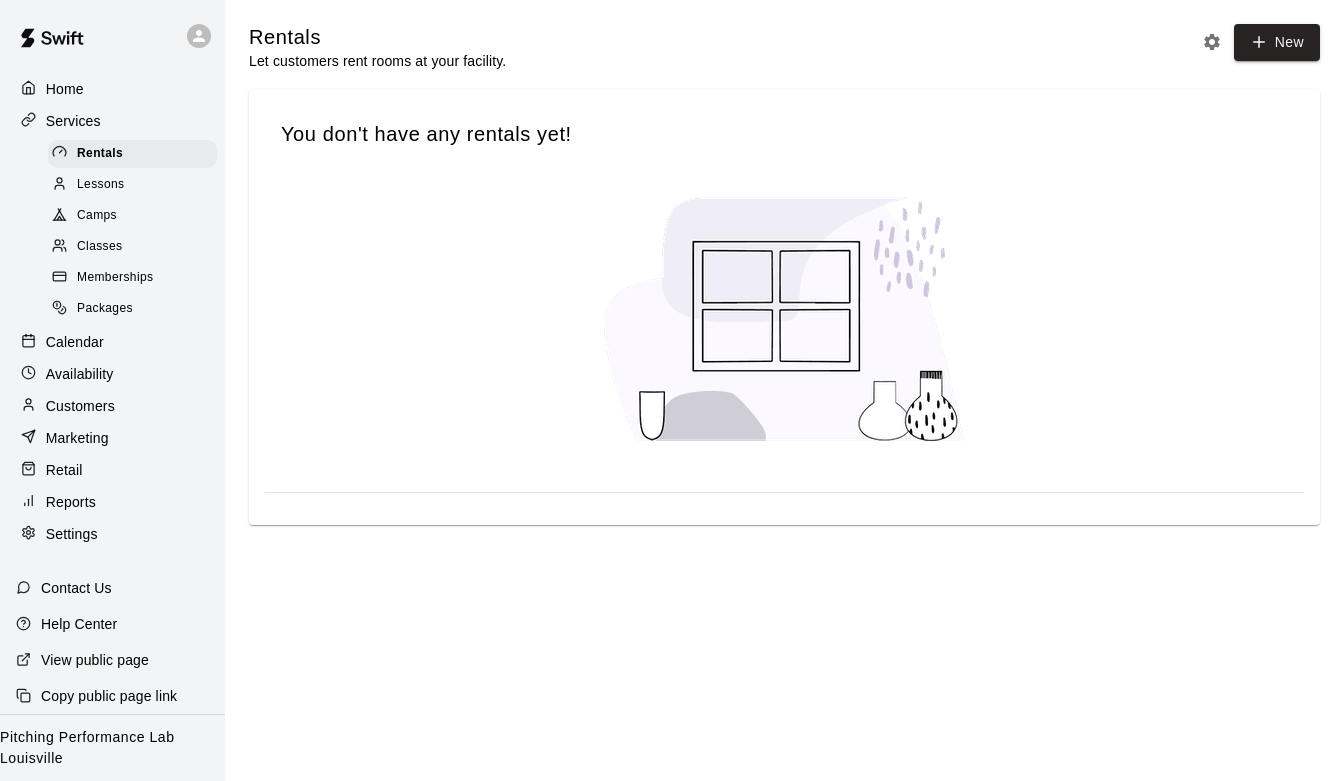 click on "Memberships" at bounding box center (132, 278) 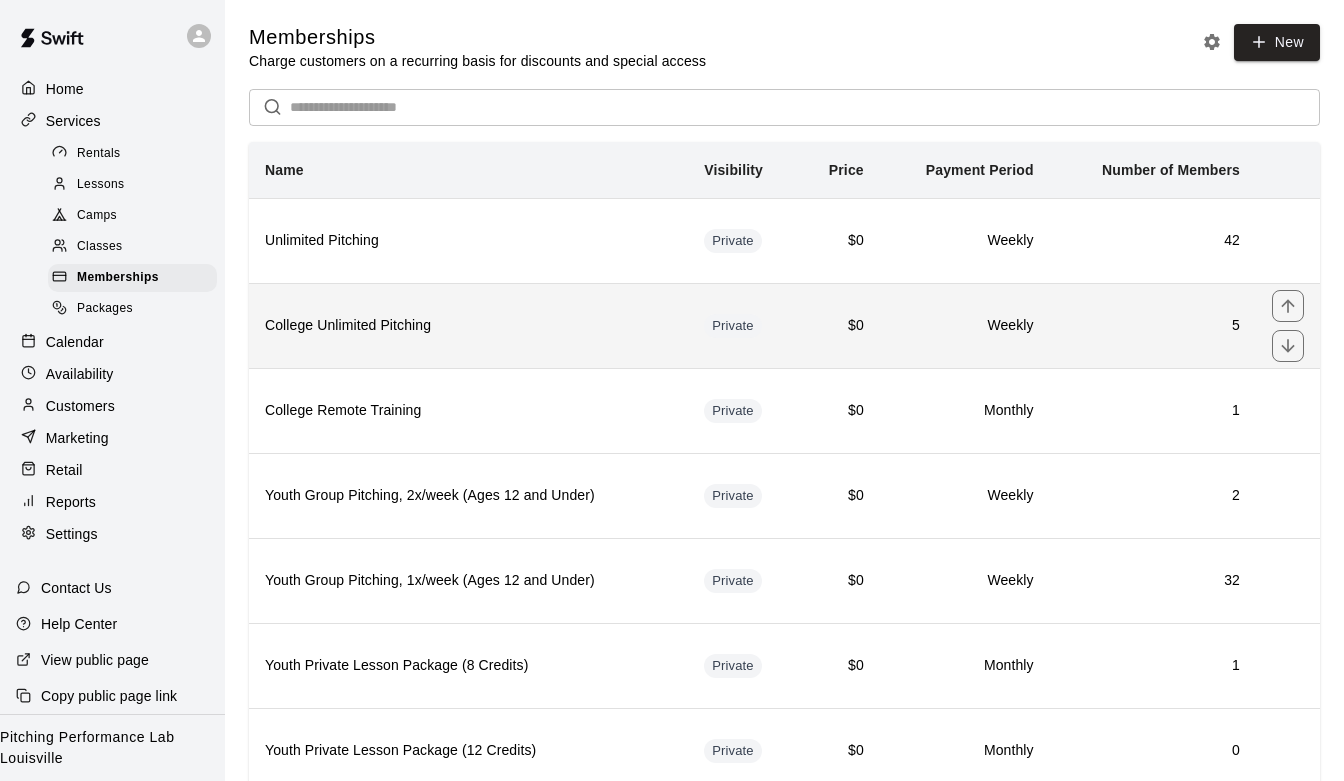 click on "College Unlimited Pitching" at bounding box center [468, 325] 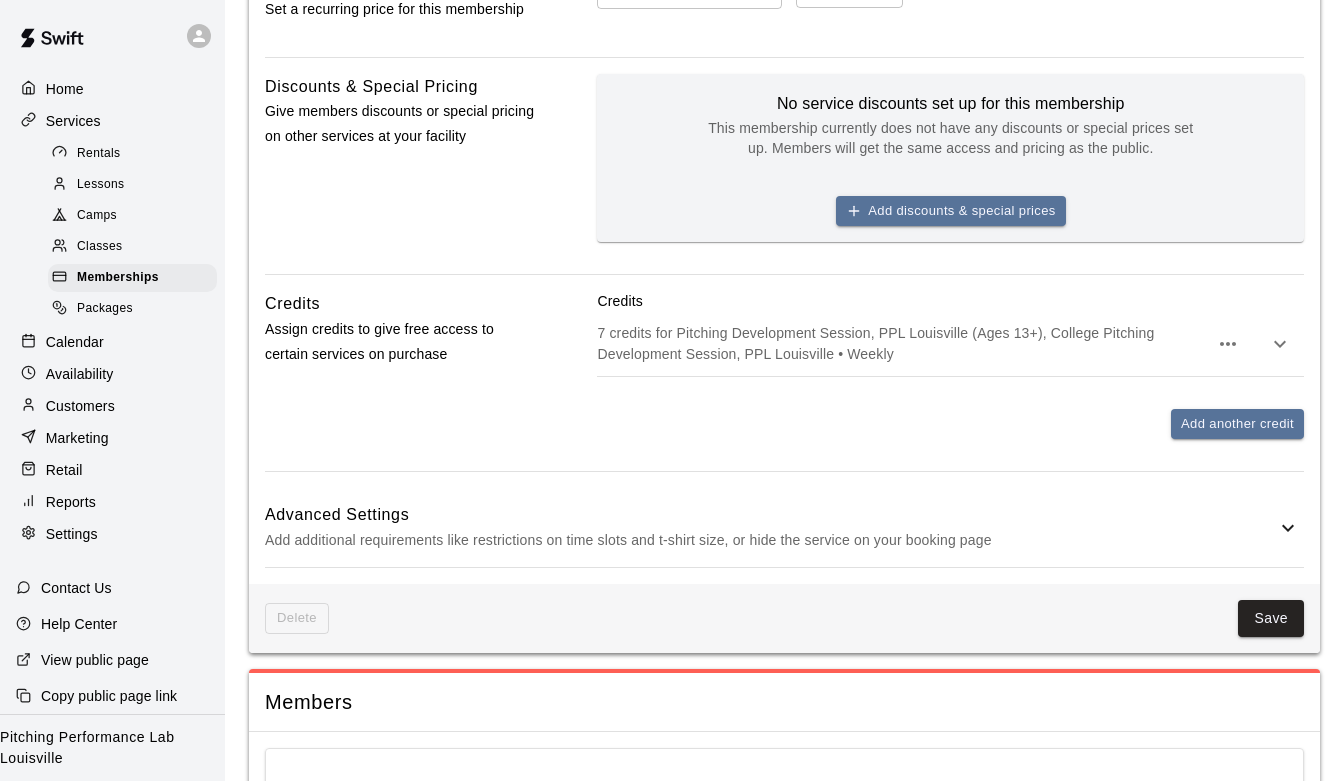 scroll, scrollTop: 1242, scrollLeft: 0, axis: vertical 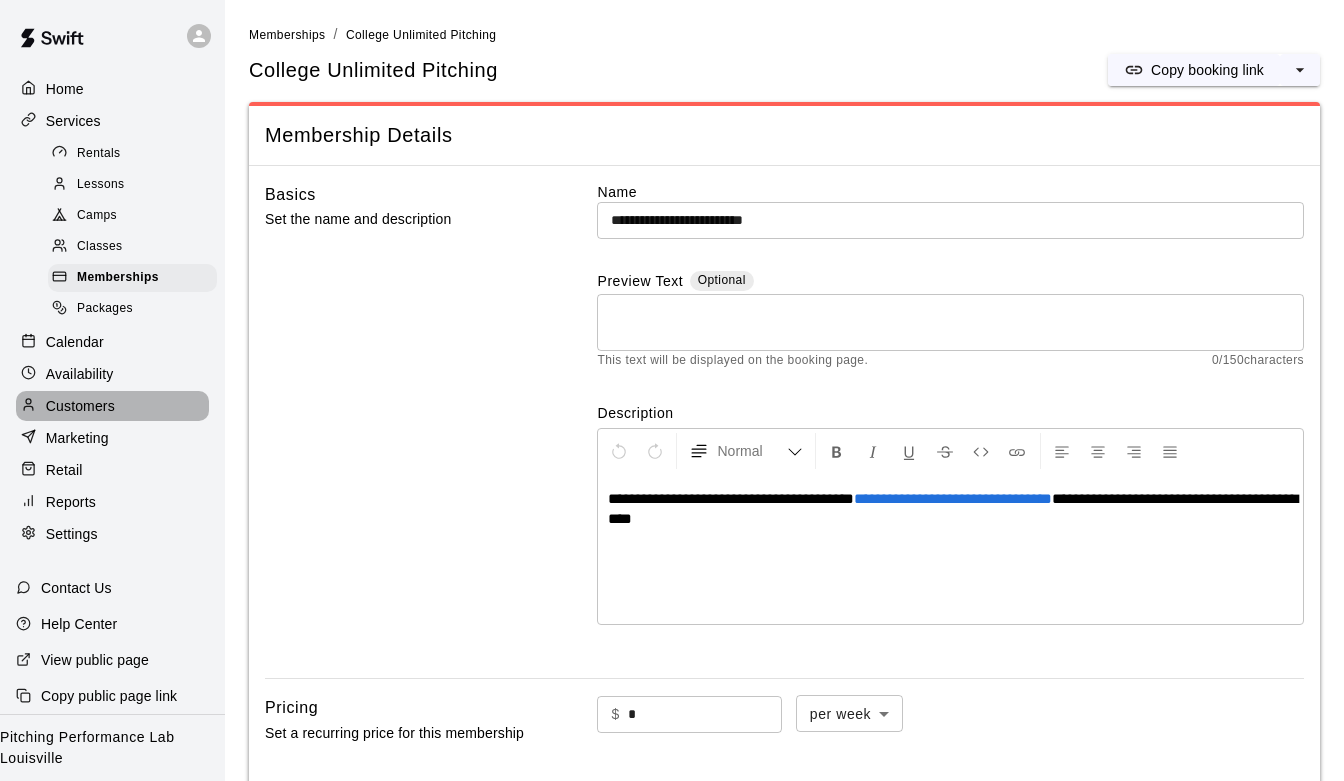 click on "Customers" at bounding box center (112, 406) 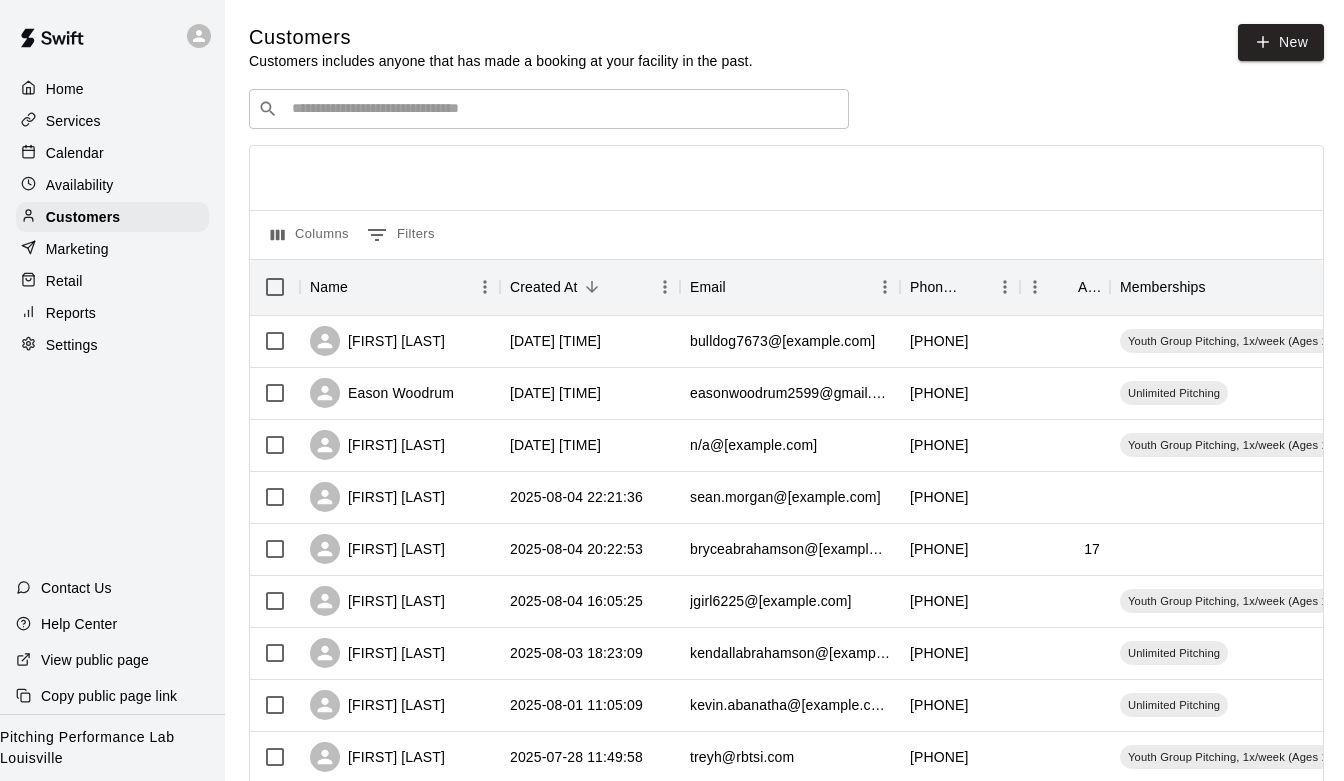 click on "Calendar" at bounding box center (75, 153) 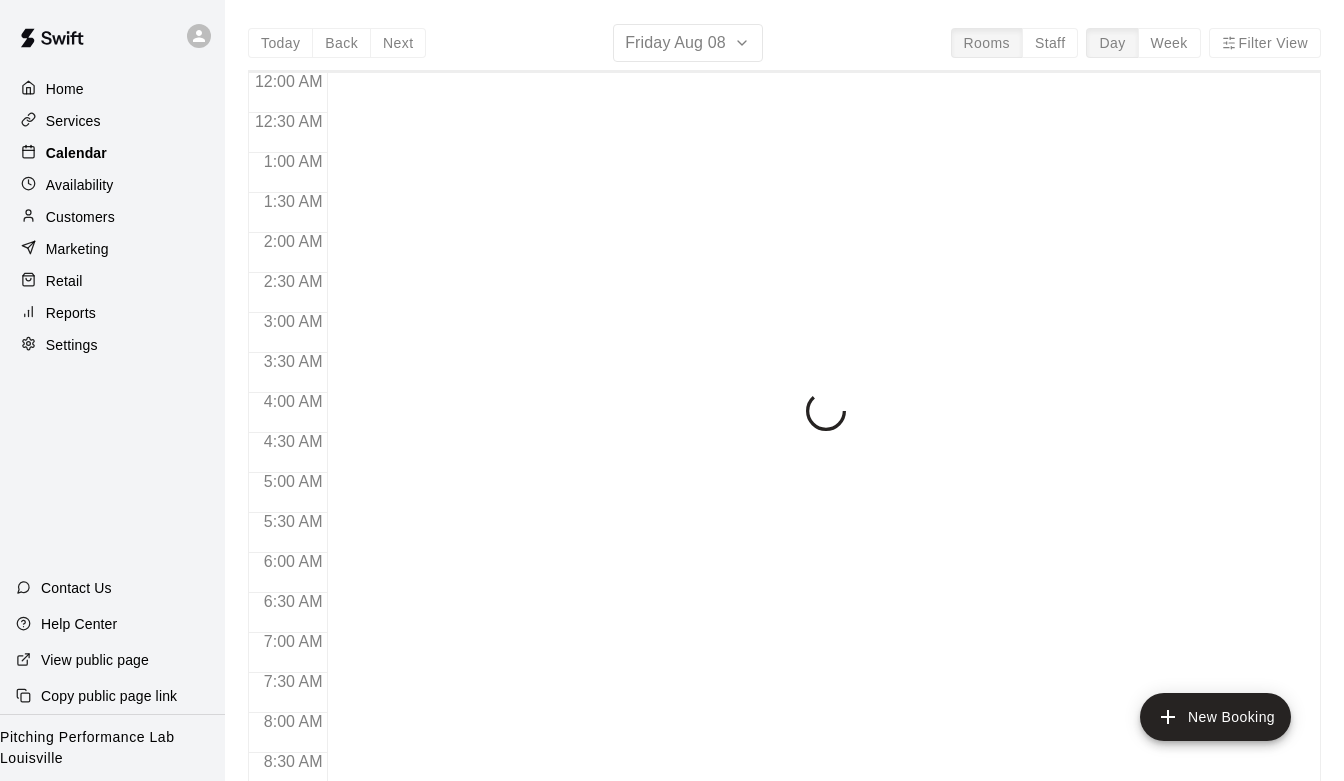 scroll, scrollTop: 1190, scrollLeft: 0, axis: vertical 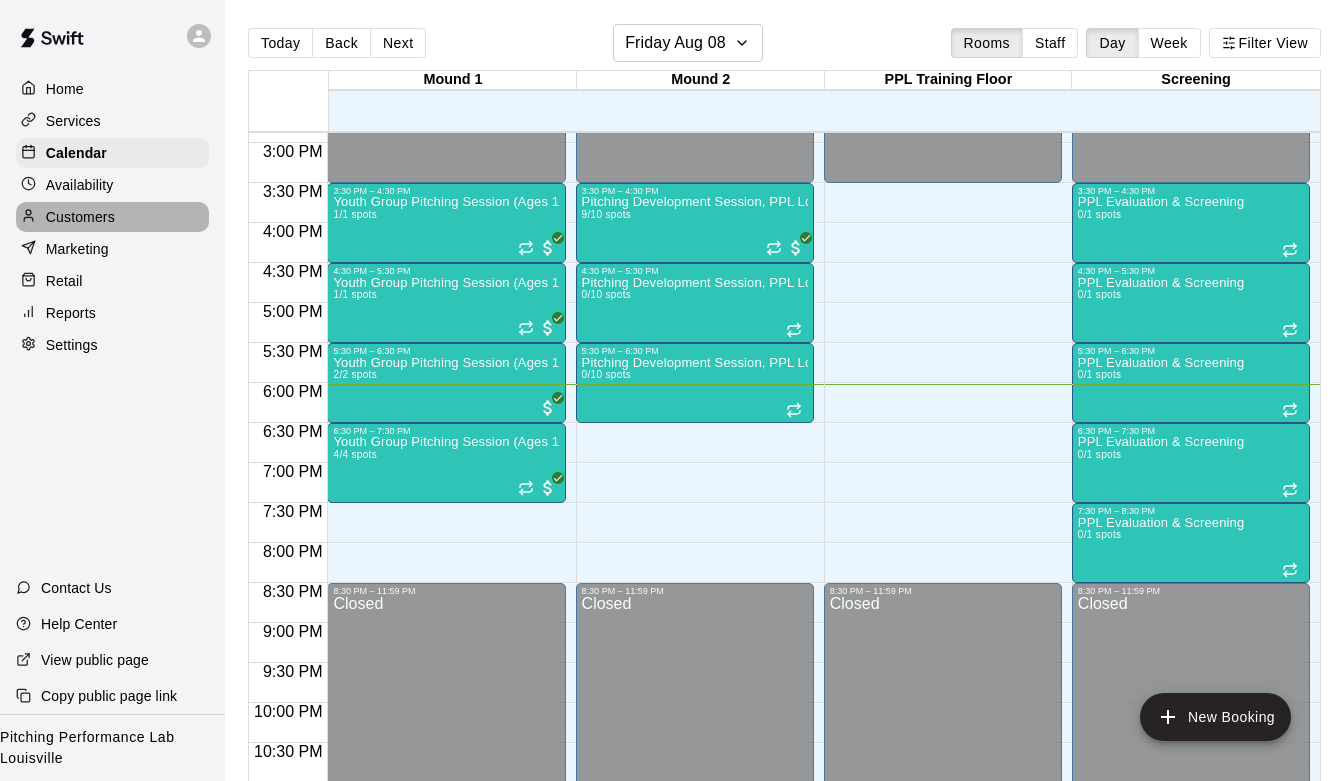 click on "Customers" at bounding box center [80, 217] 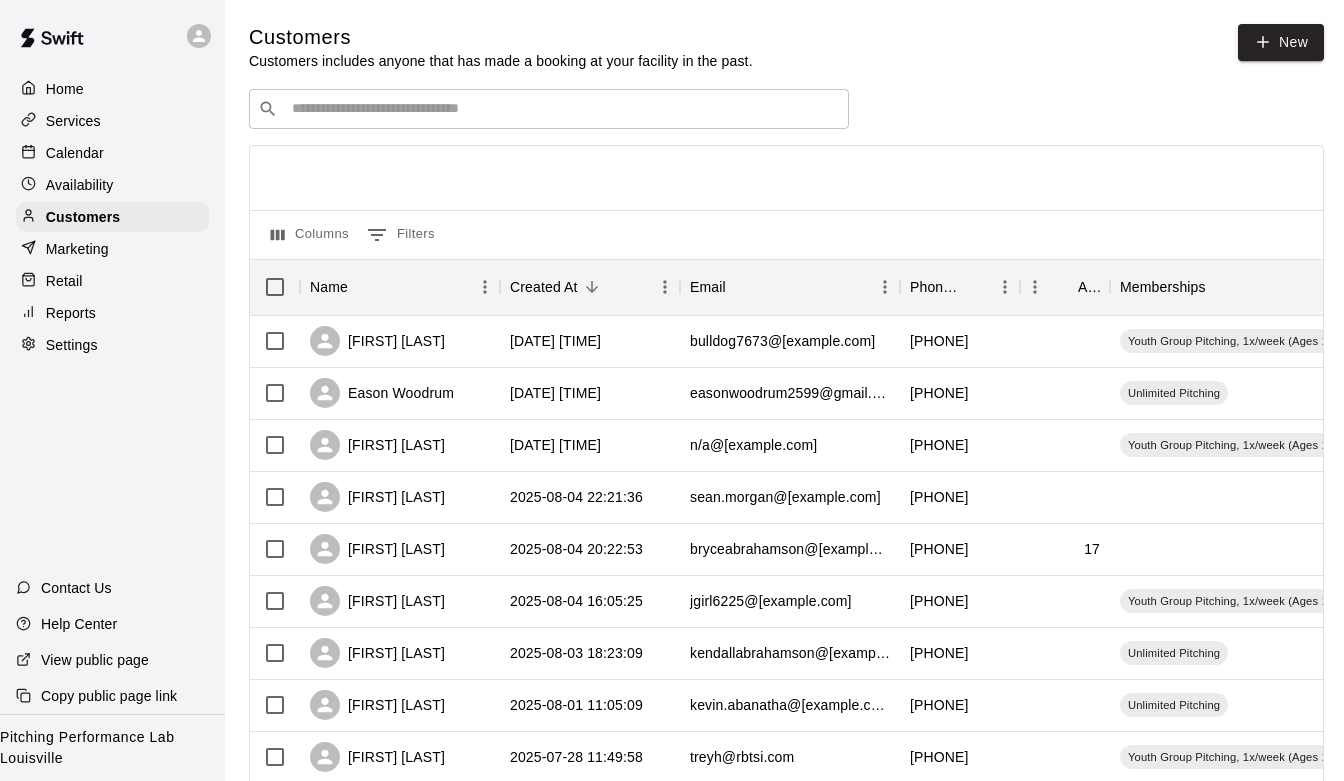 click on "Services" at bounding box center (112, 121) 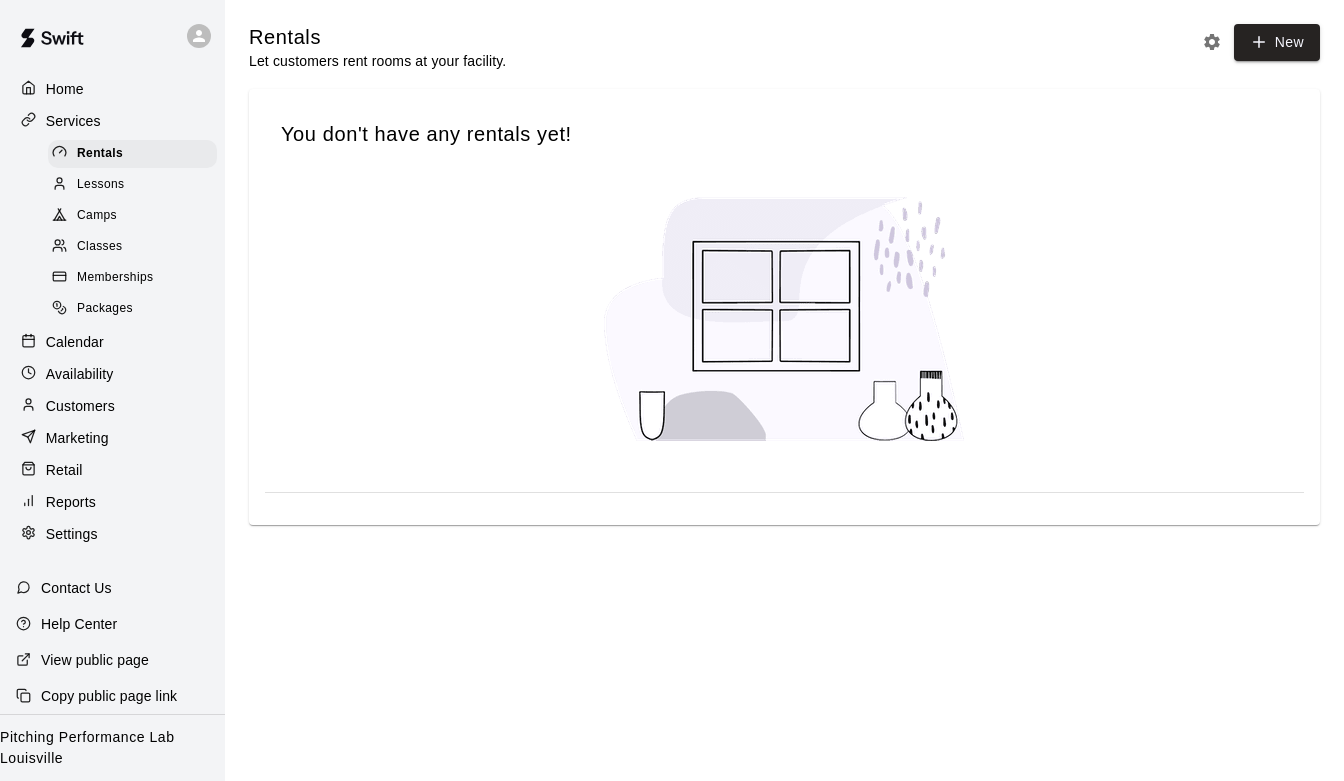 click on "Memberships" at bounding box center [115, 278] 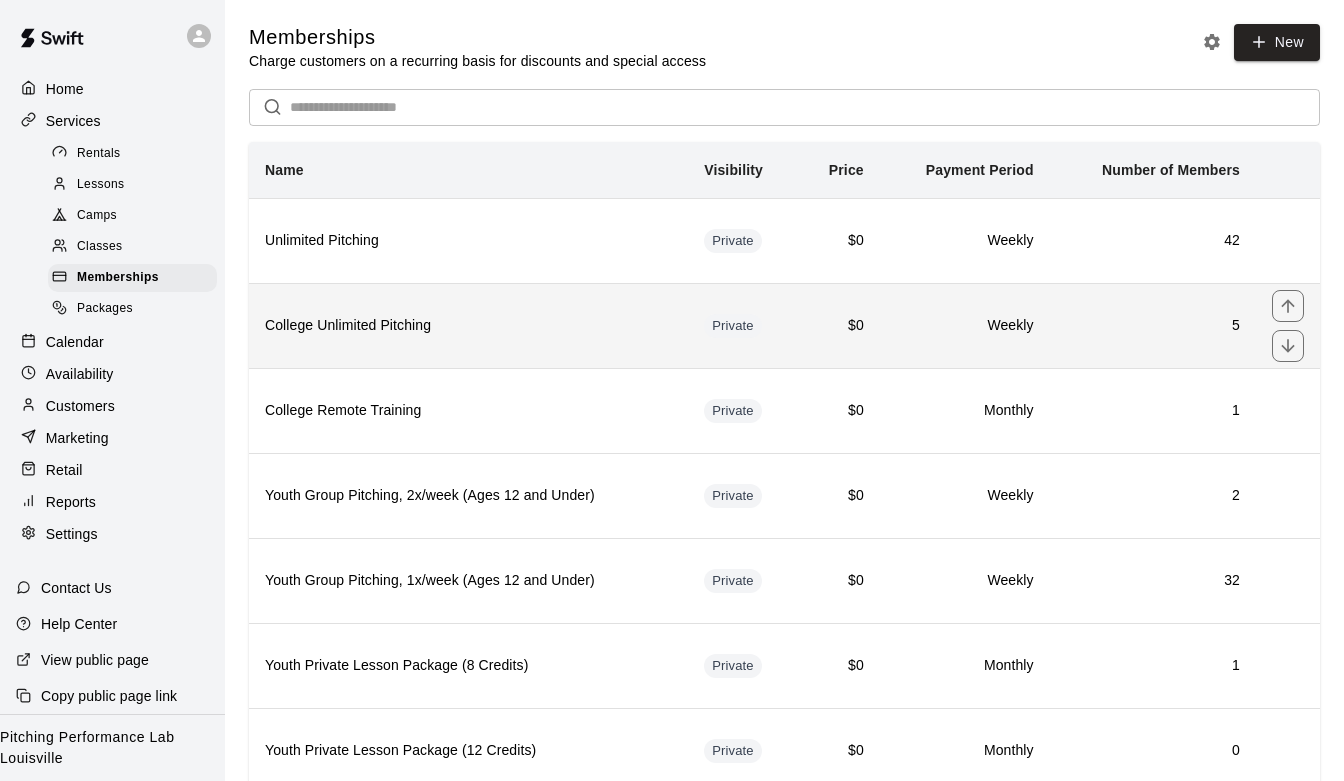 click on "College Unlimited Pitching" at bounding box center (468, 326) 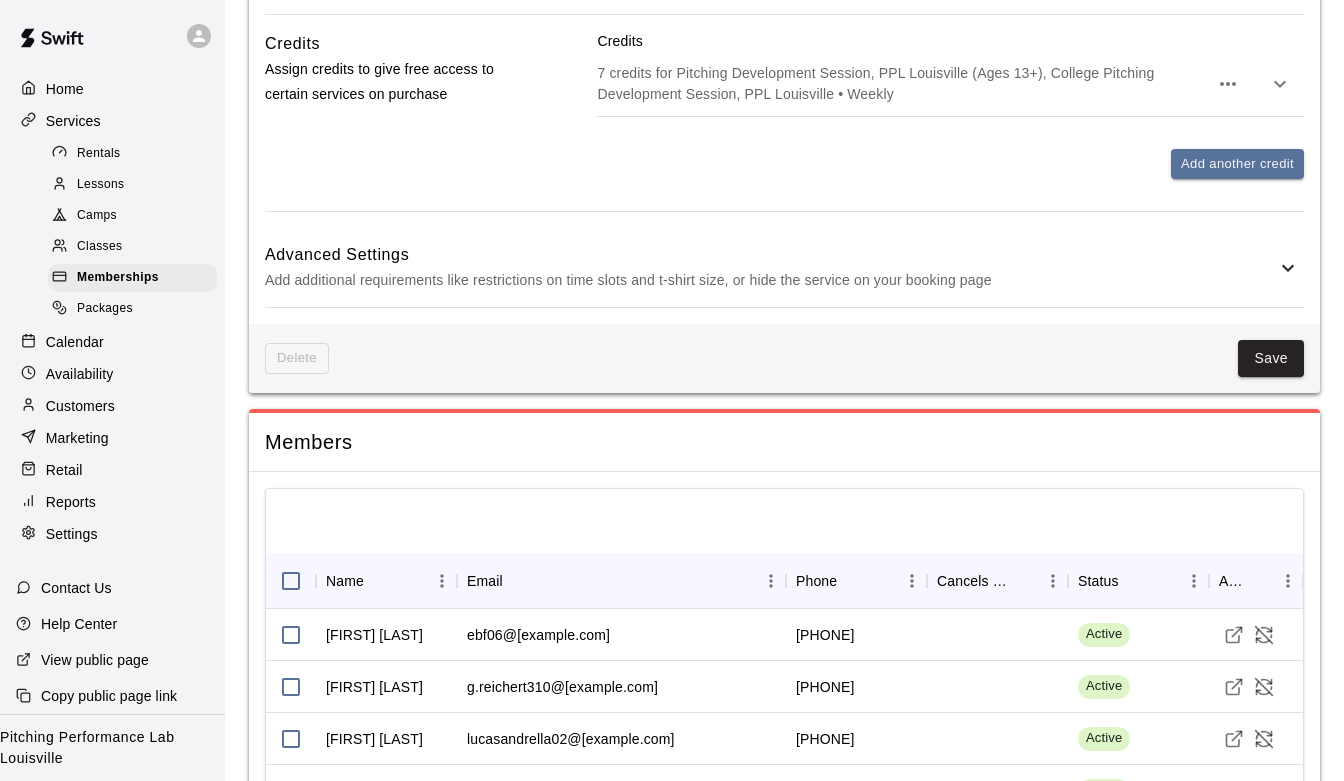 scroll, scrollTop: 1190, scrollLeft: 0, axis: vertical 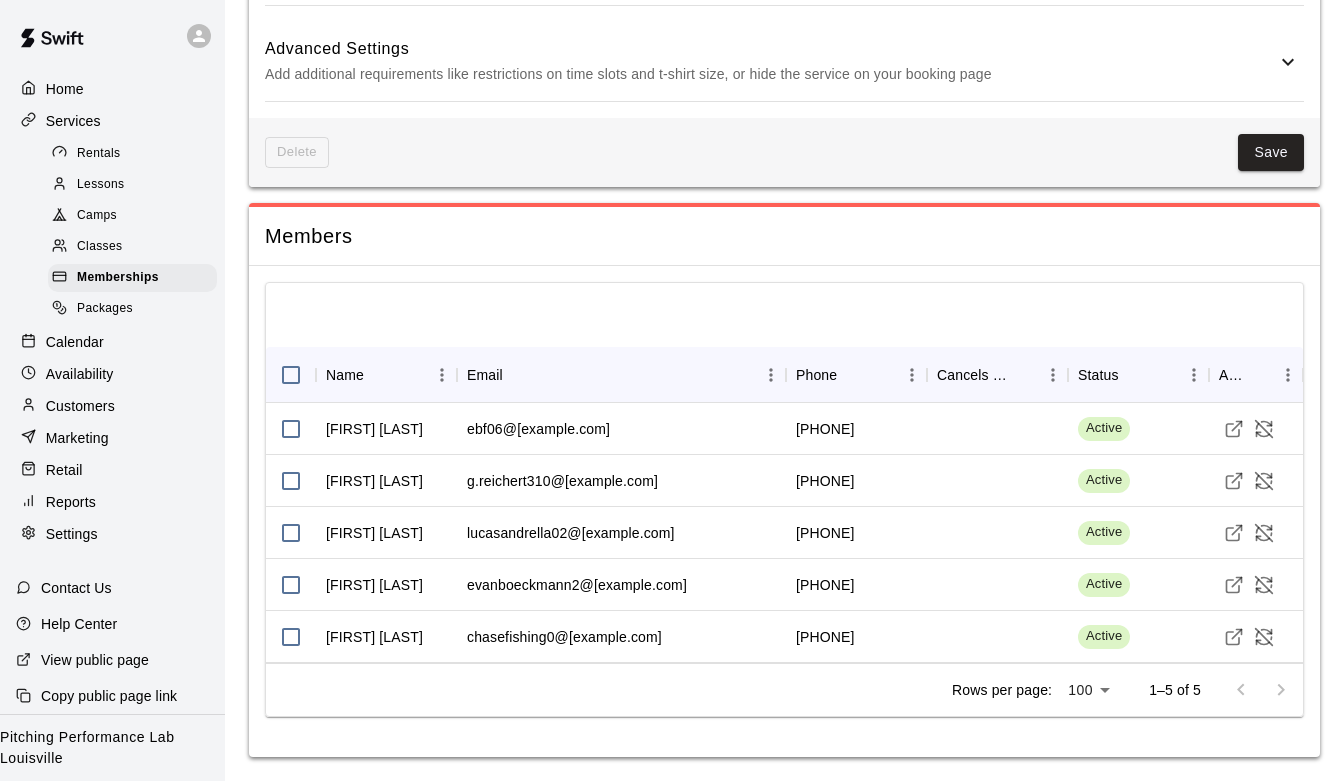 click on "Lessons" at bounding box center [101, 185] 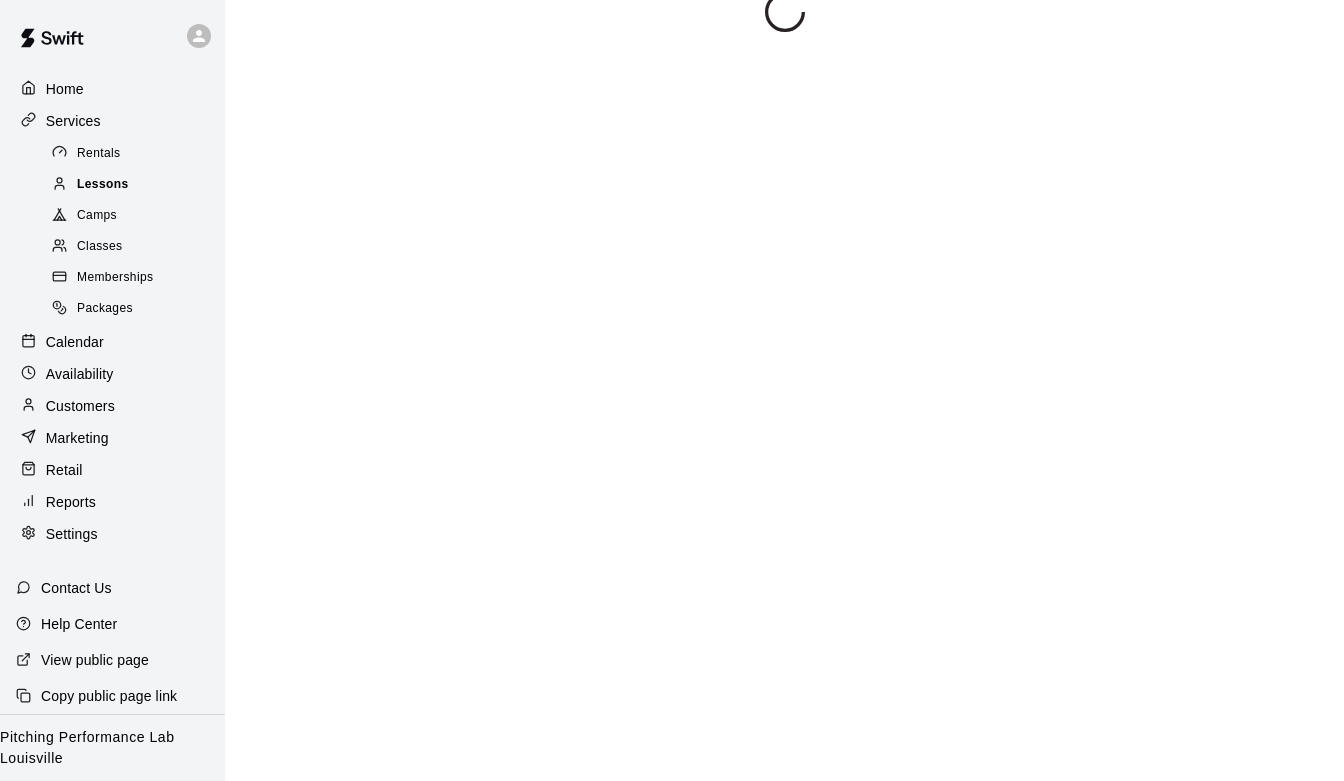 scroll, scrollTop: 0, scrollLeft: 0, axis: both 